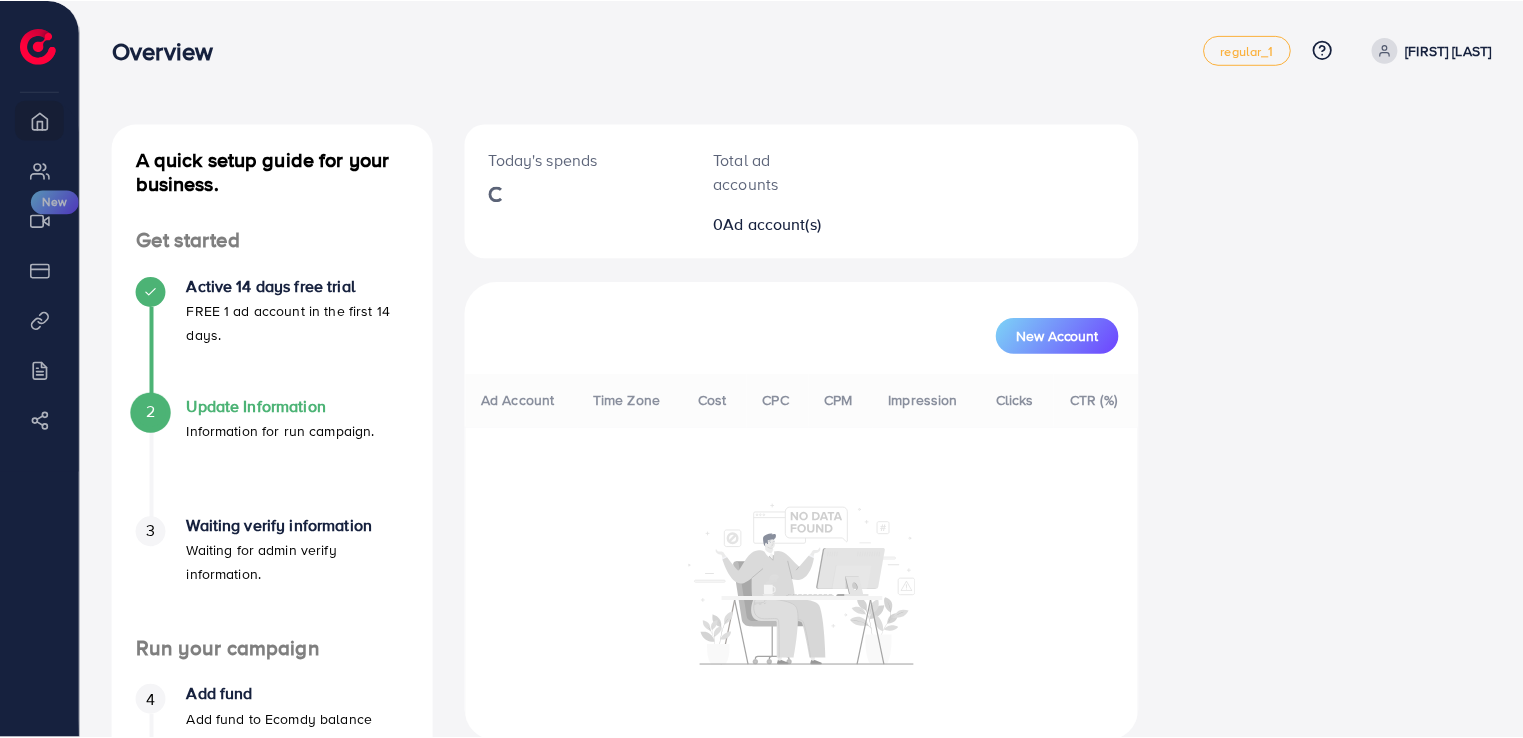 scroll, scrollTop: 0, scrollLeft: 0, axis: both 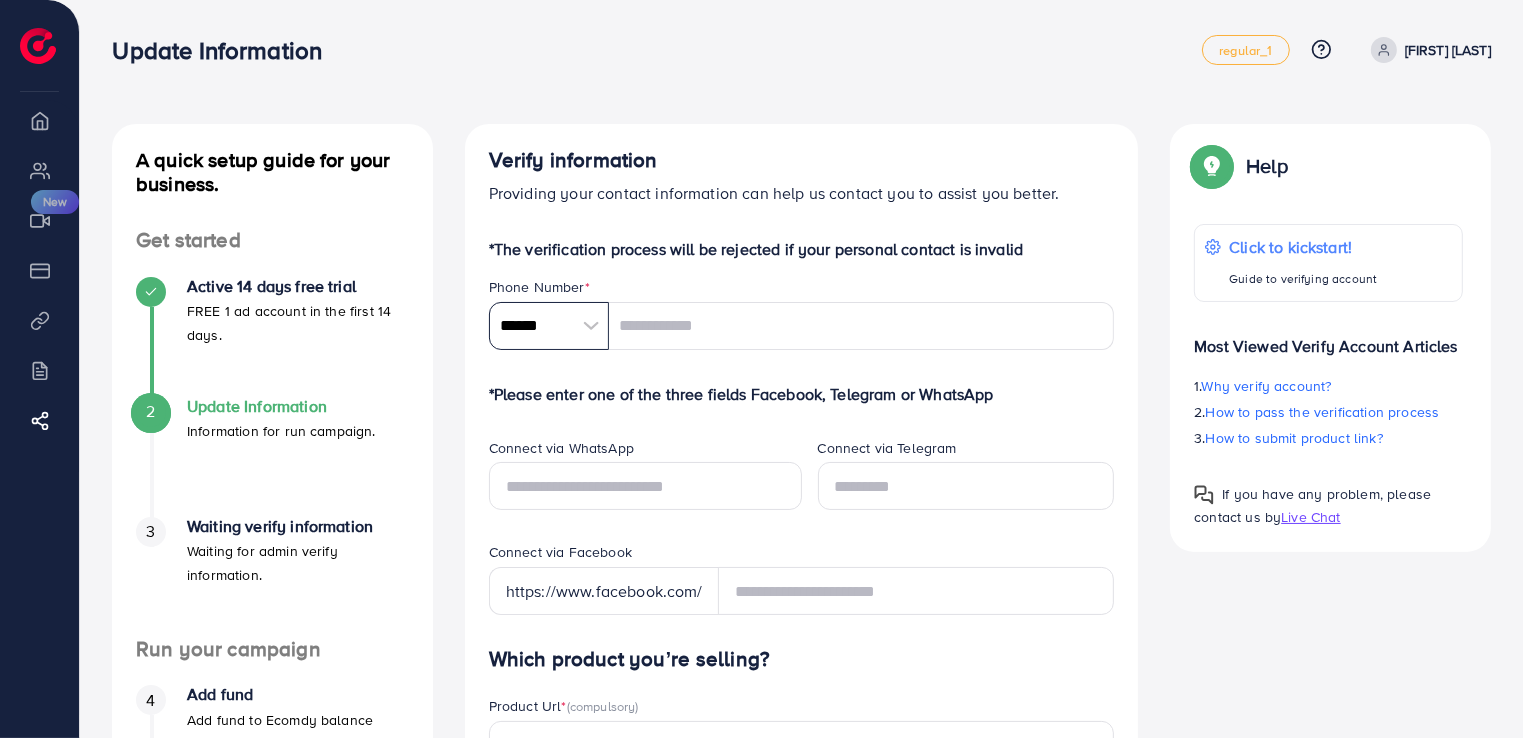 click on "******" at bounding box center (549, 326) 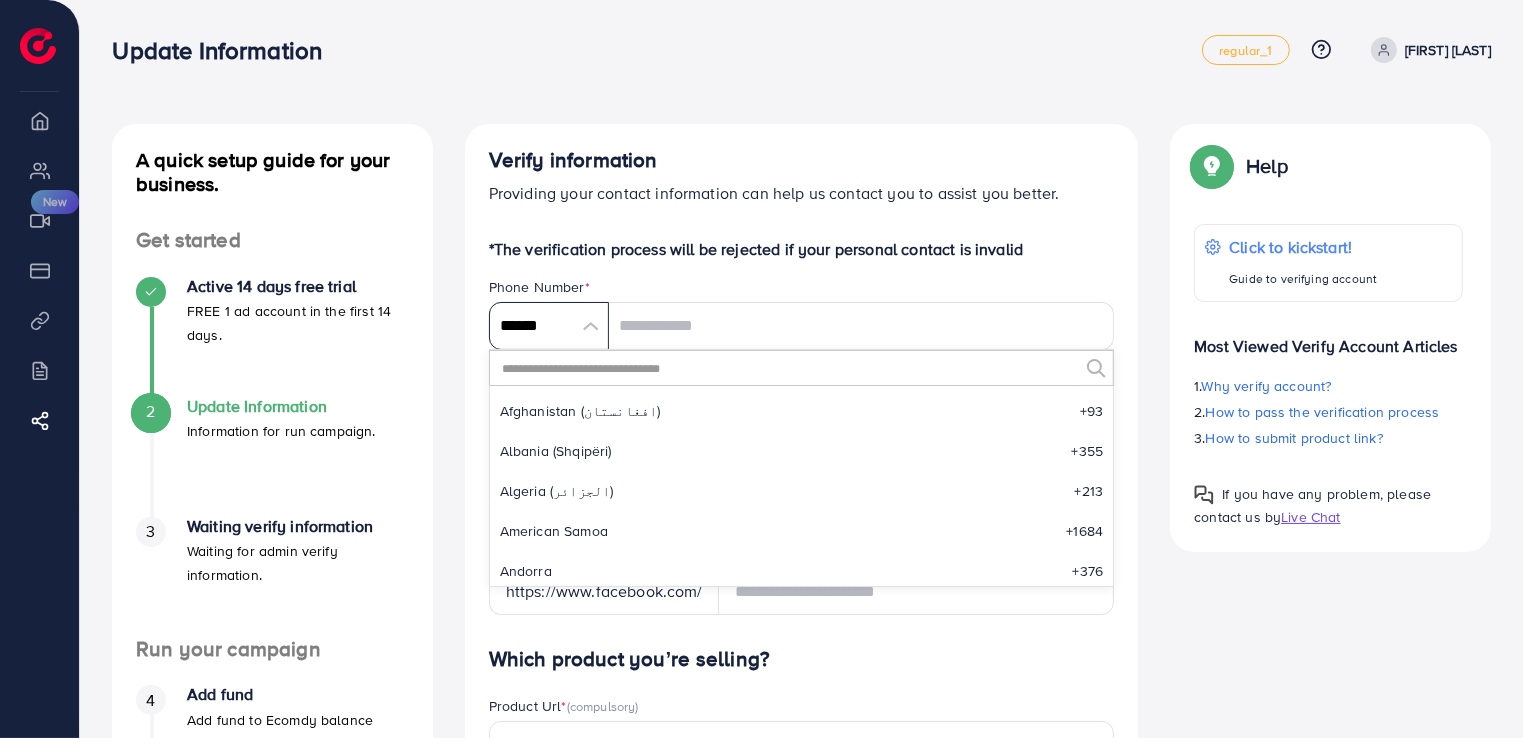scroll, scrollTop: 9284, scrollLeft: 0, axis: vertical 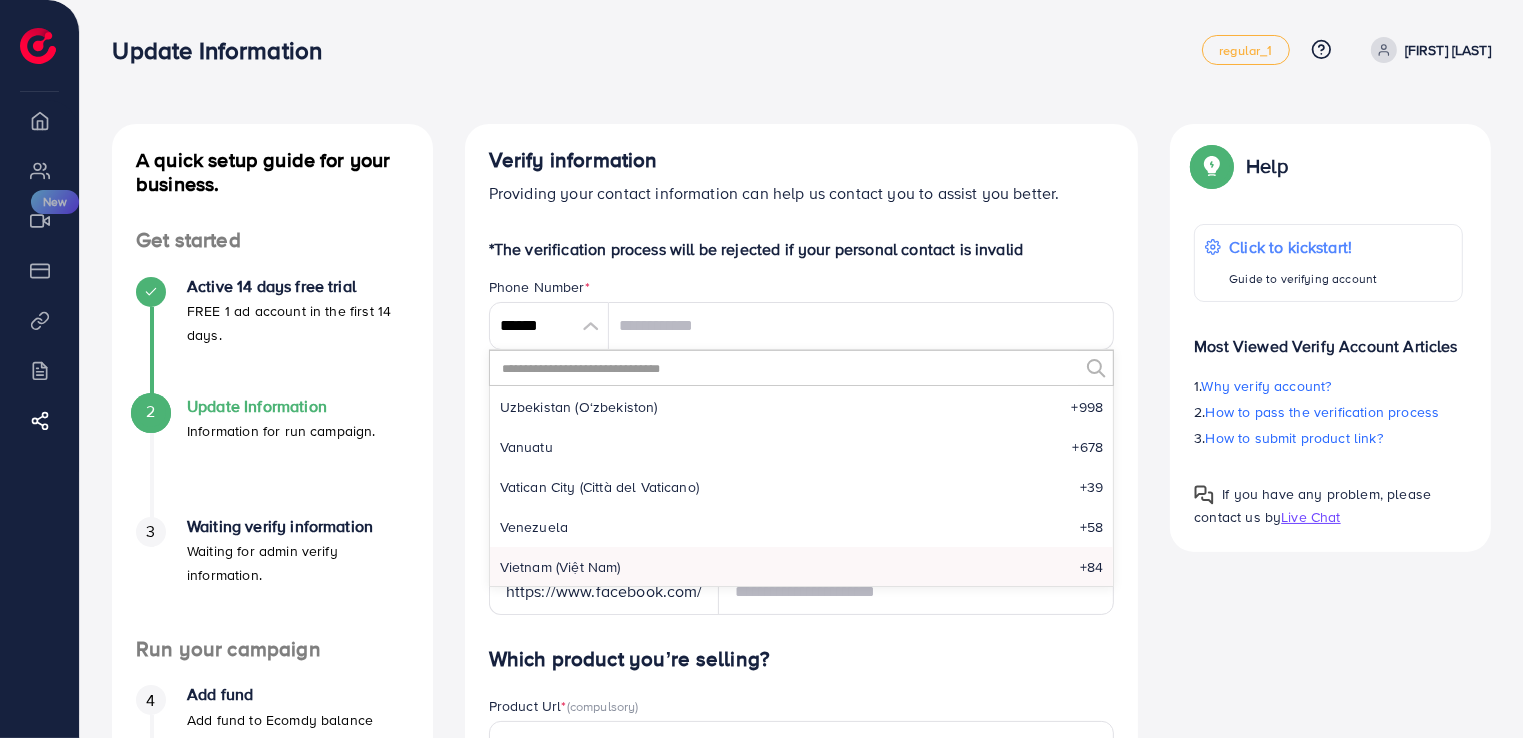 click at bounding box center (789, 368) 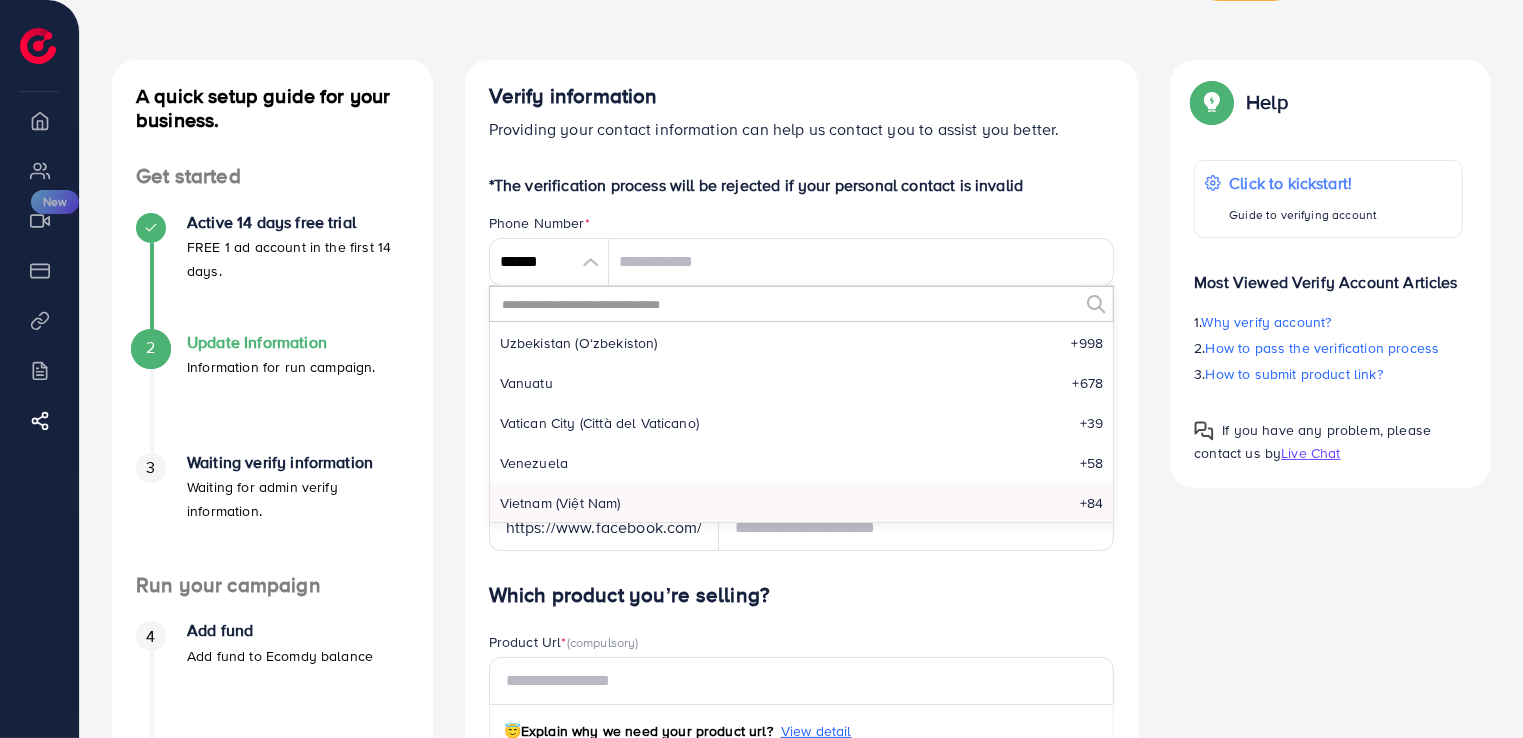 scroll, scrollTop: 100, scrollLeft: 0, axis: vertical 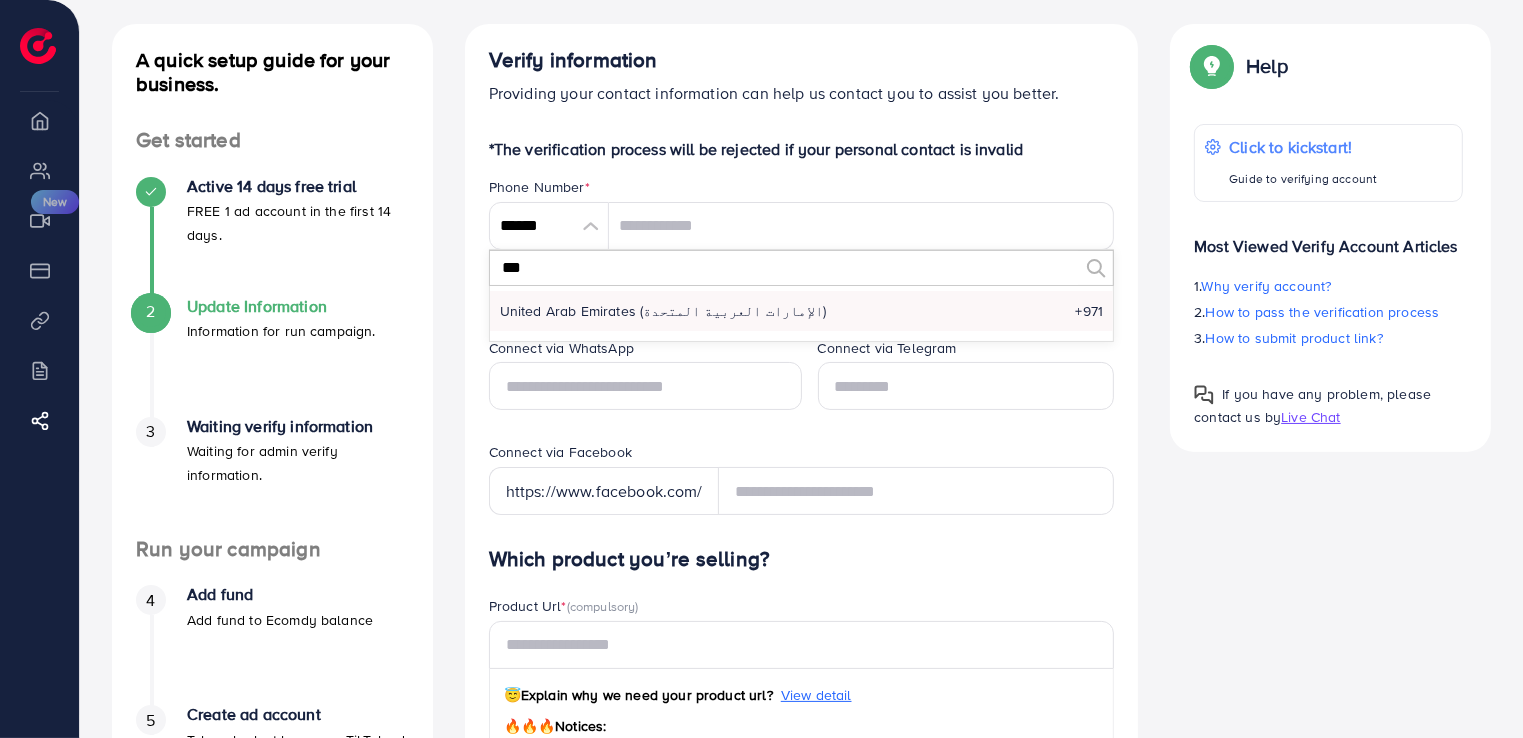 type on "***" 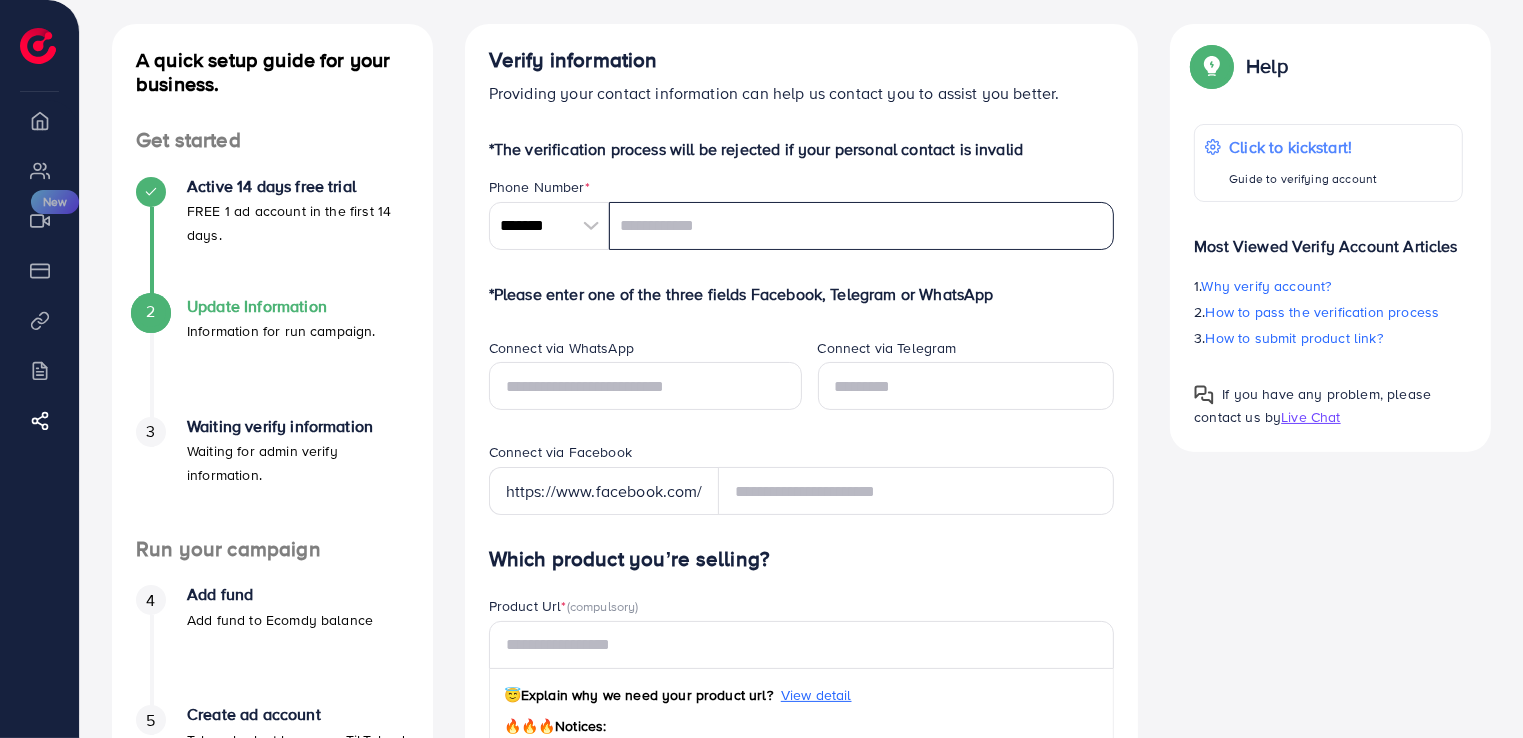 click at bounding box center (862, 226) 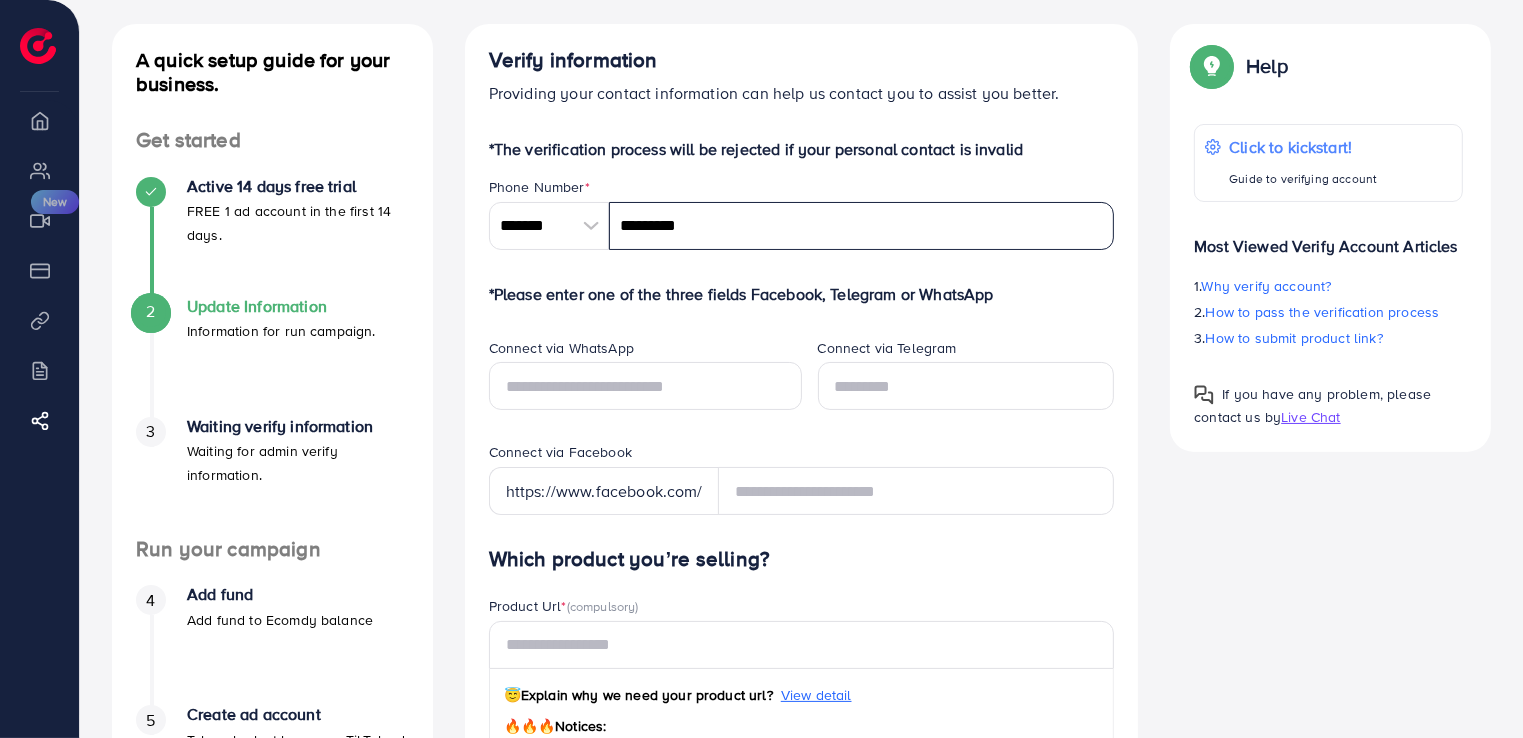 type on "*********" 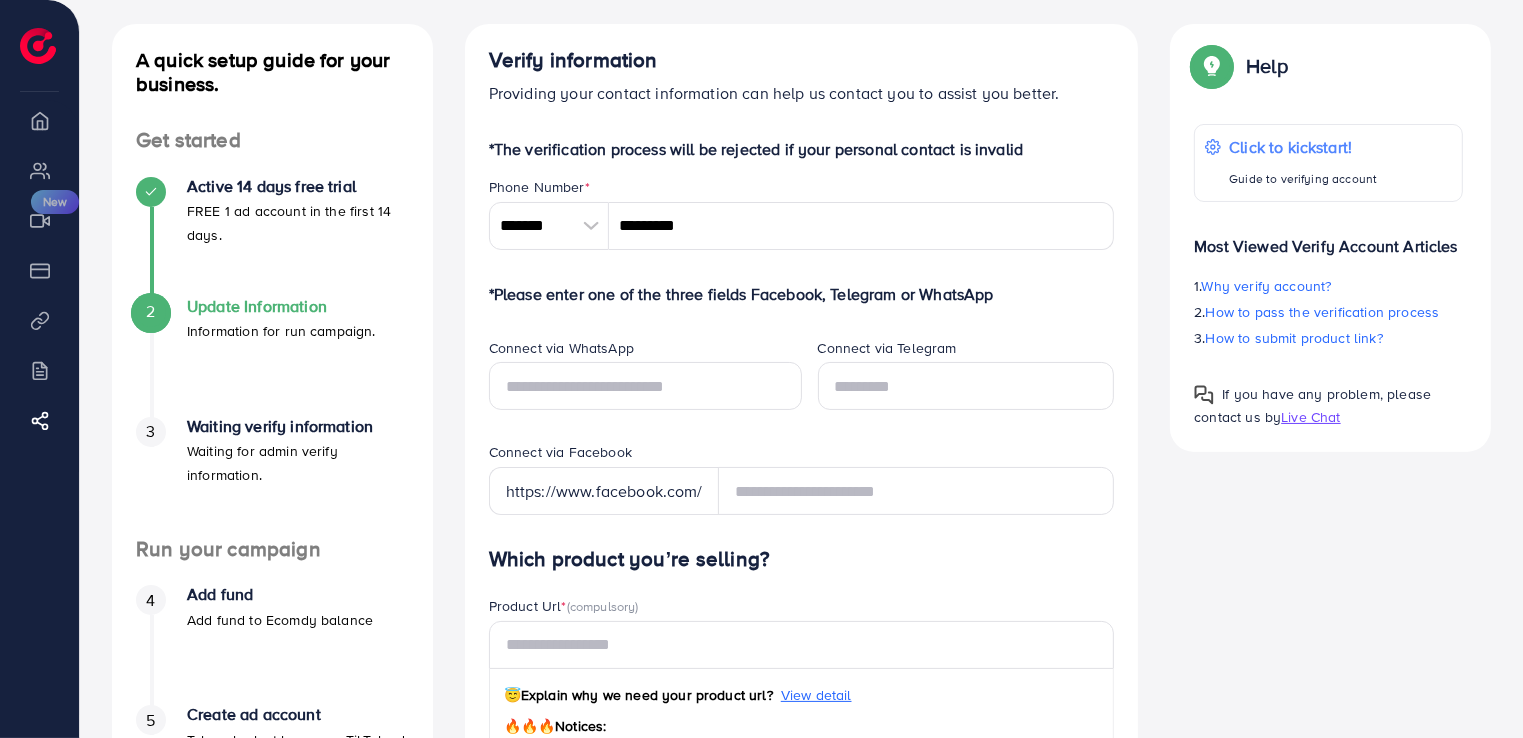 click on "*The verification process will be rejected if your personal contact is invalid   Phone Number  * [PHONE] A B C D E F G H I J K L M N O P Q R S T U V W X Y Z search no result [COUNTRY] +[PHONE_CODE]  *Please enter one of the three fields Facebook, Telegram or WhatsApp   Connect via WhatsApp   Connect via Telegram   Connect via Facebook  https://www.facebook.com/  Which product you’re selling?   Product Url  *  (compulsory)  😇  Explain why we need your product url?  View detail  🔥🔥🔥  Notices: Please copy and paste your full product URL/domain here to ensure the URL is correct. Note that domains with www and non-www will be counted as two different URLs. Please do not use URL Shortens or Banned URLs here!  Target Market  *  (You can add multi-country)            Loading...     Add store screenshot attachment  (Optional)  View example  Notices:   You should log in to your website and take a screenshot from there.  🔥" at bounding box center (802, 808) 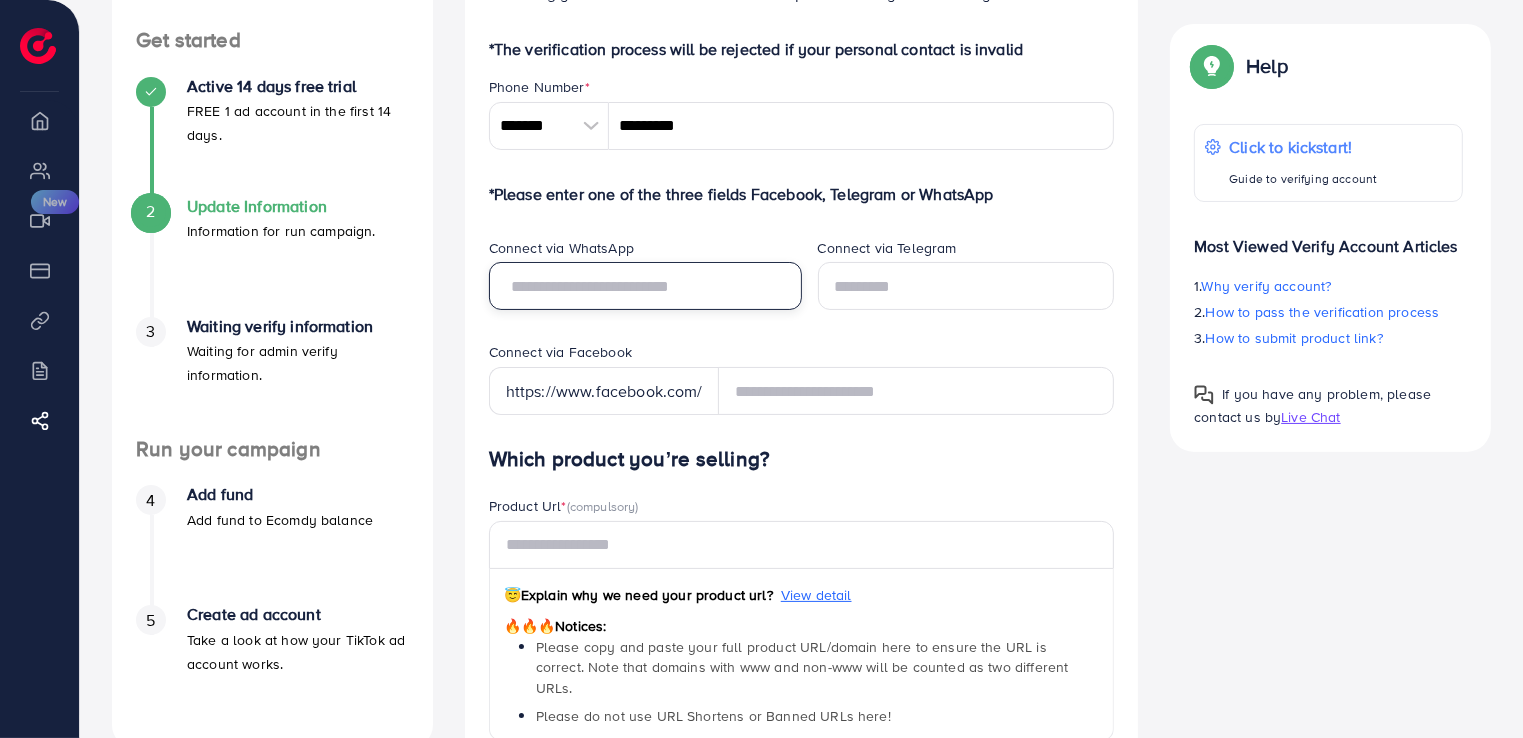 click at bounding box center [645, 286] 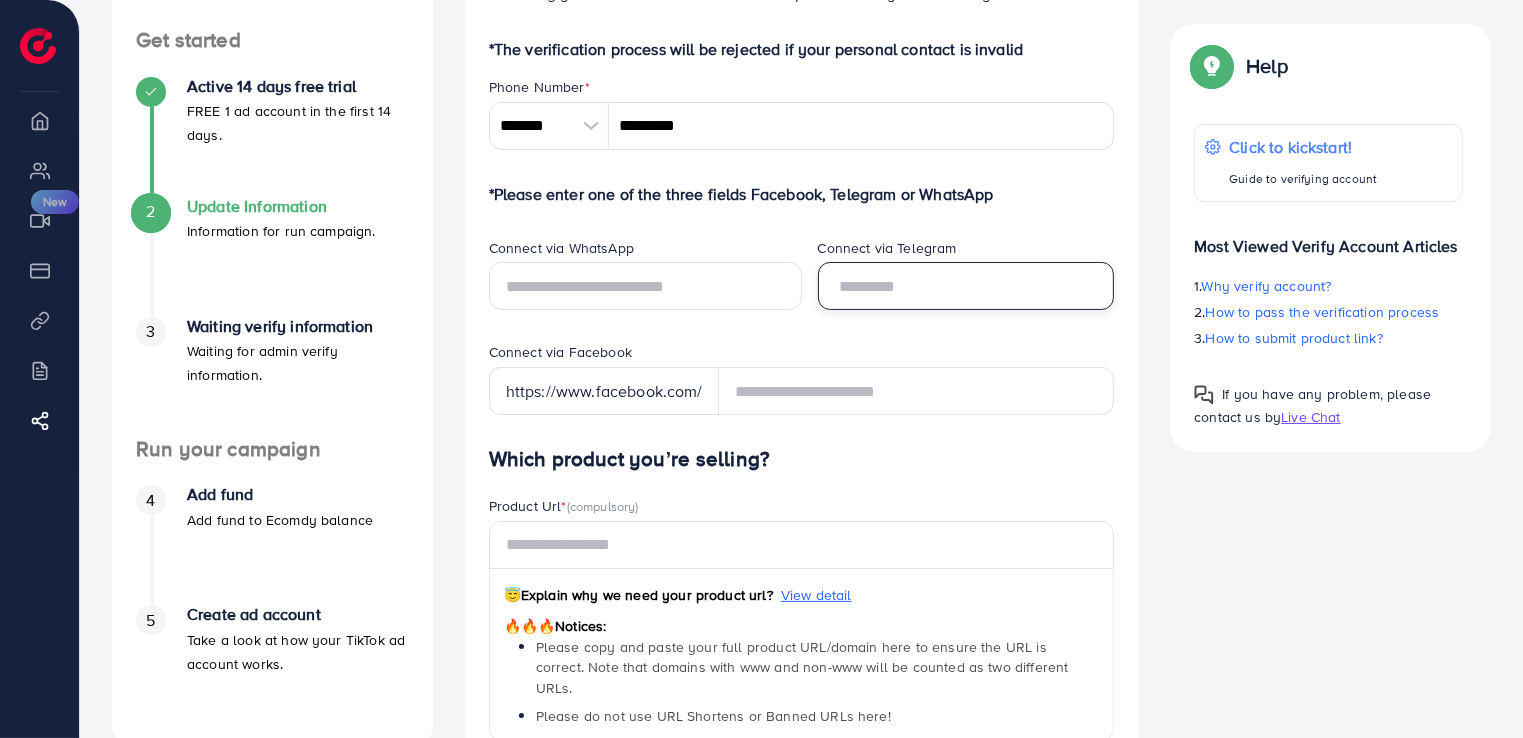 click at bounding box center [966, 286] 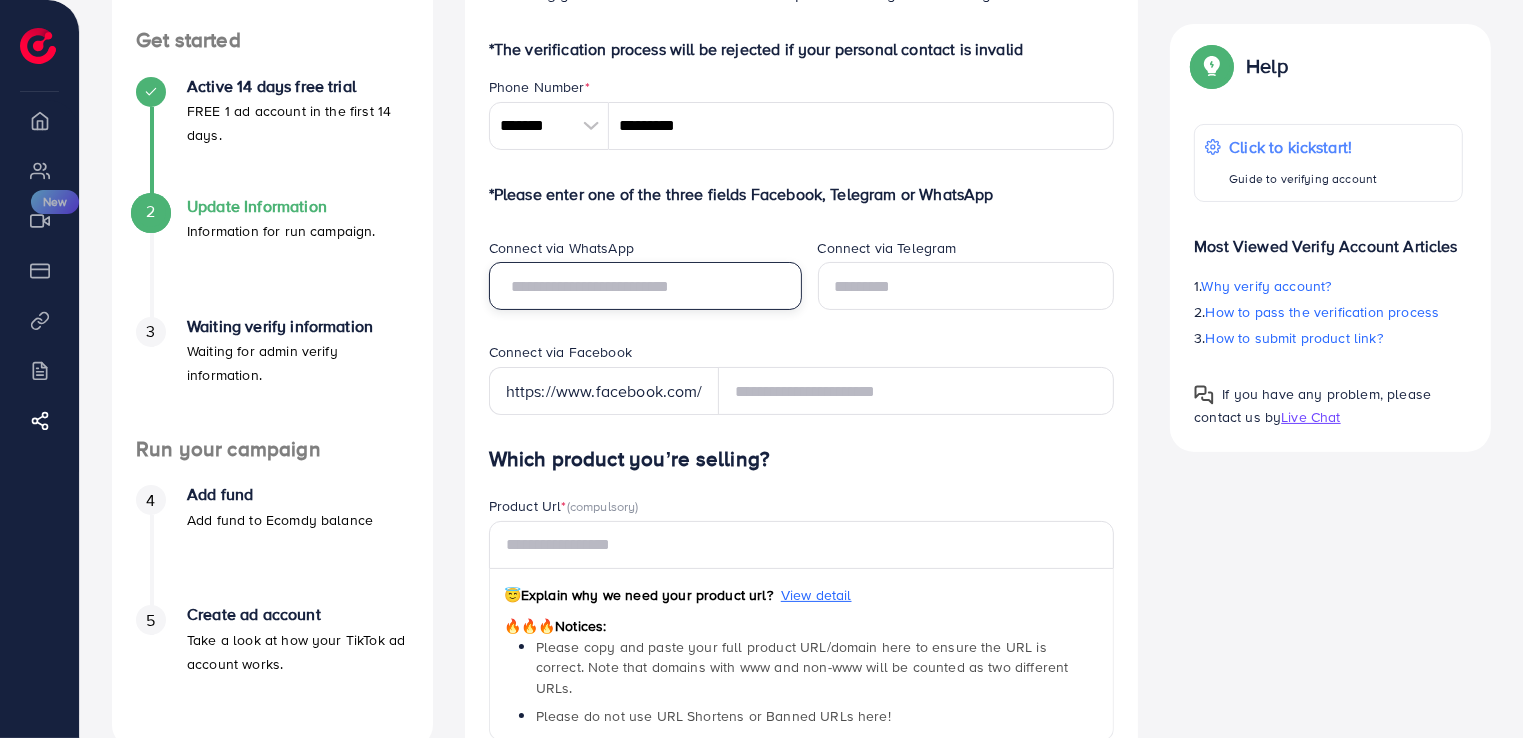 click at bounding box center [645, 286] 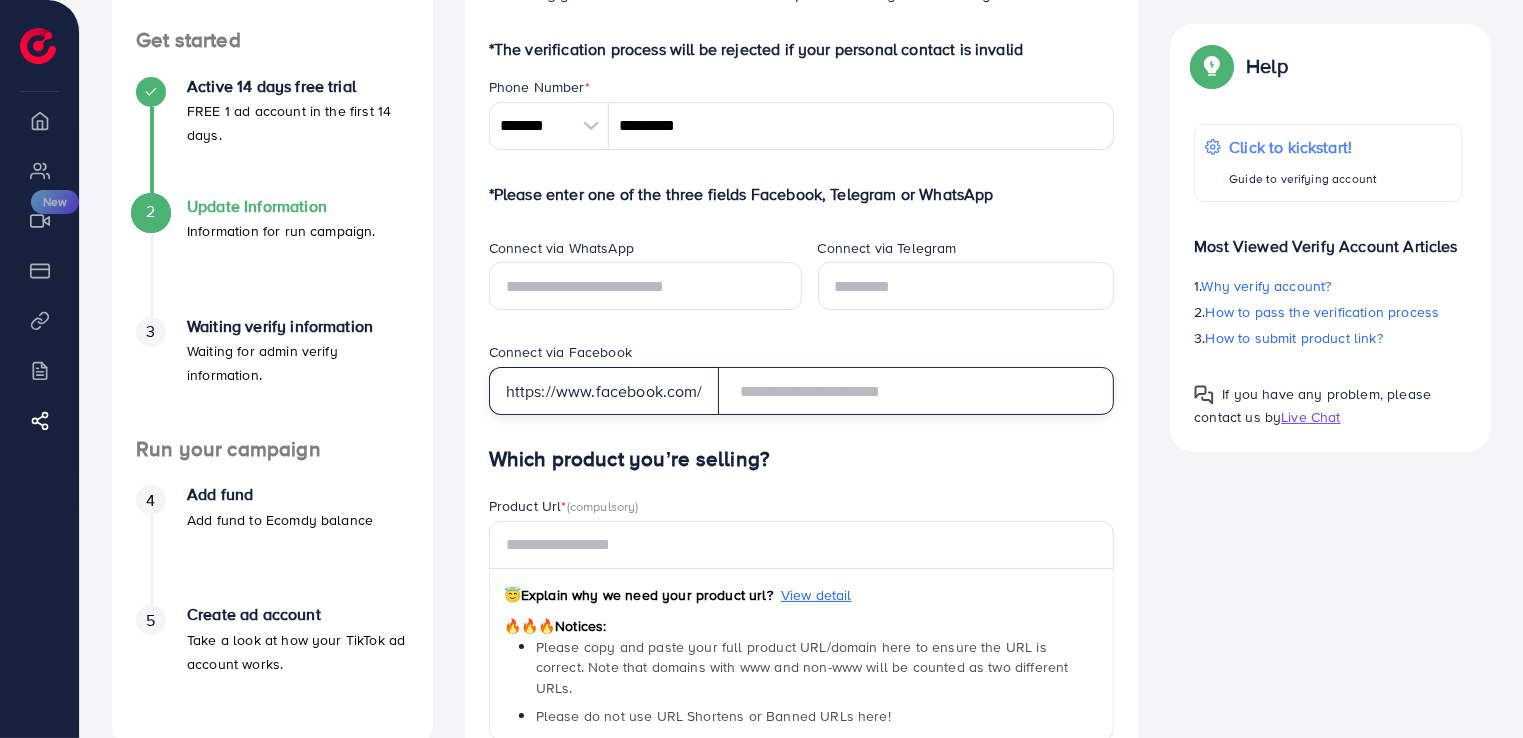 click at bounding box center (916, 391) 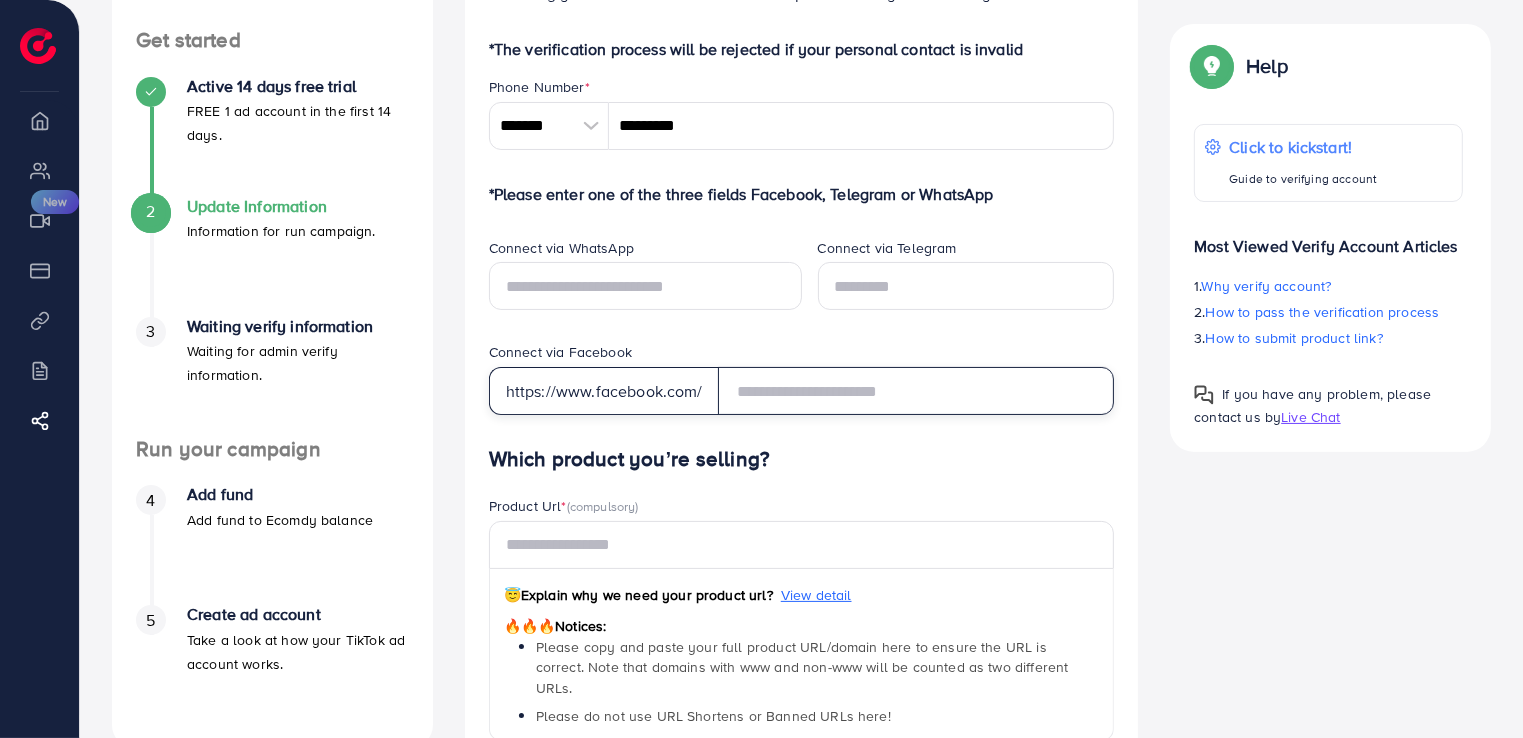 paste on "**********" 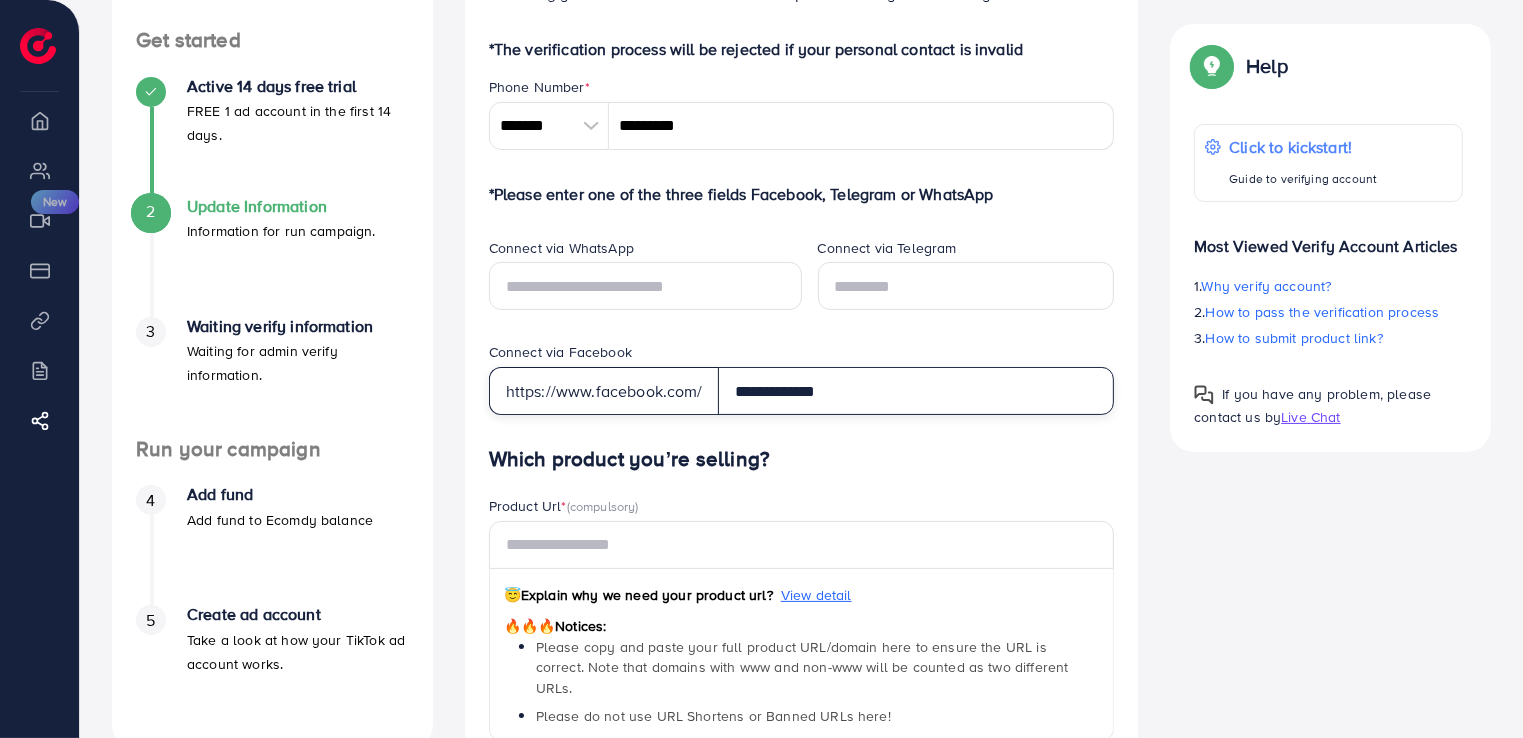 scroll, scrollTop: 100, scrollLeft: 0, axis: vertical 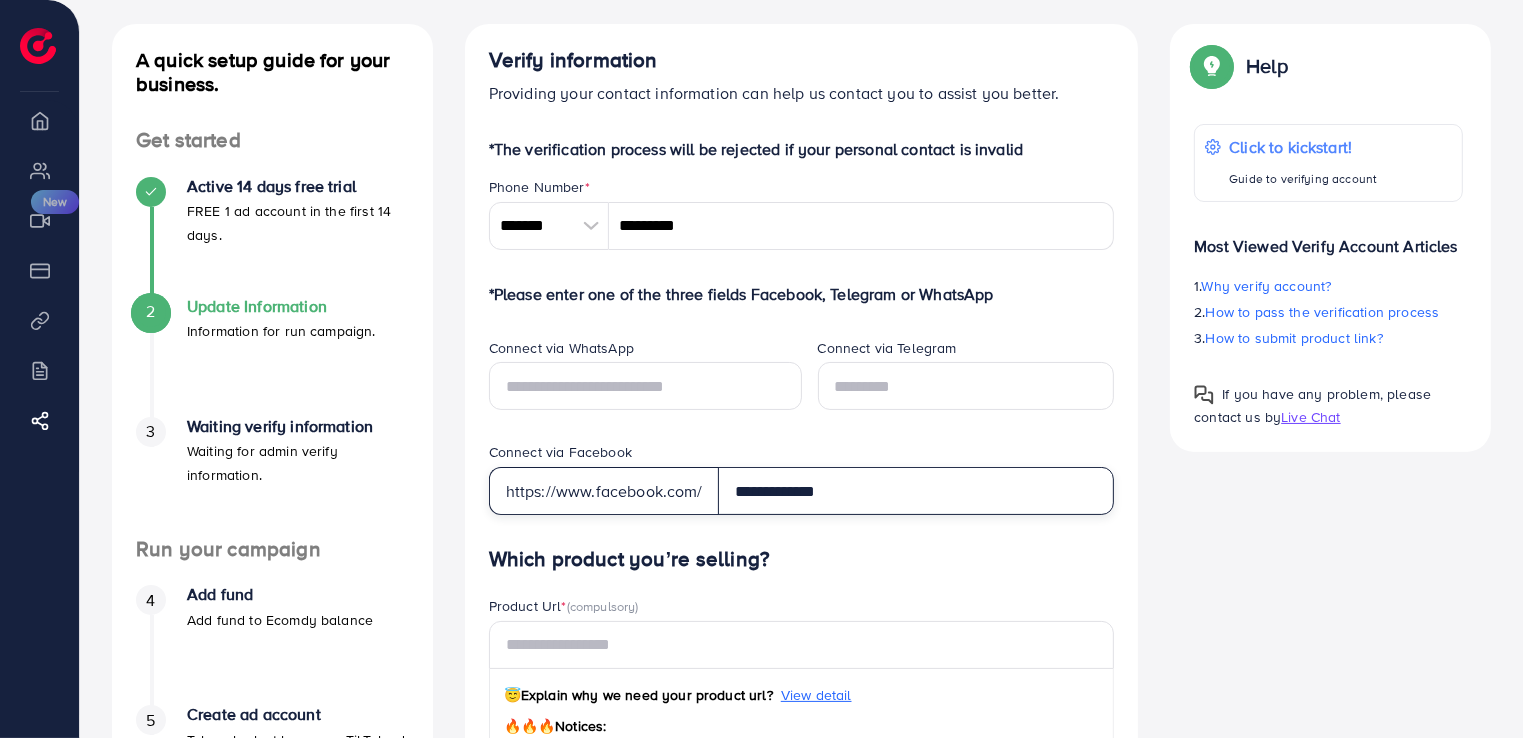 type on "**********" 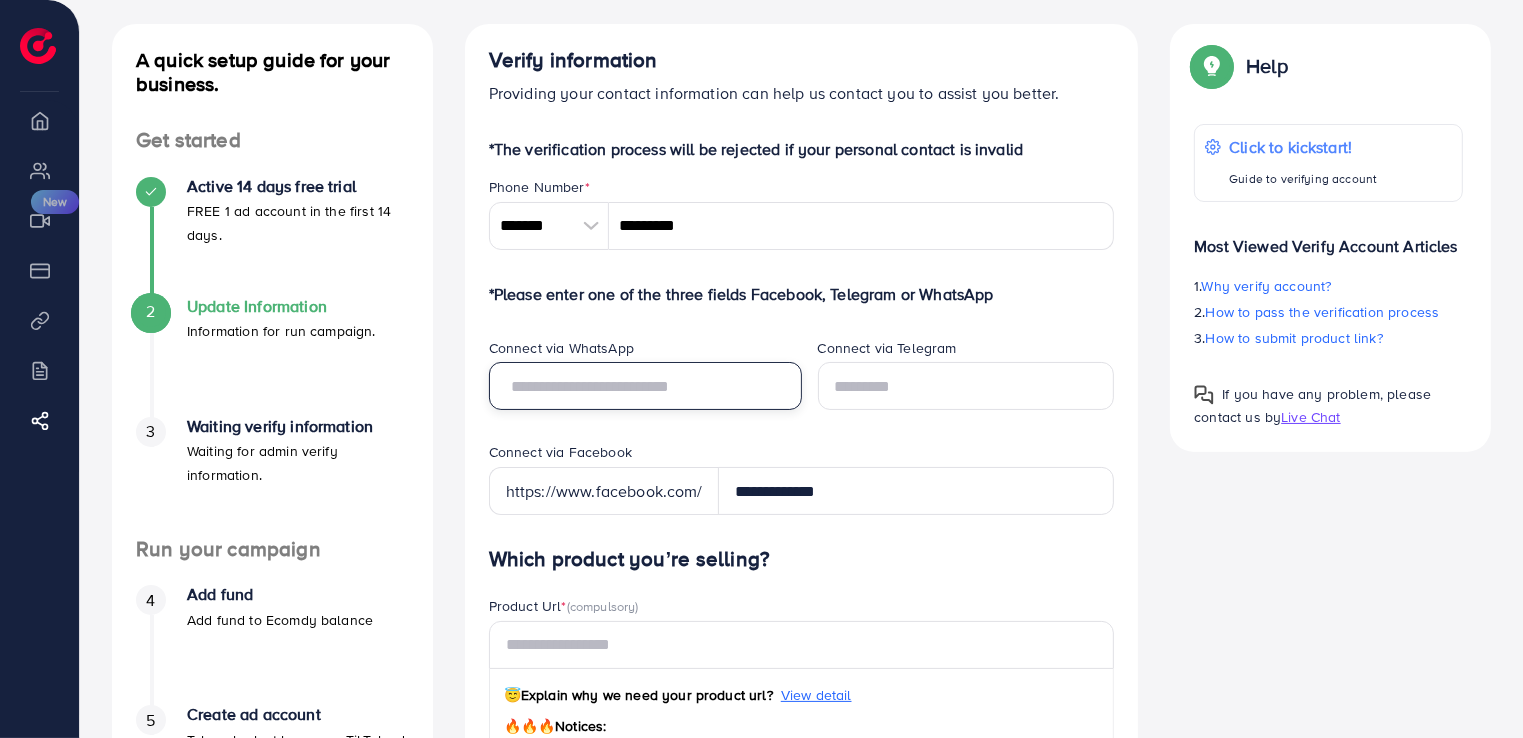 click at bounding box center (645, 386) 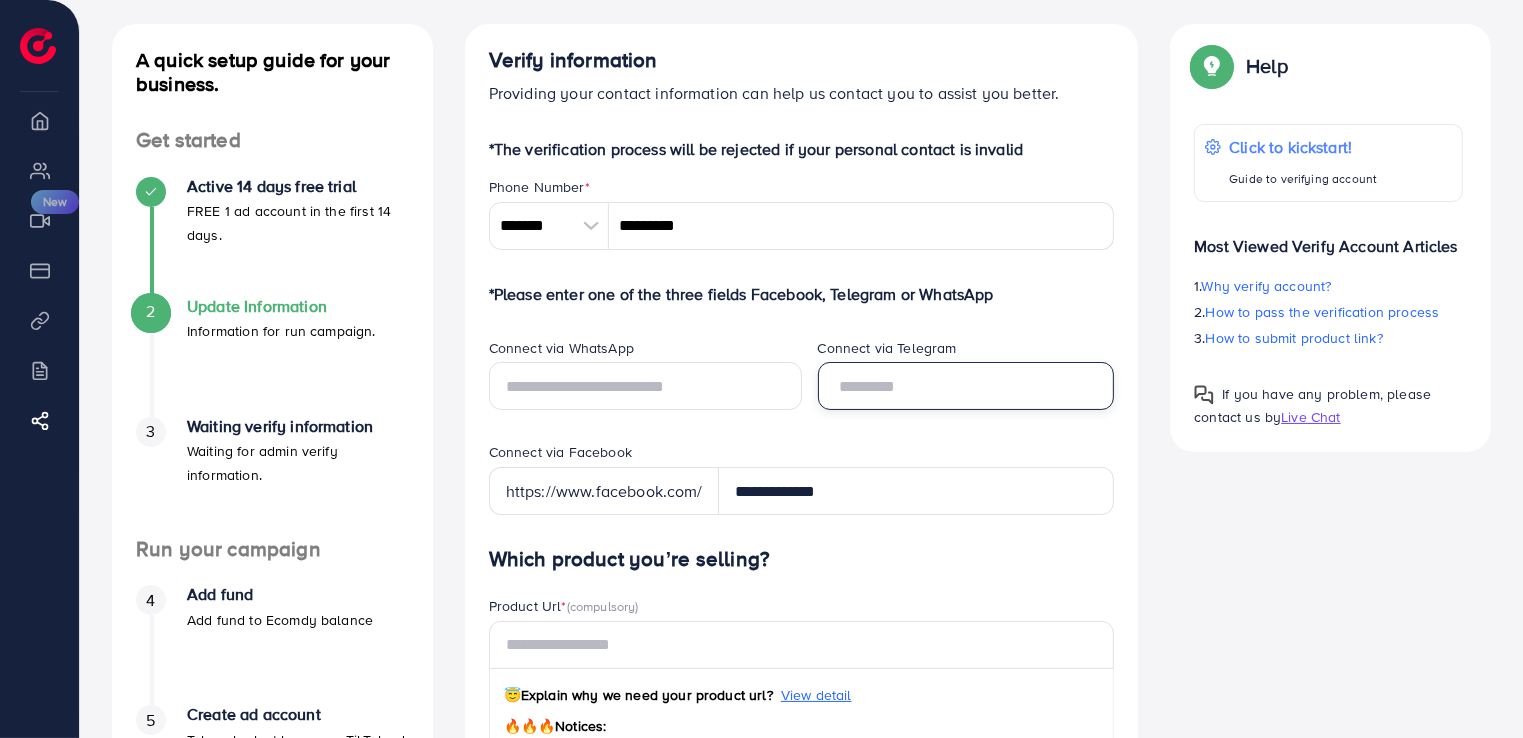 click at bounding box center (966, 386) 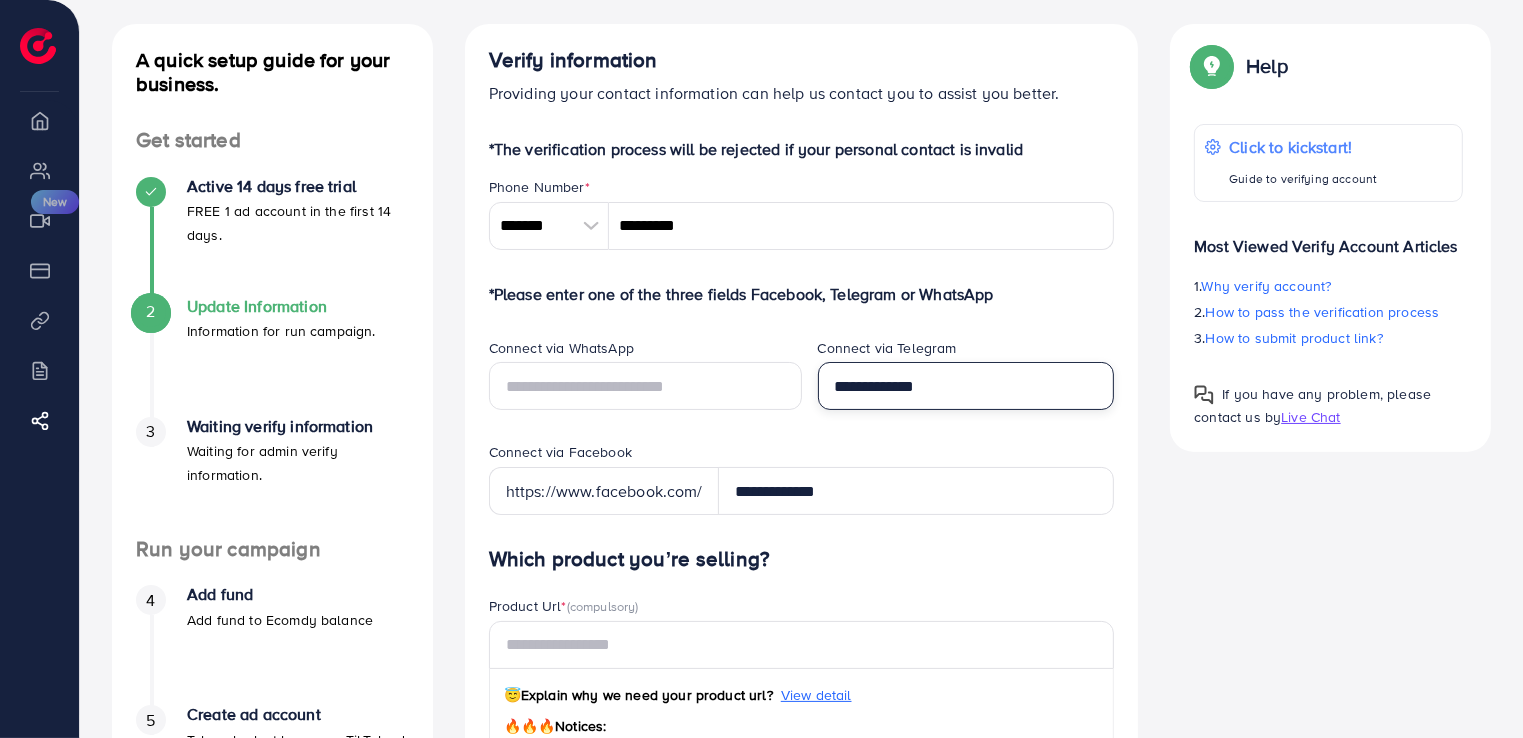 type on "**********" 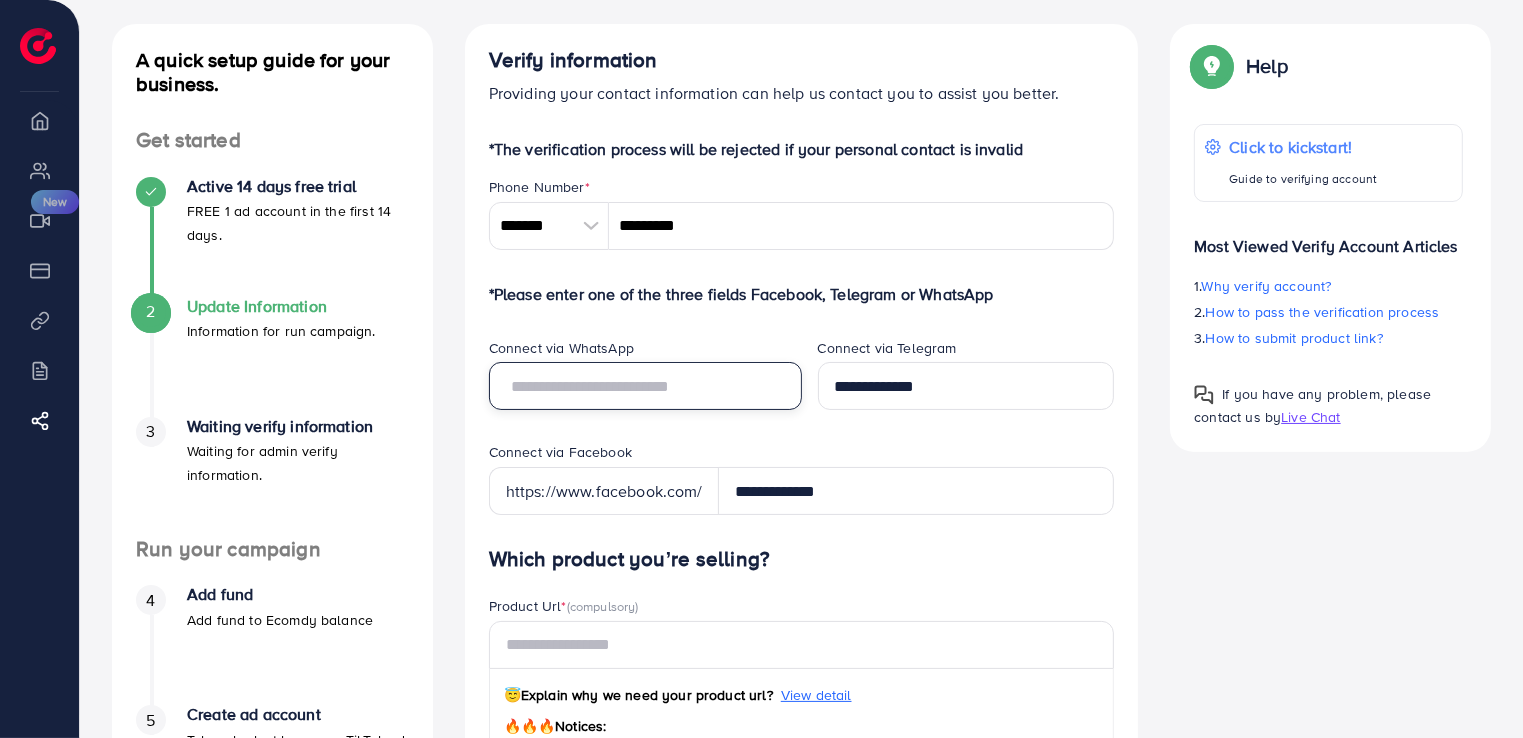 click at bounding box center (645, 386) 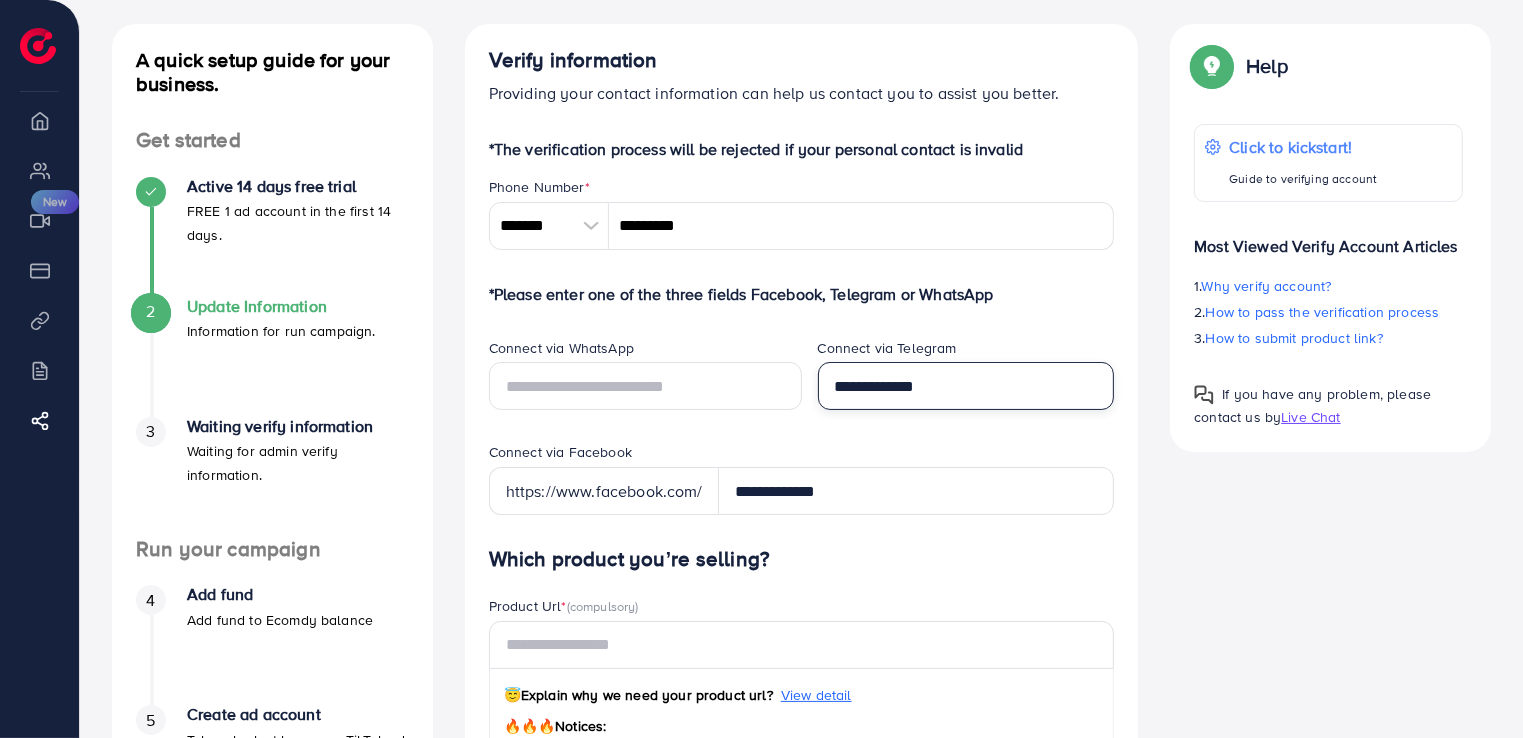 drag, startPoint x: 980, startPoint y: 391, endPoint x: 791, endPoint y: 384, distance: 189.12958 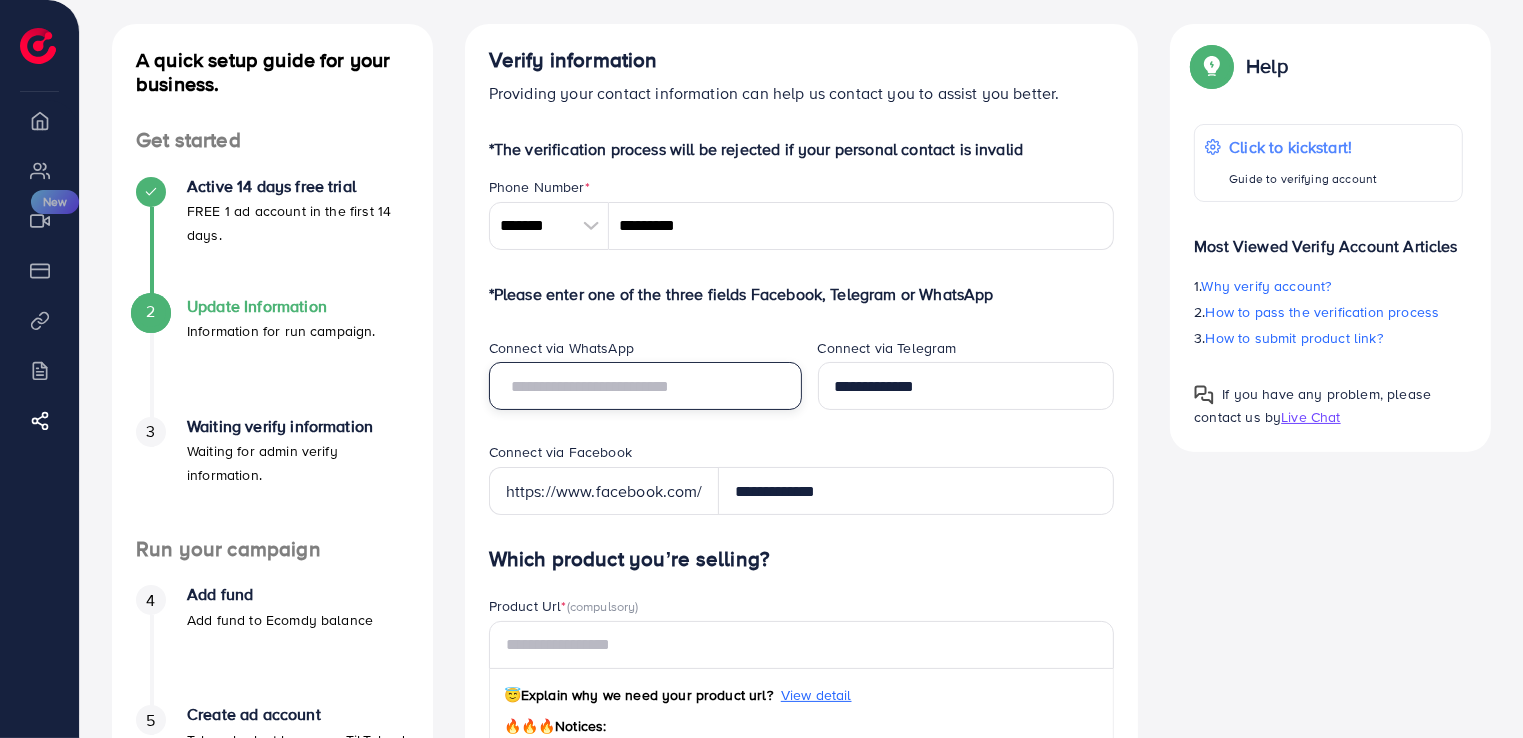 click at bounding box center [645, 386] 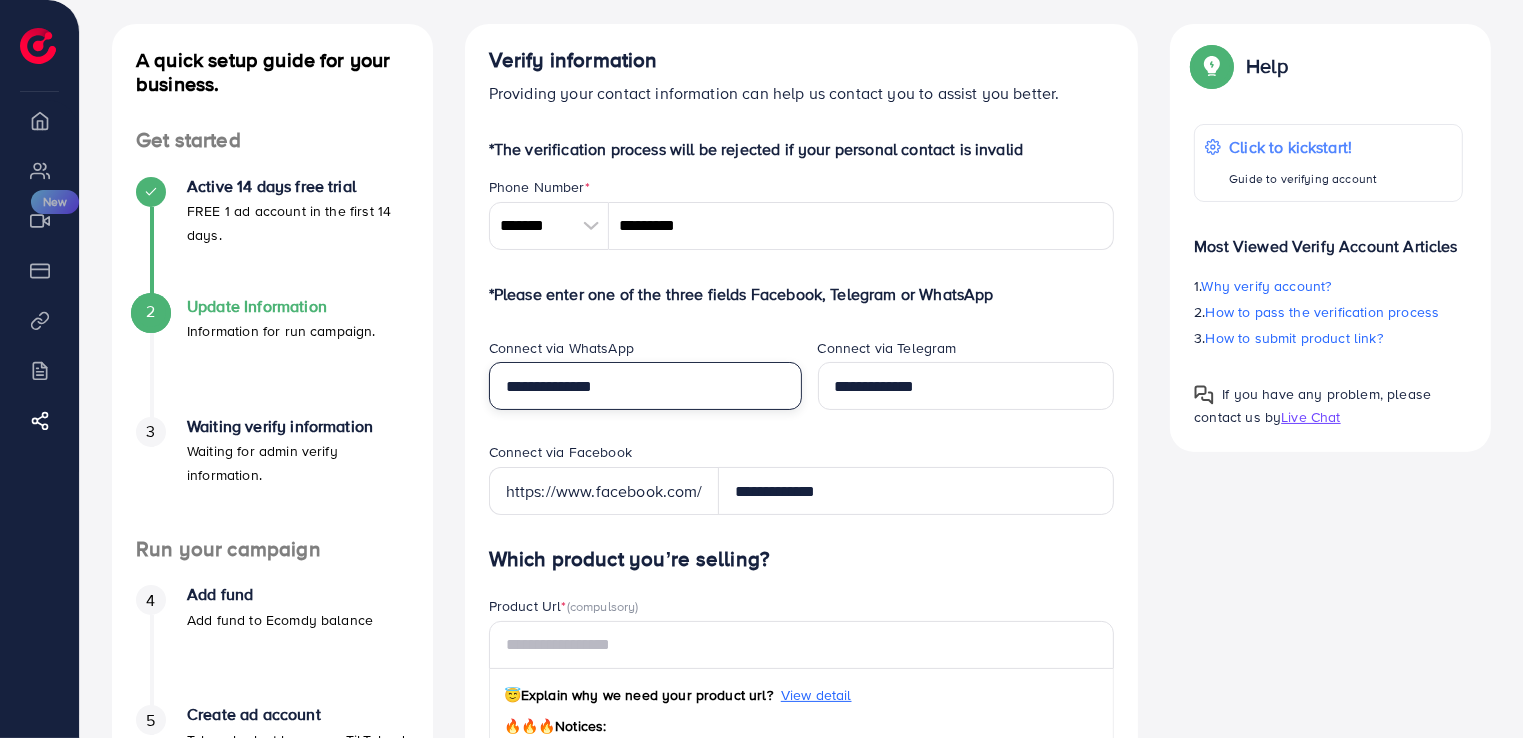 type on "**********" 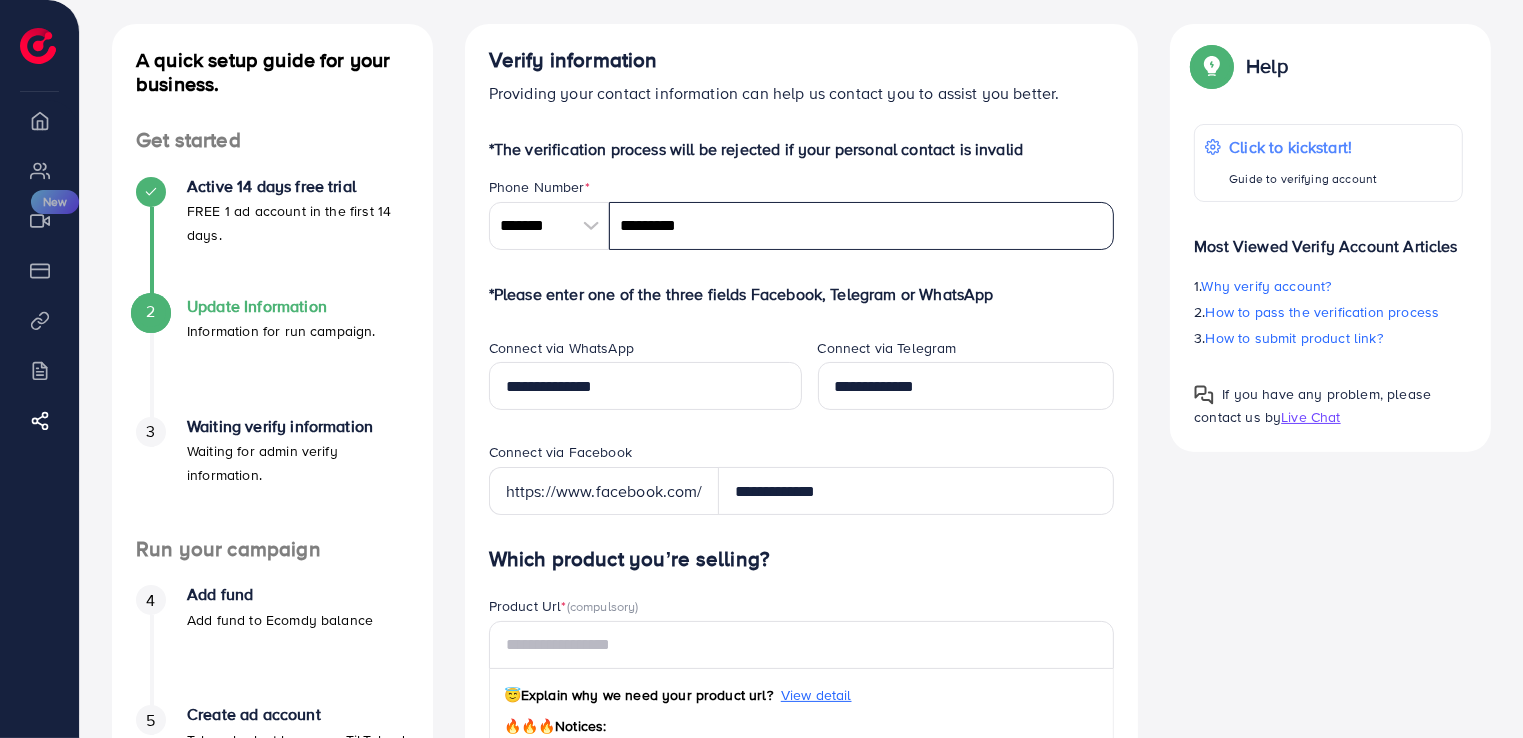 click on "*********" at bounding box center (862, 226) 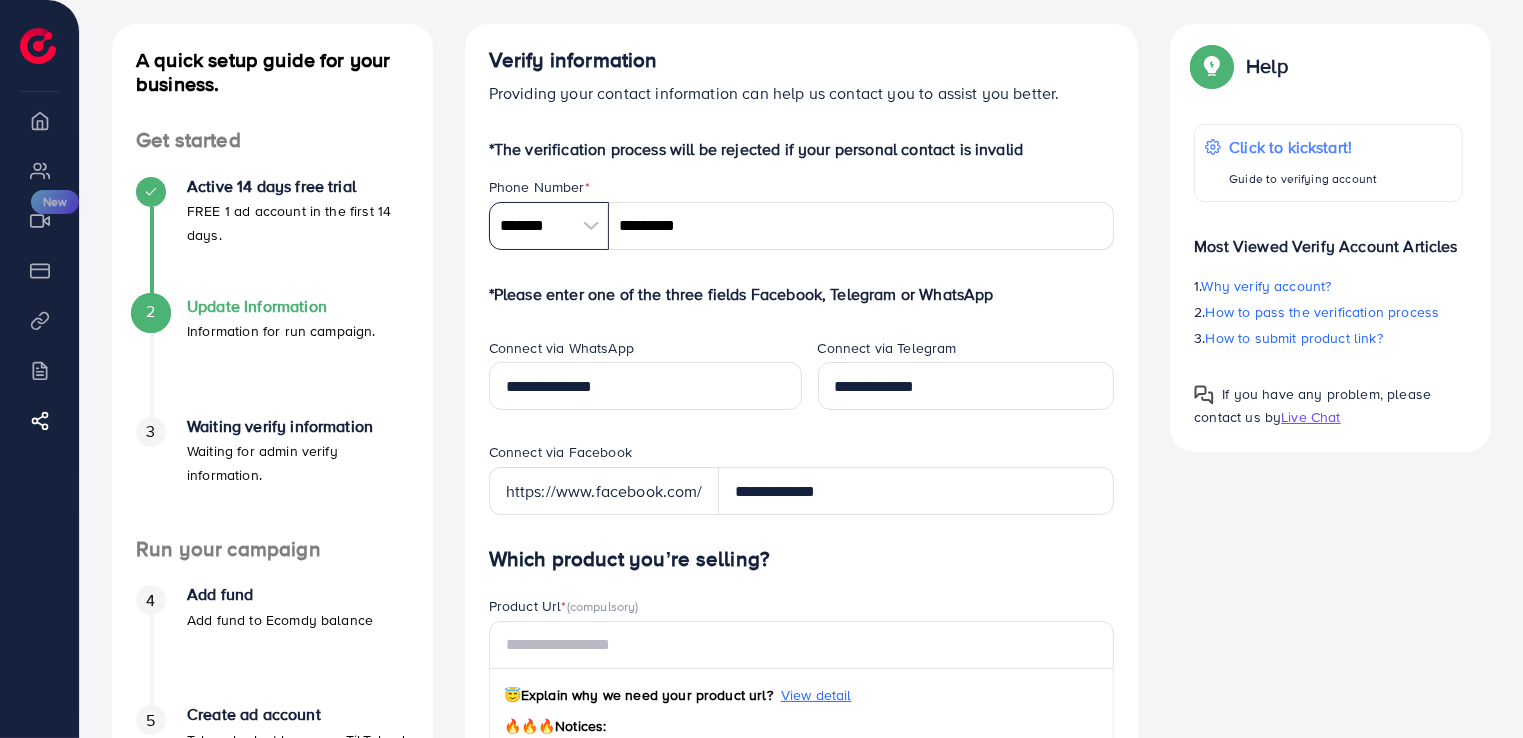 click on "*******" at bounding box center [549, 226] 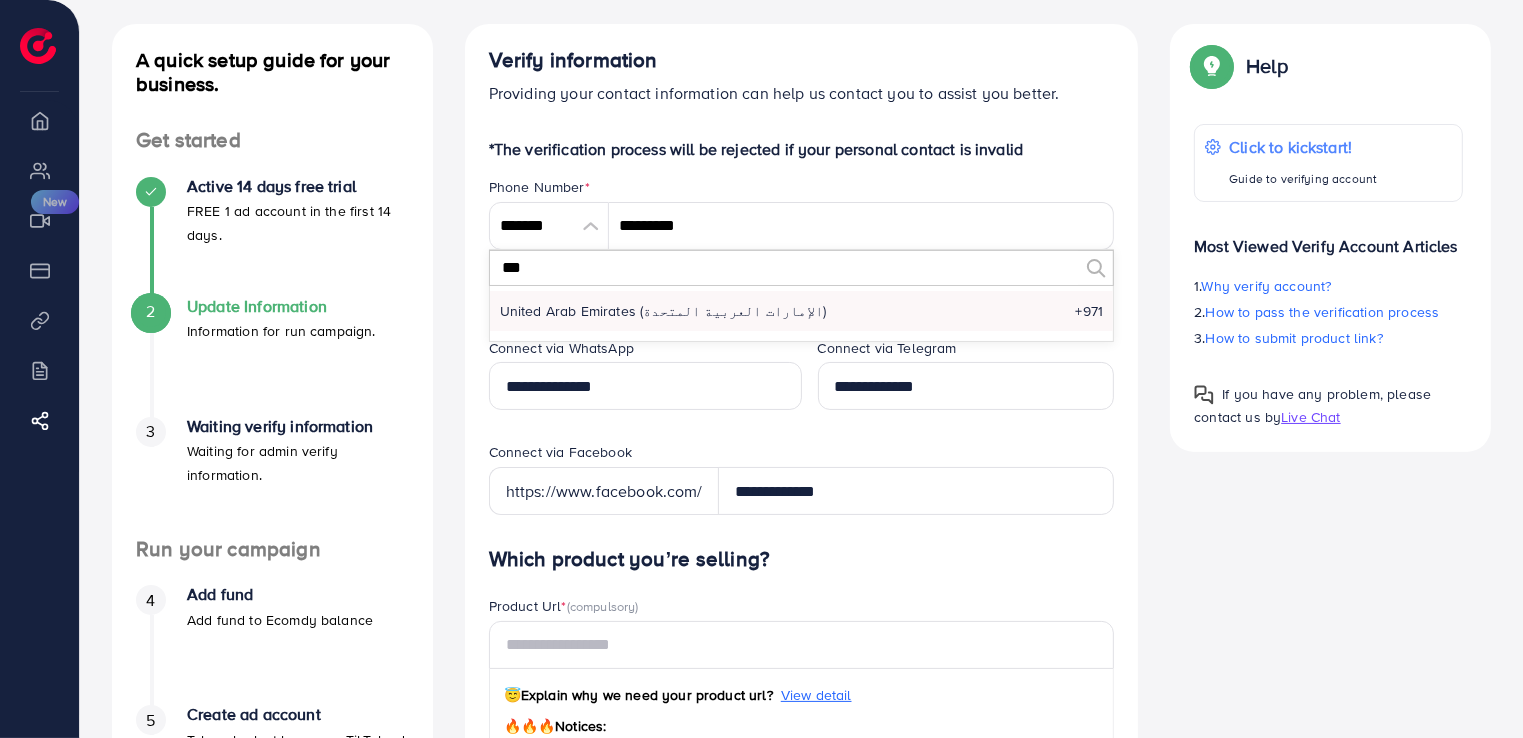 click on "***" at bounding box center (802, 268) 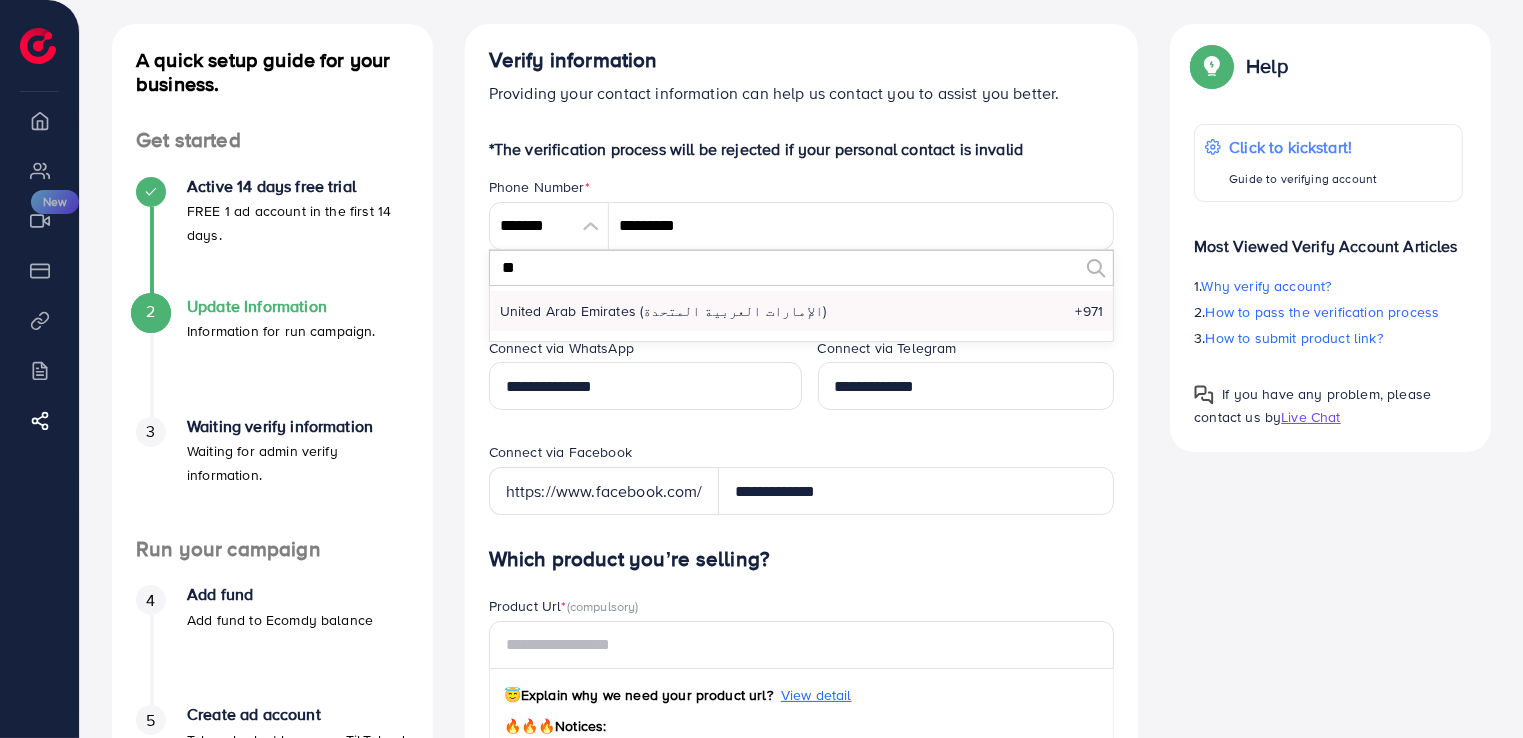 type on "*" 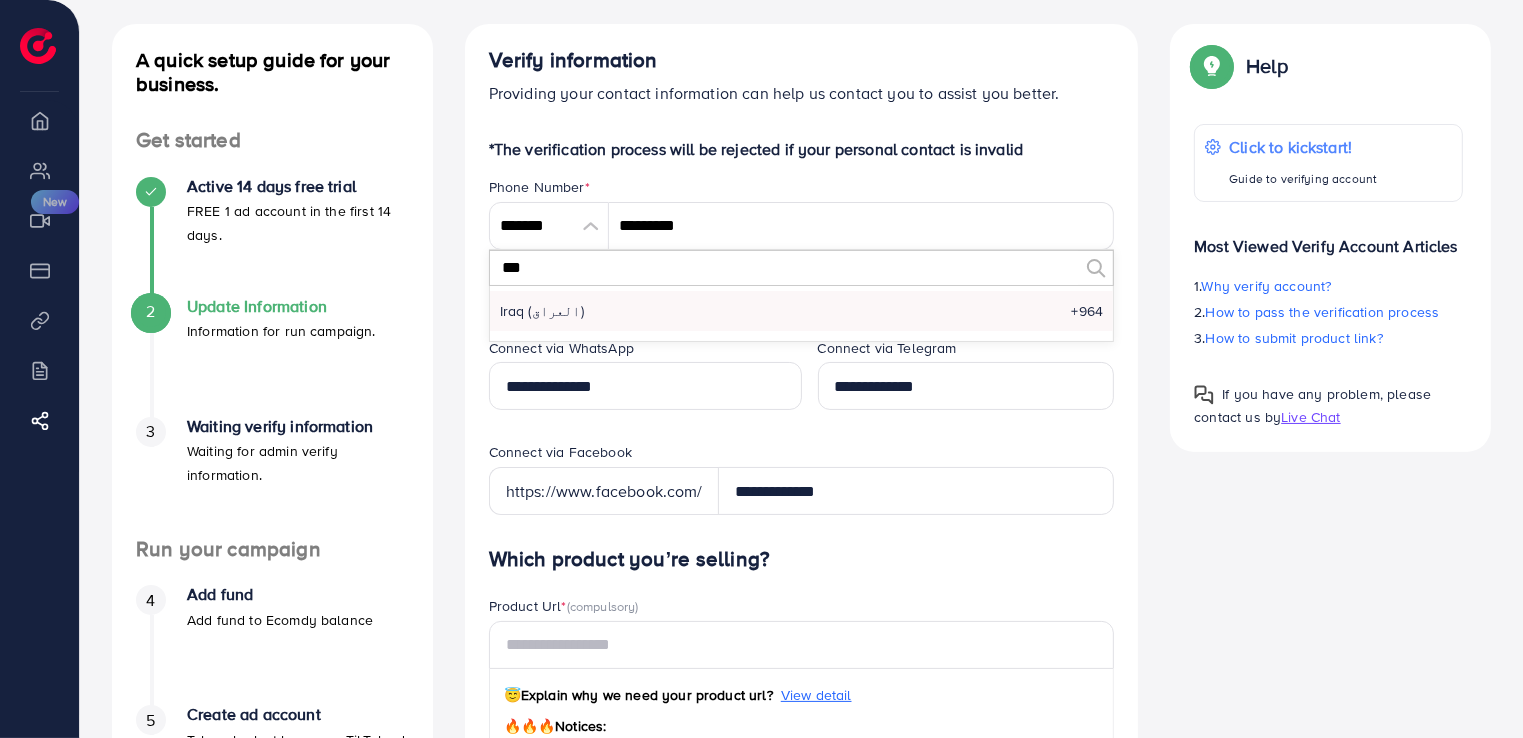 type on "***" 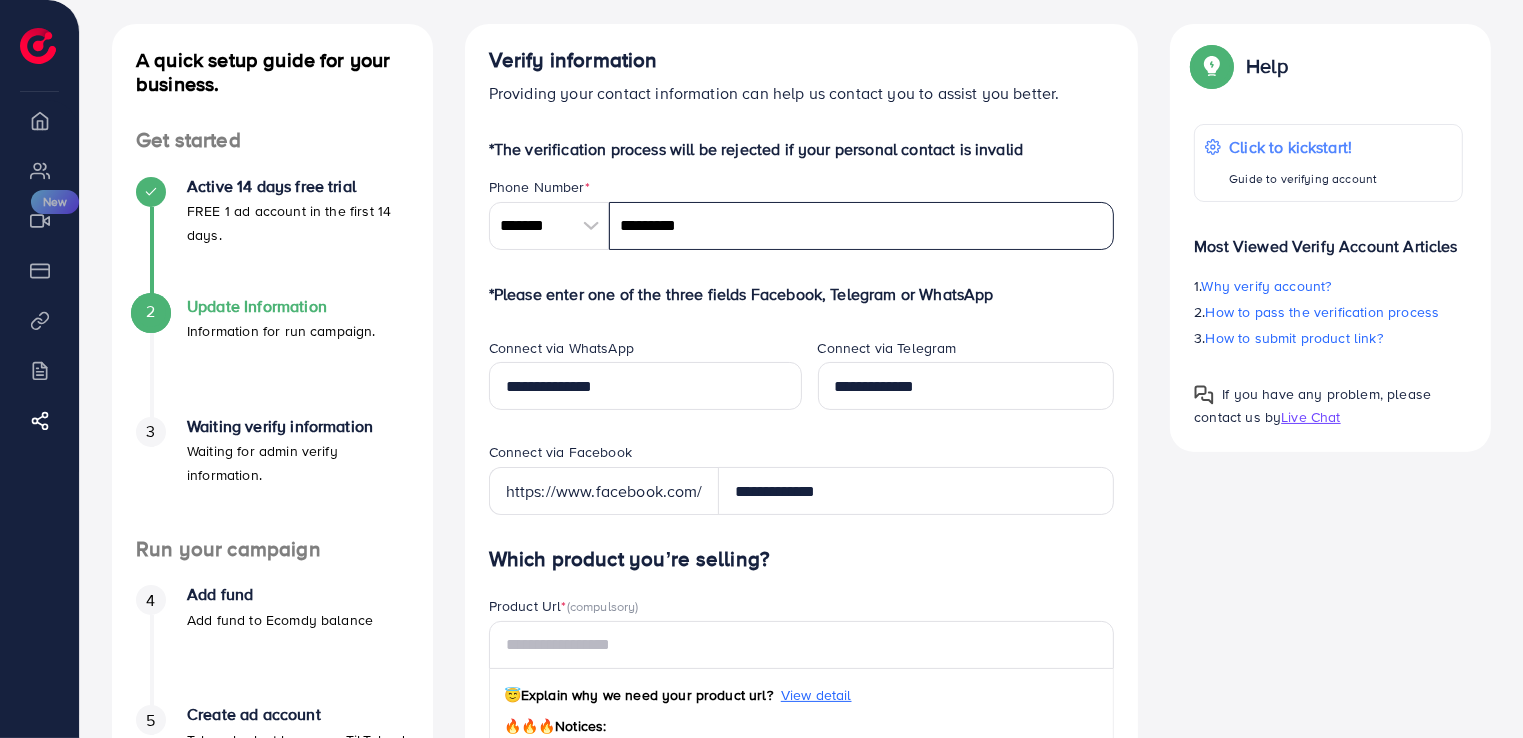 click on "*********" at bounding box center [862, 226] 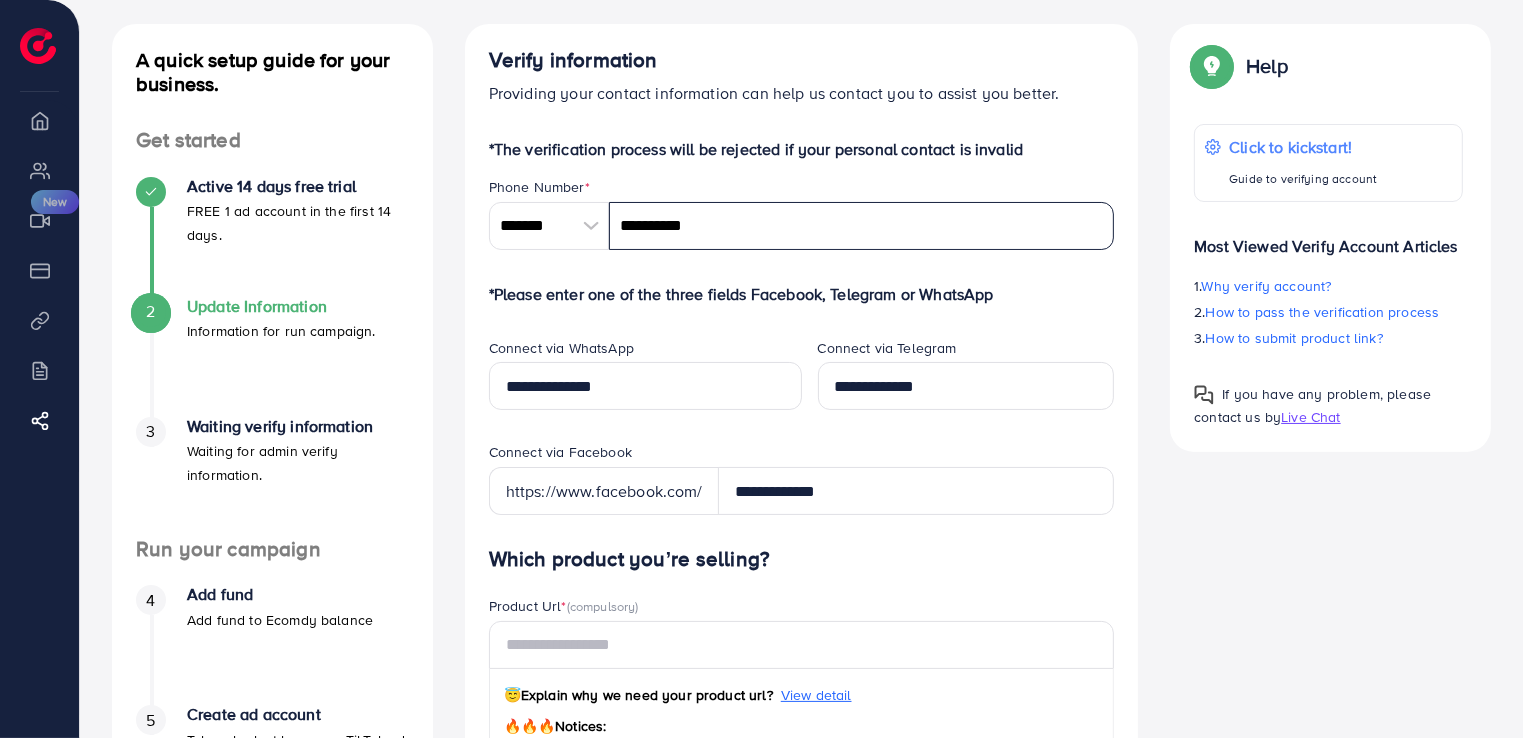 type on "**********" 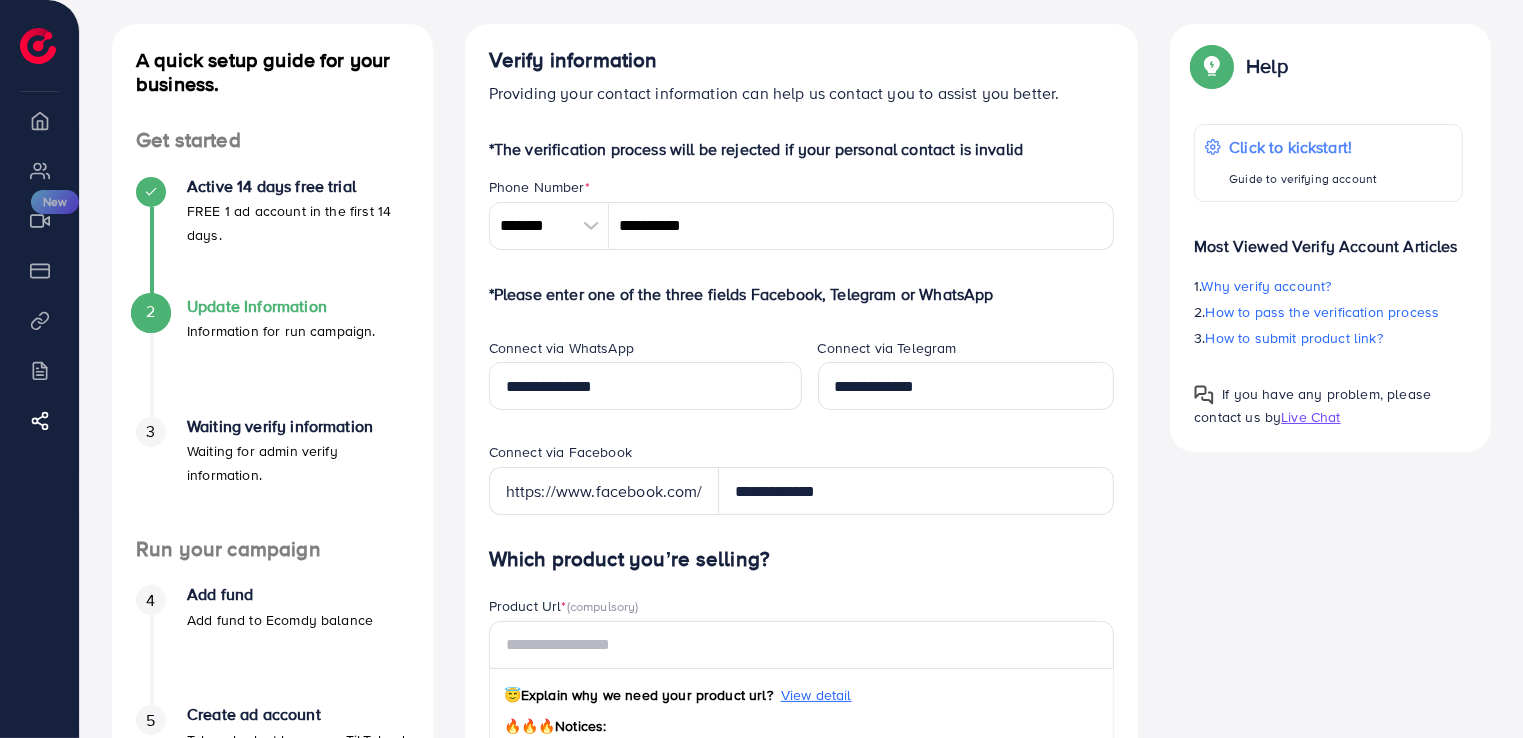 click on "**********" at bounding box center [802, 808] 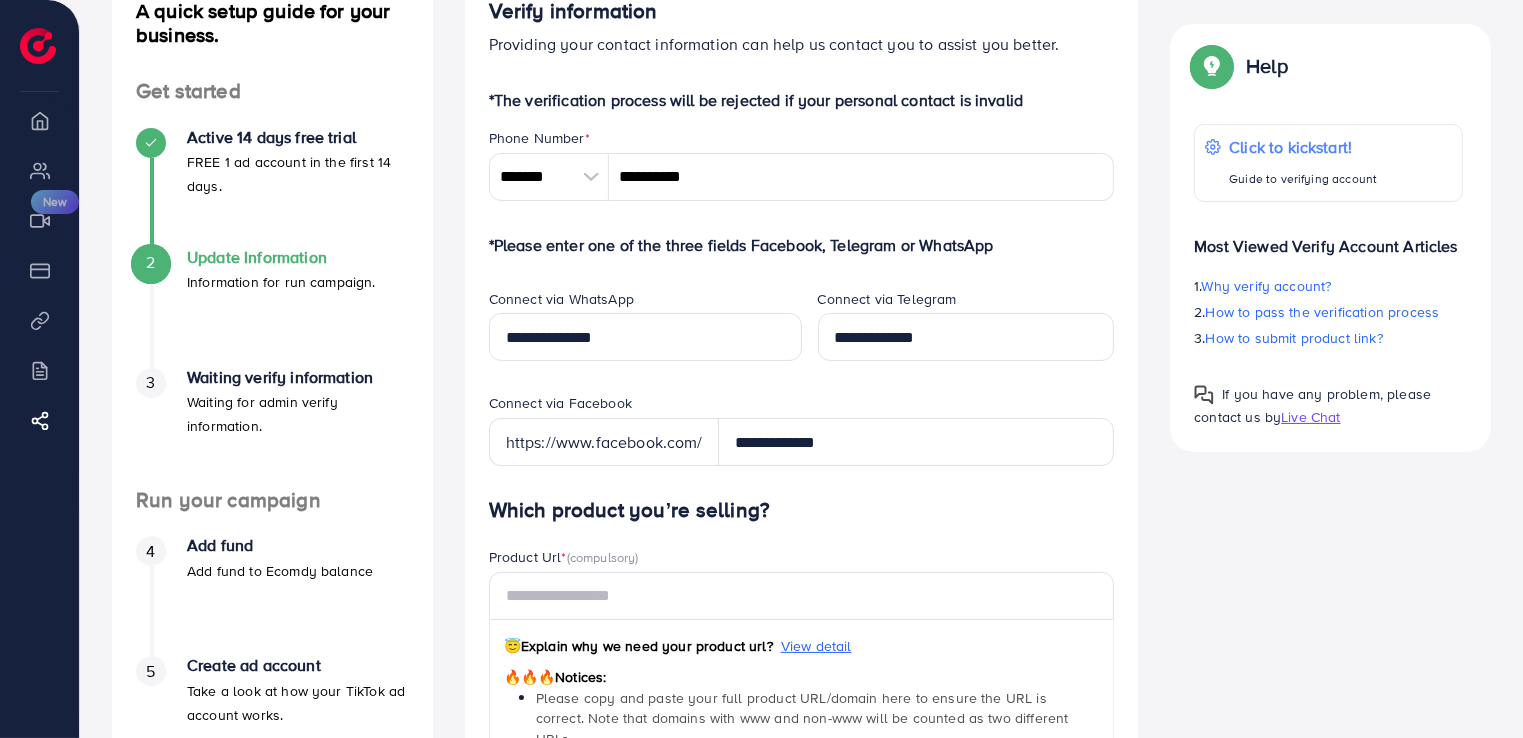 scroll, scrollTop: 200, scrollLeft: 0, axis: vertical 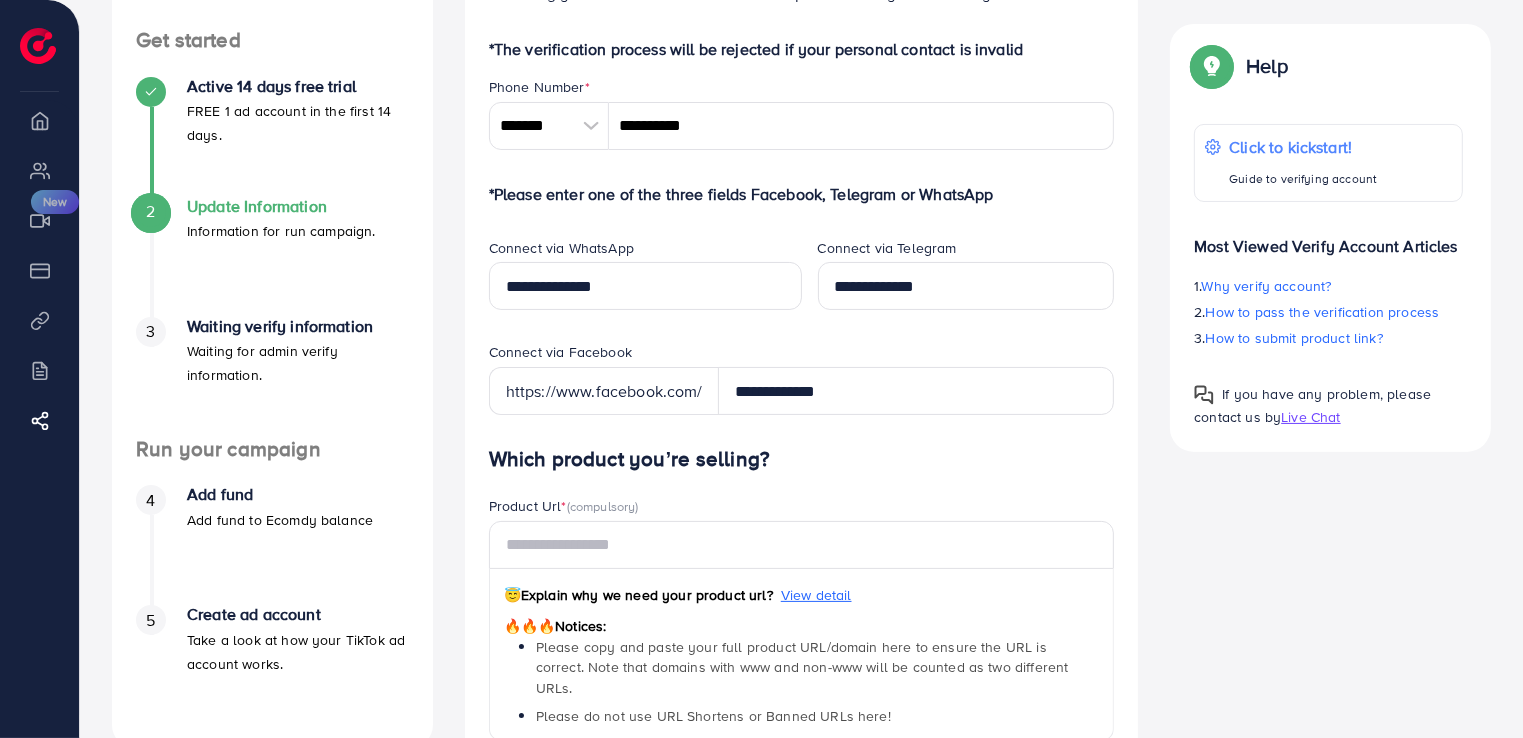 click at bounding box center [591, 126] 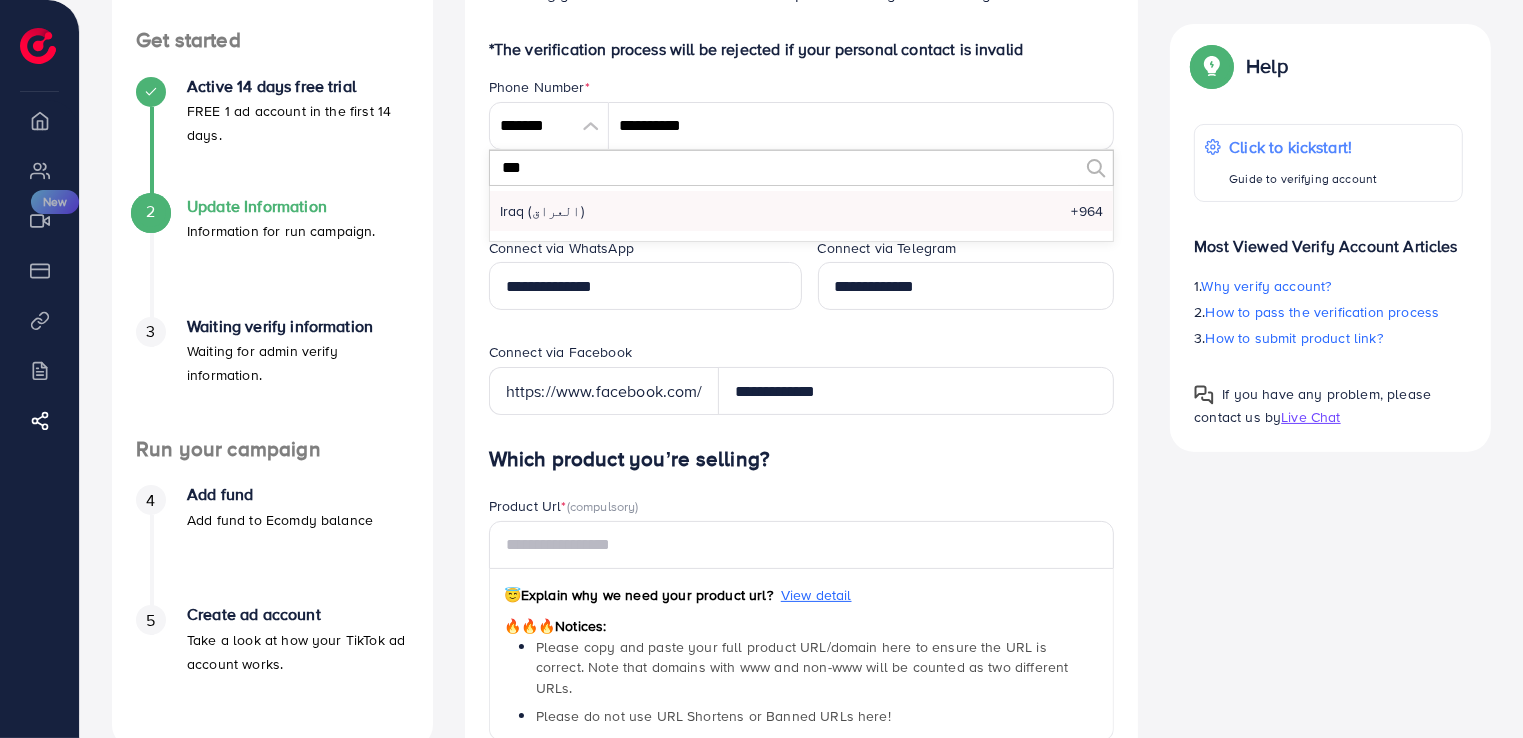 click on "***" at bounding box center [802, 168] 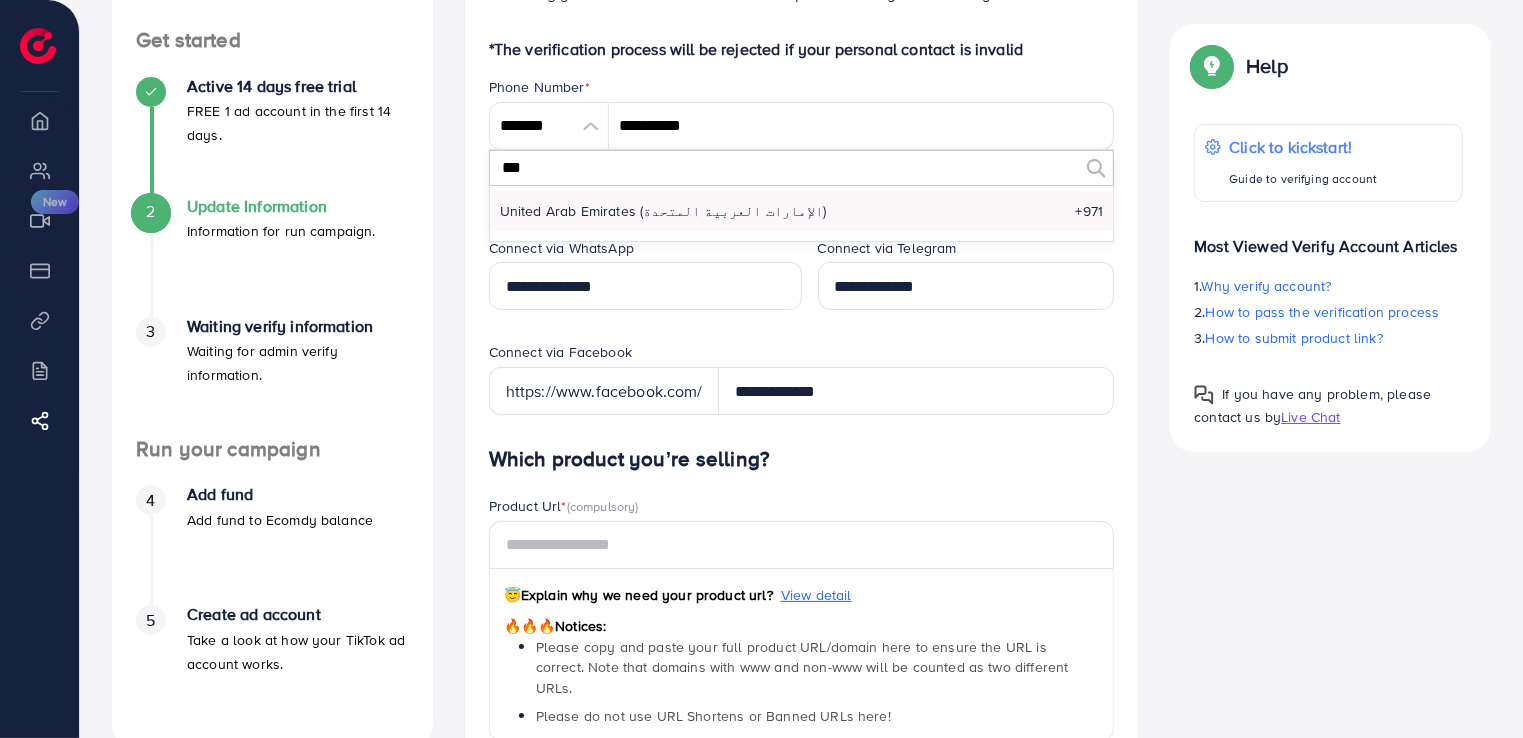 type on "***" 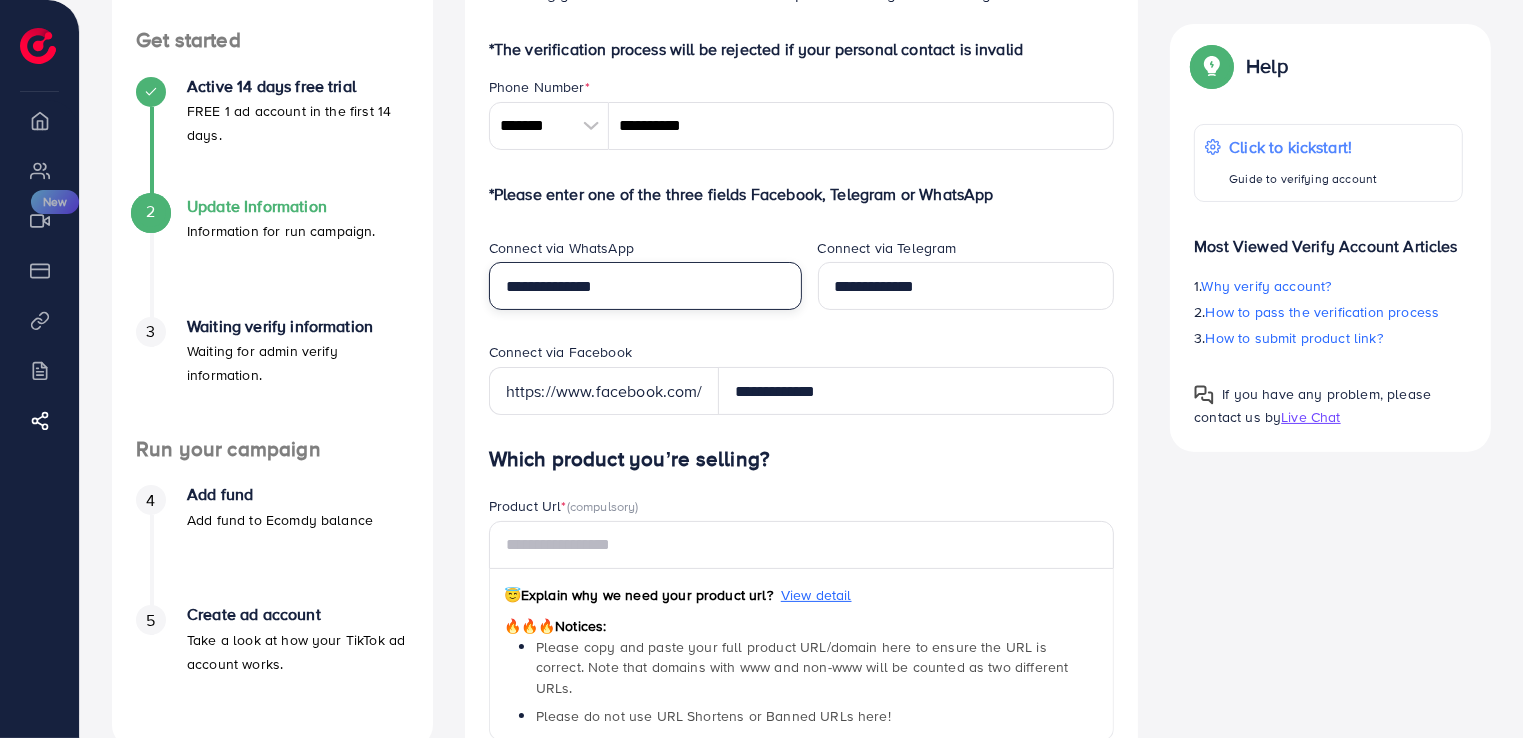 click on "**********" at bounding box center (645, 286) 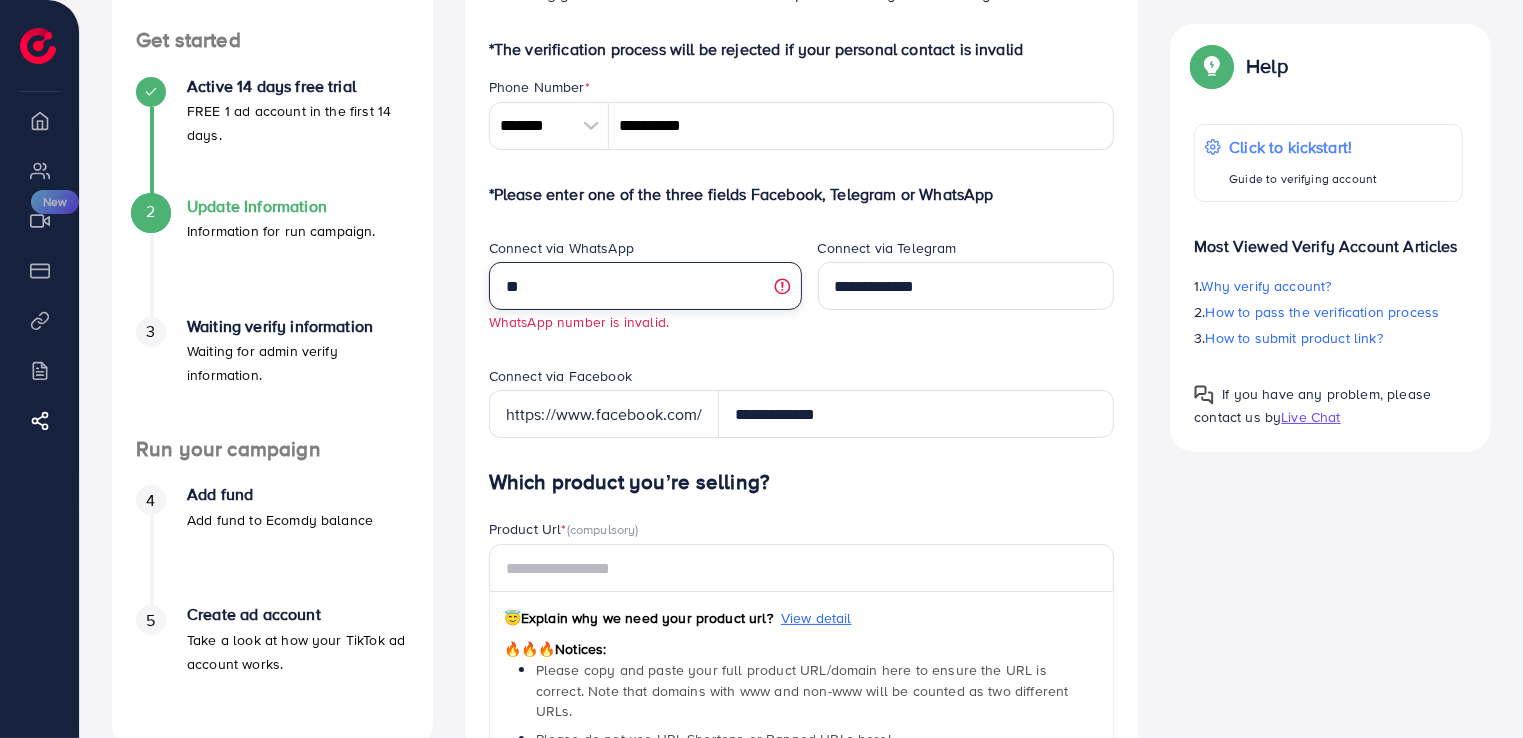 type on "*" 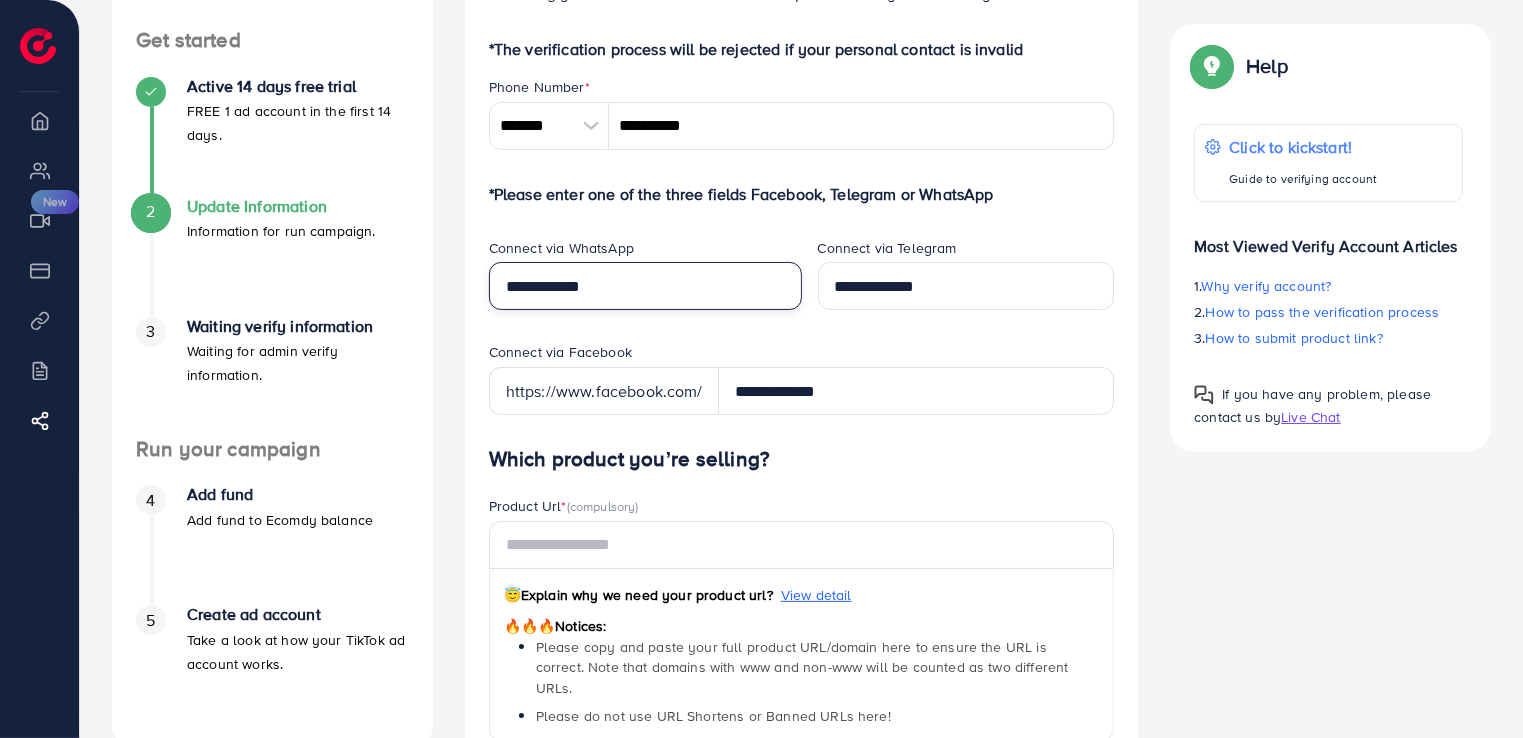 click on "**********" at bounding box center (645, 286) 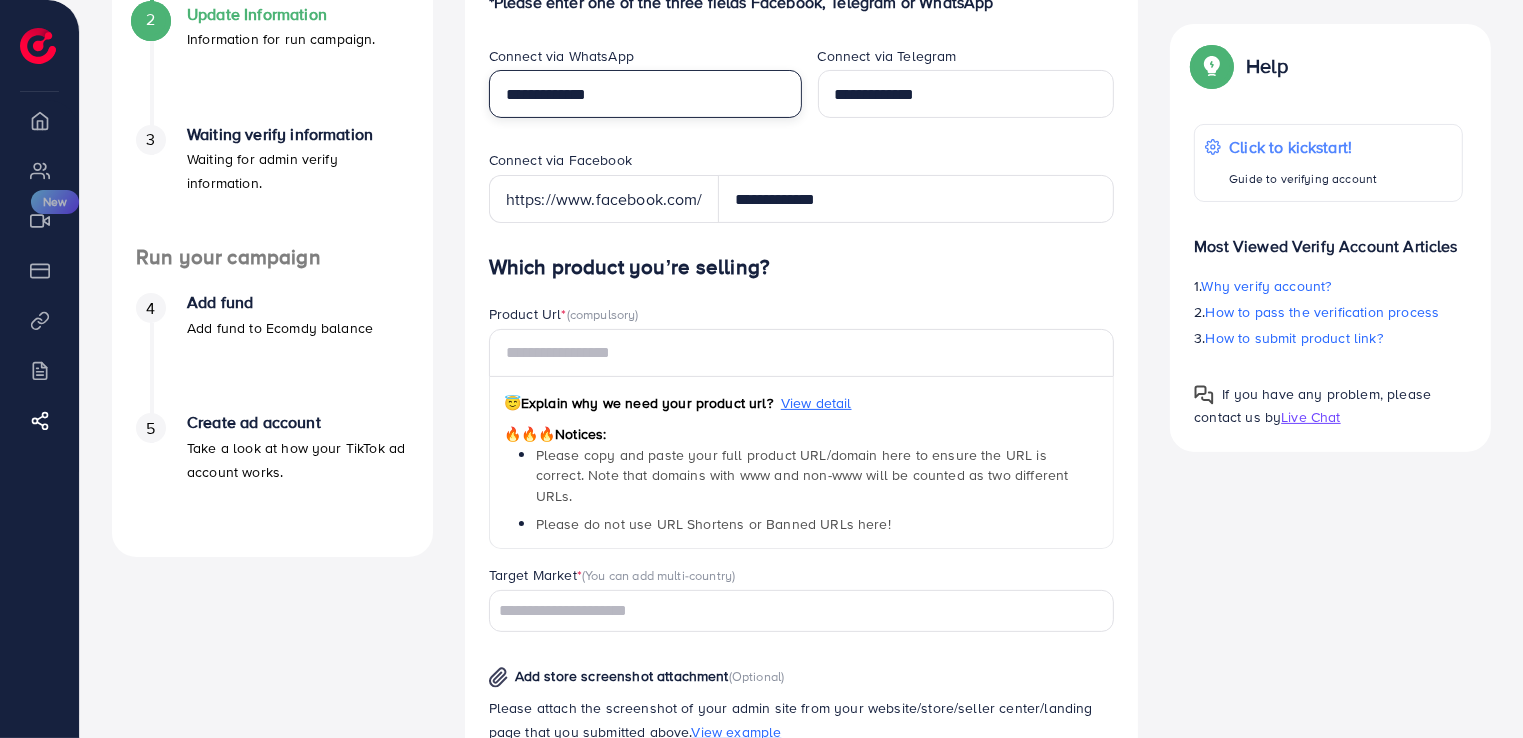 scroll, scrollTop: 400, scrollLeft: 0, axis: vertical 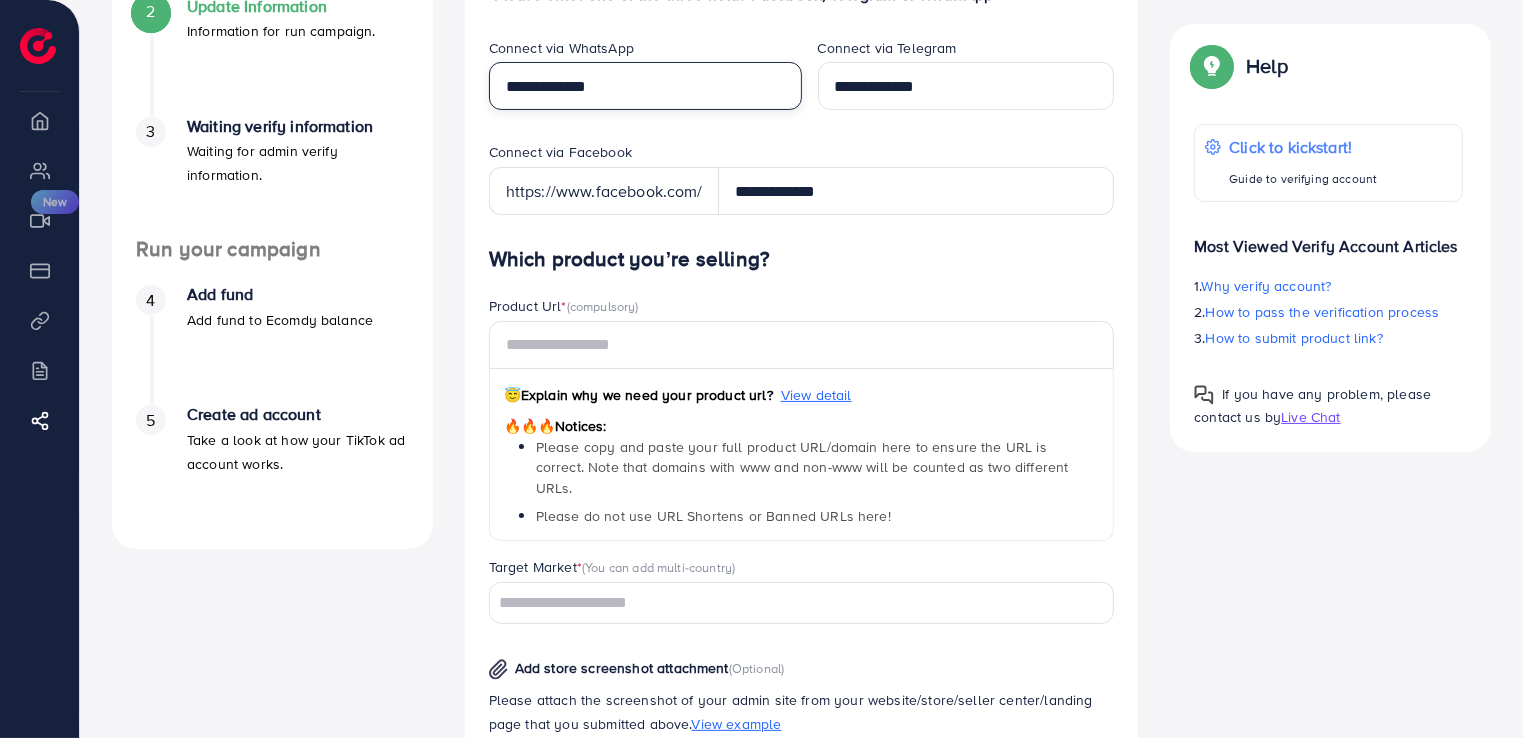type on "**********" 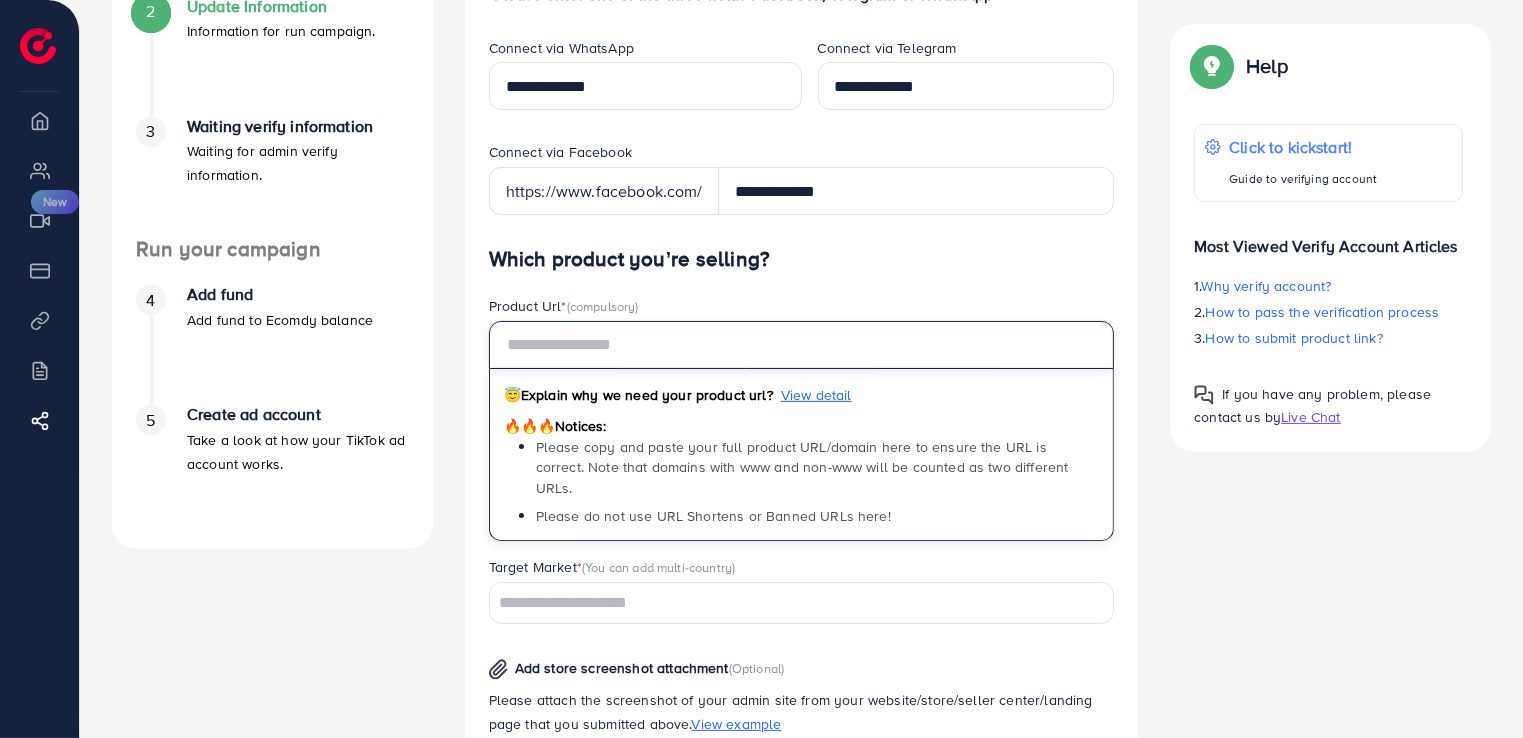 click at bounding box center [802, 345] 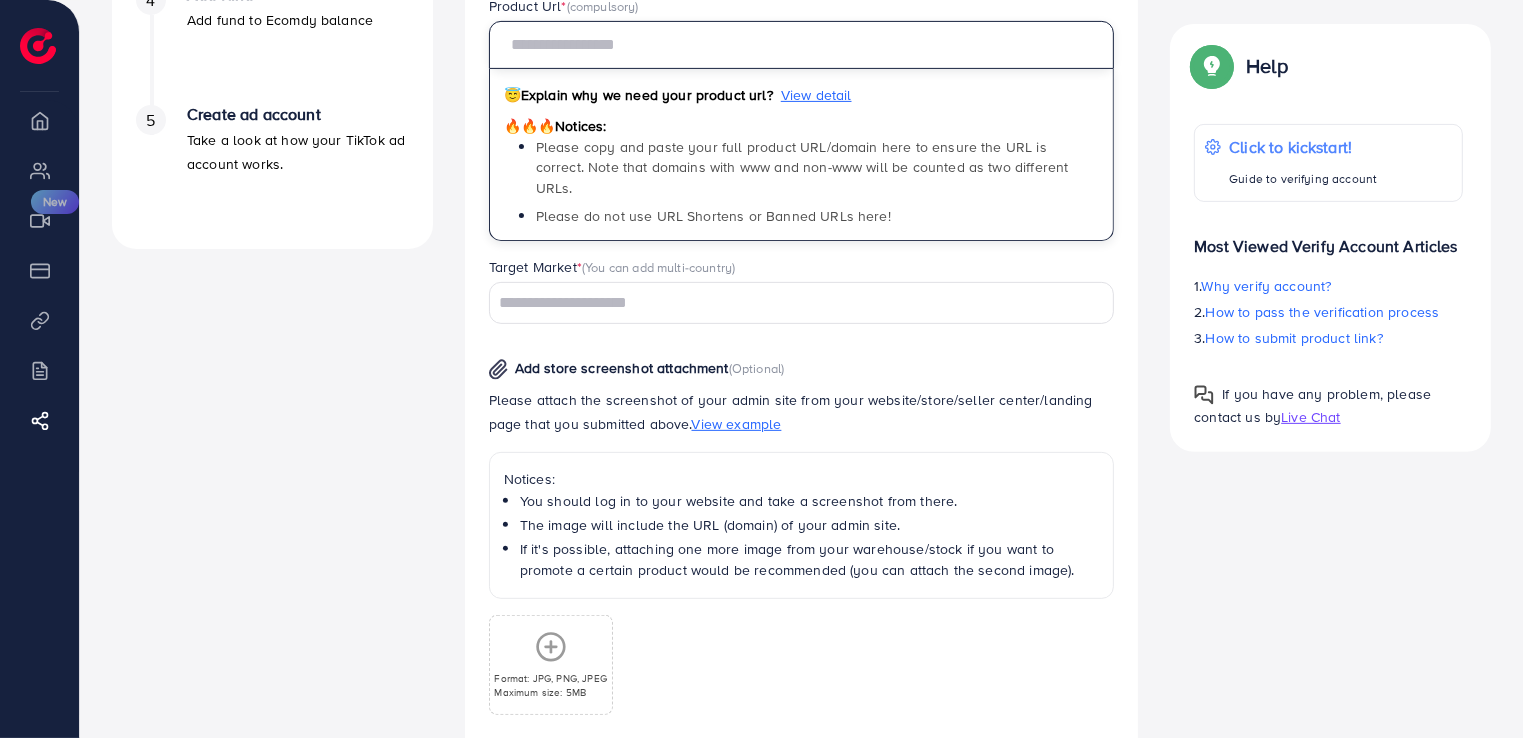 scroll, scrollTop: 800, scrollLeft: 0, axis: vertical 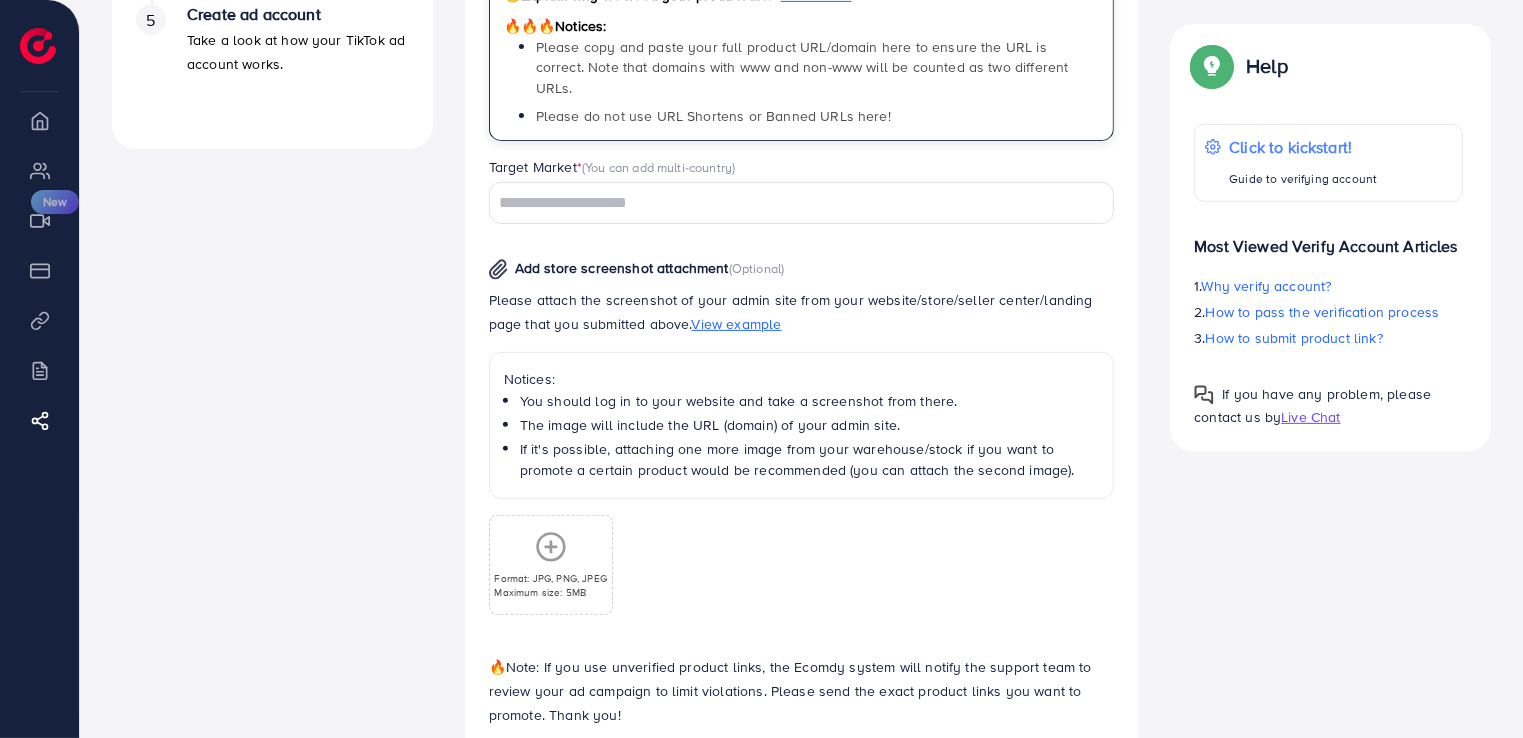 click on "Loading..." at bounding box center (802, 202) 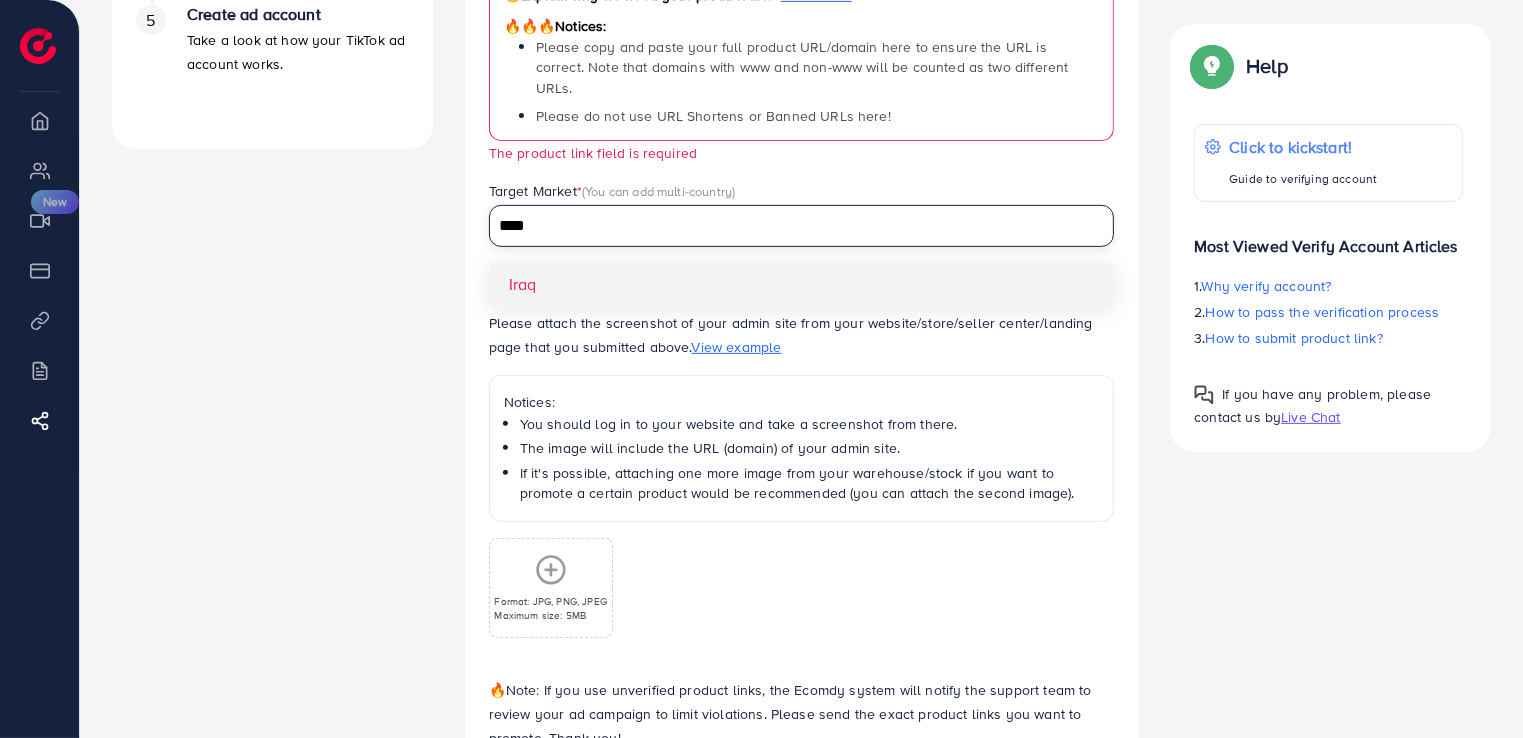 type on "****" 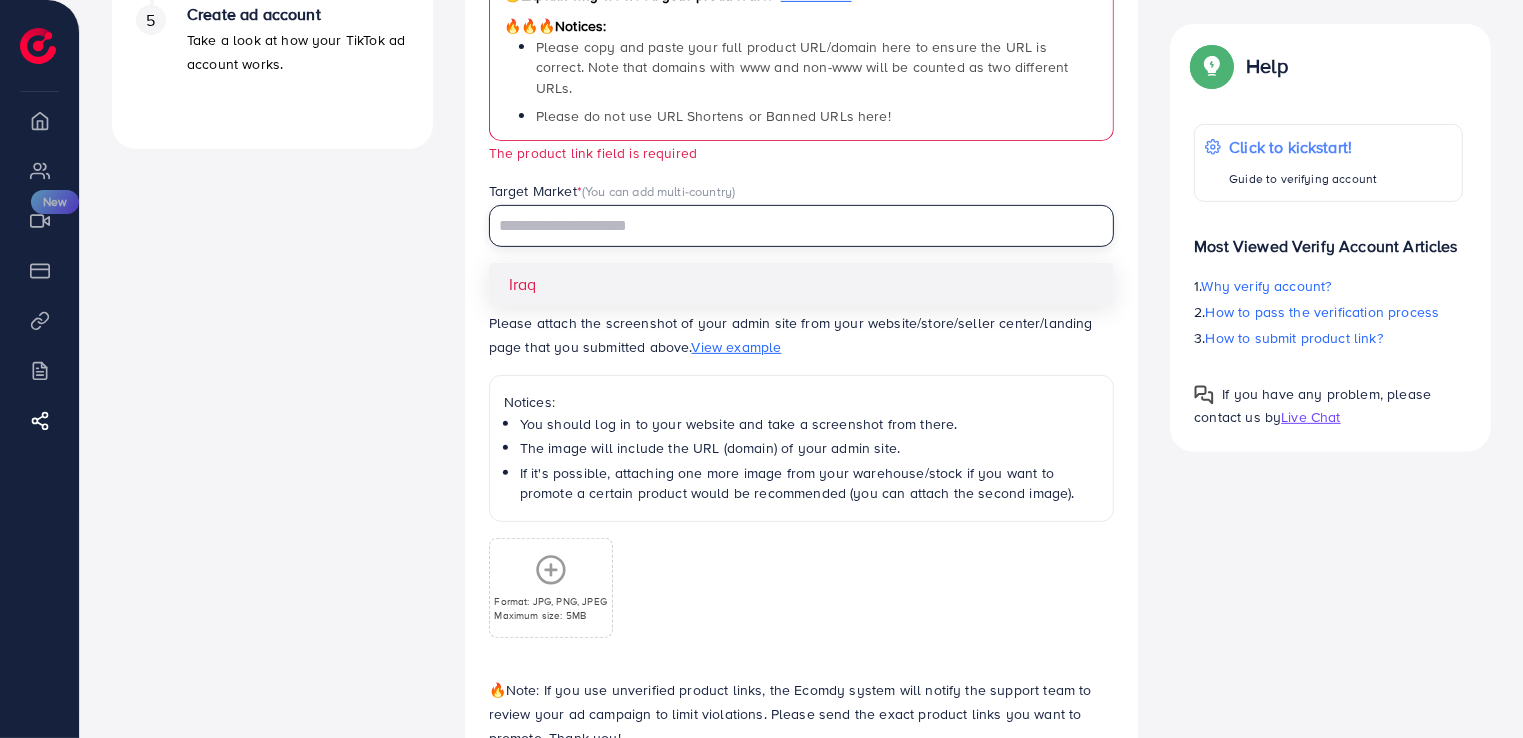 click on "Which product you’re selling?   Product Url  *  (compulsory)  😇  Explain why we need your product url?  View detail  🔥🔥🔥  Notices: Please copy and paste your full product URL/domain here to ensure the URL is correct. Note that domains with www and non-www will be counted as two different URLs. Please do not use URL Shortens or Banned URLs here! The product link field is required  Target Market  *  (You can add multi-country)            Loading...
[COUNTRY]
Add store screenshot attachment  (Optional)   Please attach the screenshot of your admin site from your website/store/seller center/landing page that you submitted above.  View example  Notices:   You should log in to your website and take a screenshot from there.   The image will include the URL (domain) of your admin site.   If it's possible, attaching one more image from your warehouse/stock if you want to promote a certain product would be recommended (you can attach the second image).   Format: JPG, PNG, JPEG" at bounding box center [802, 306] 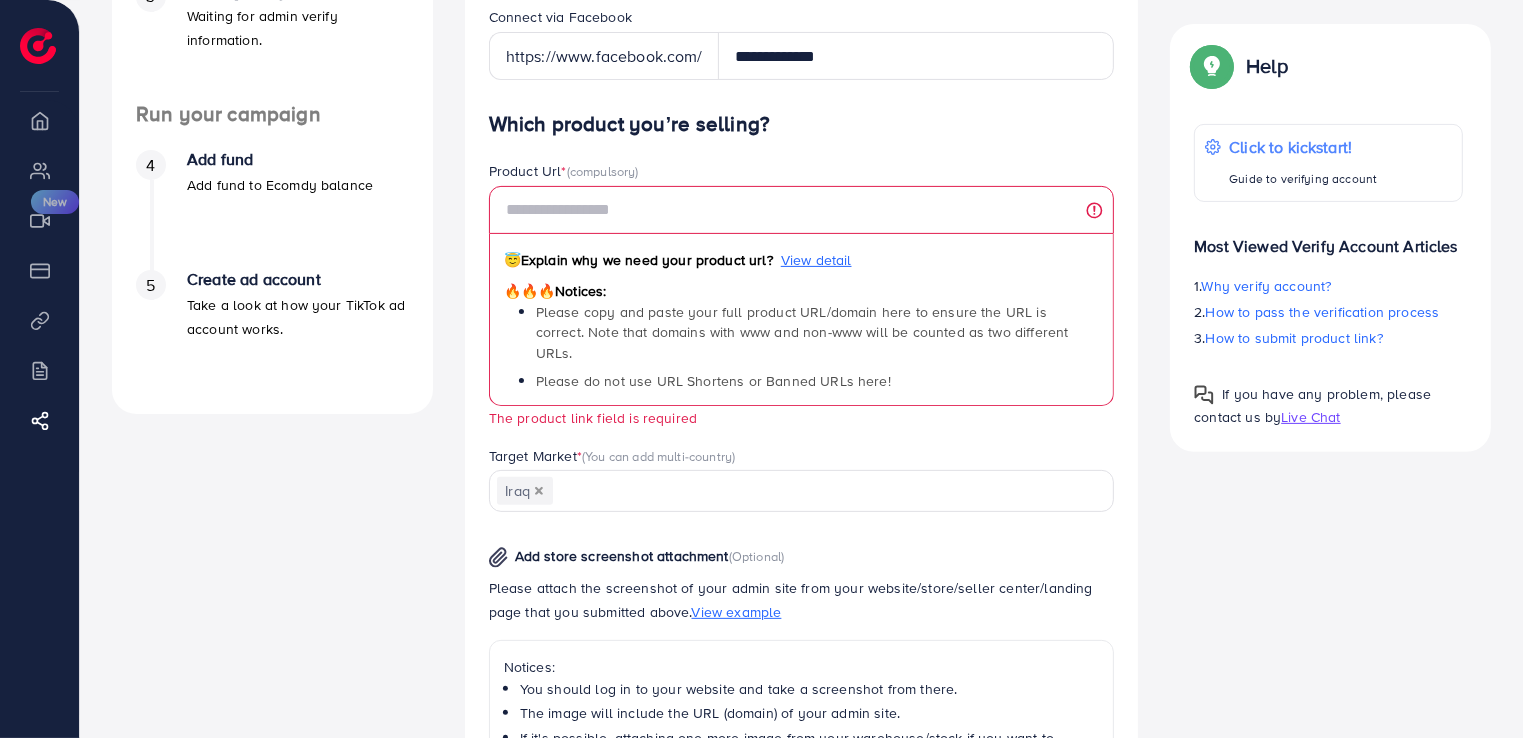 scroll, scrollTop: 500, scrollLeft: 0, axis: vertical 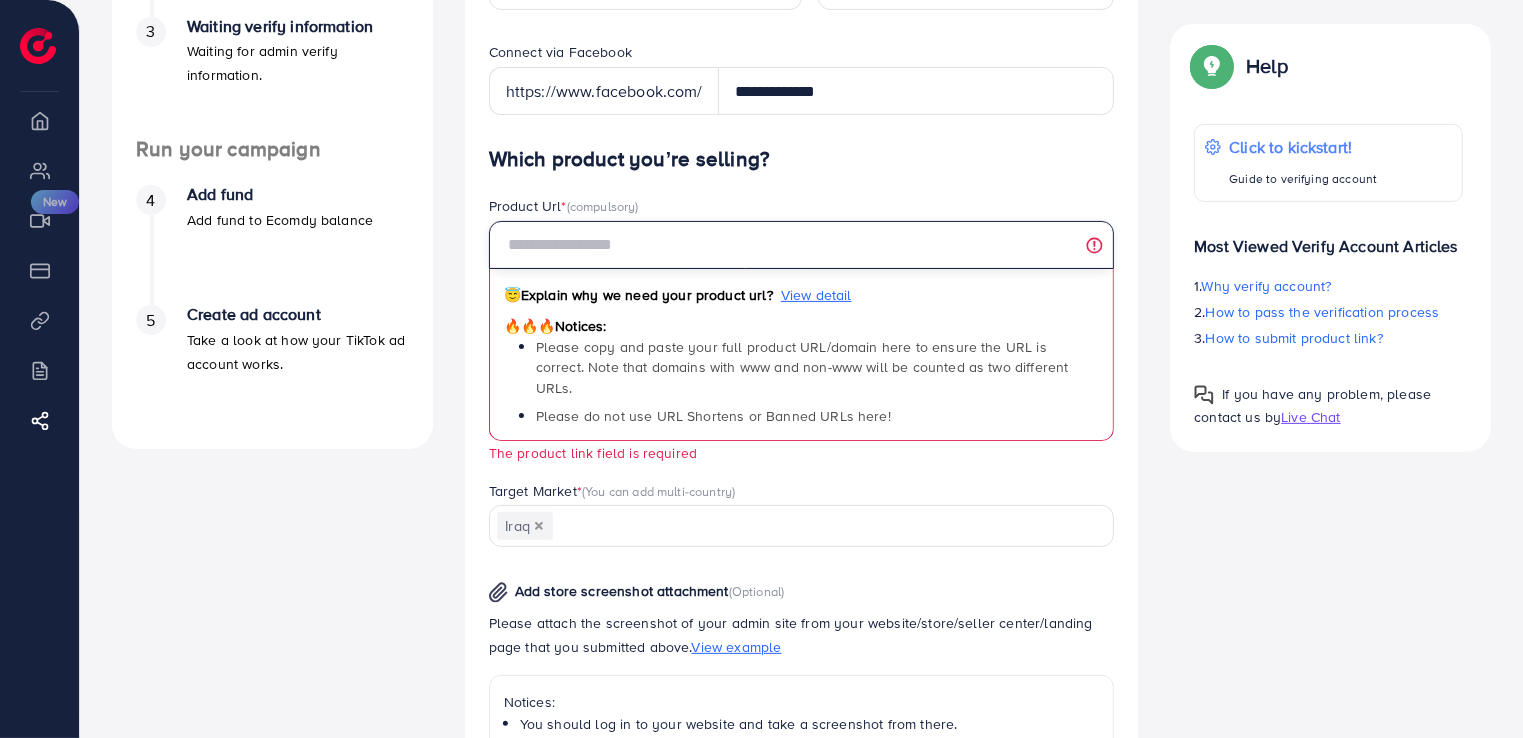 click at bounding box center [802, 245] 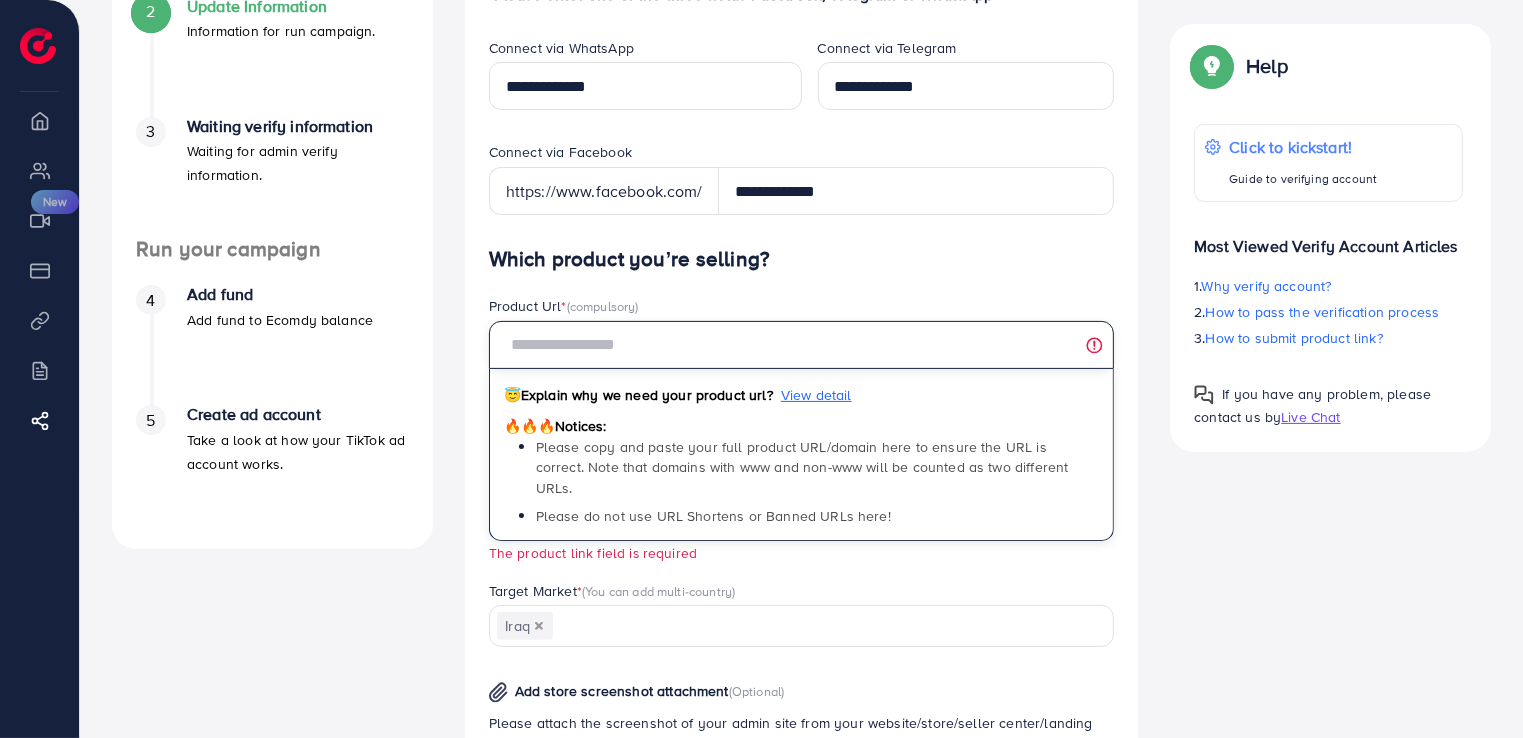 scroll, scrollTop: 400, scrollLeft: 0, axis: vertical 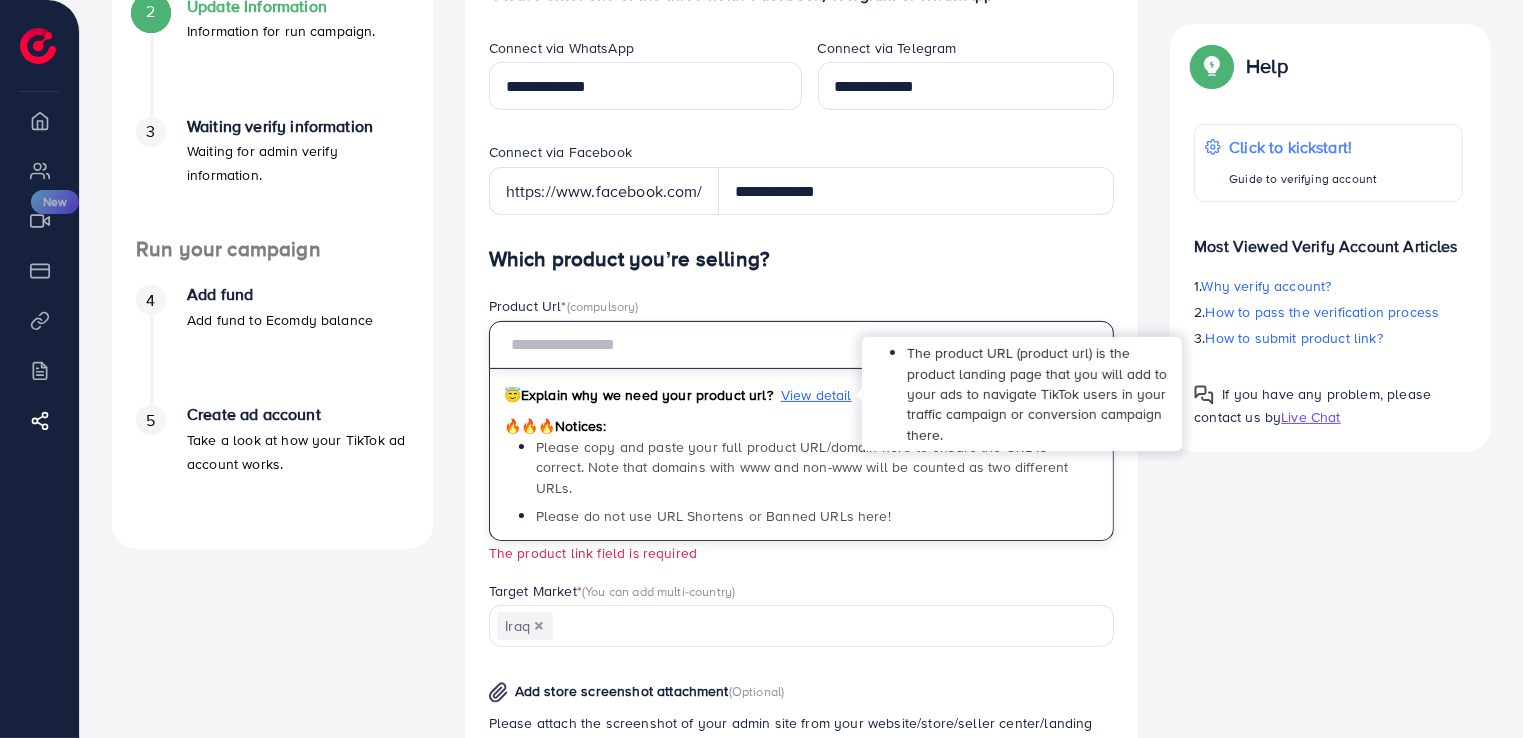 paste on "**********" 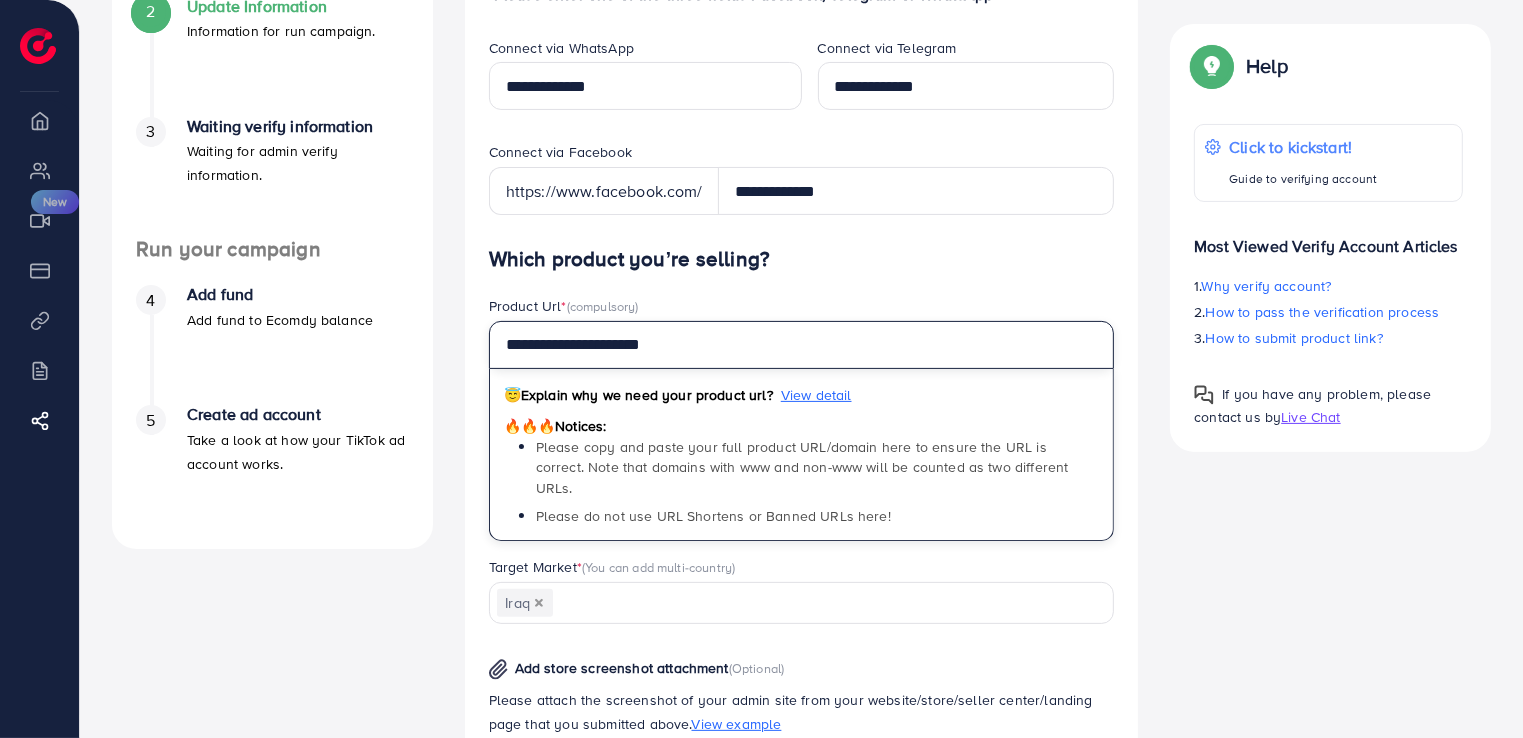 type on "**********" 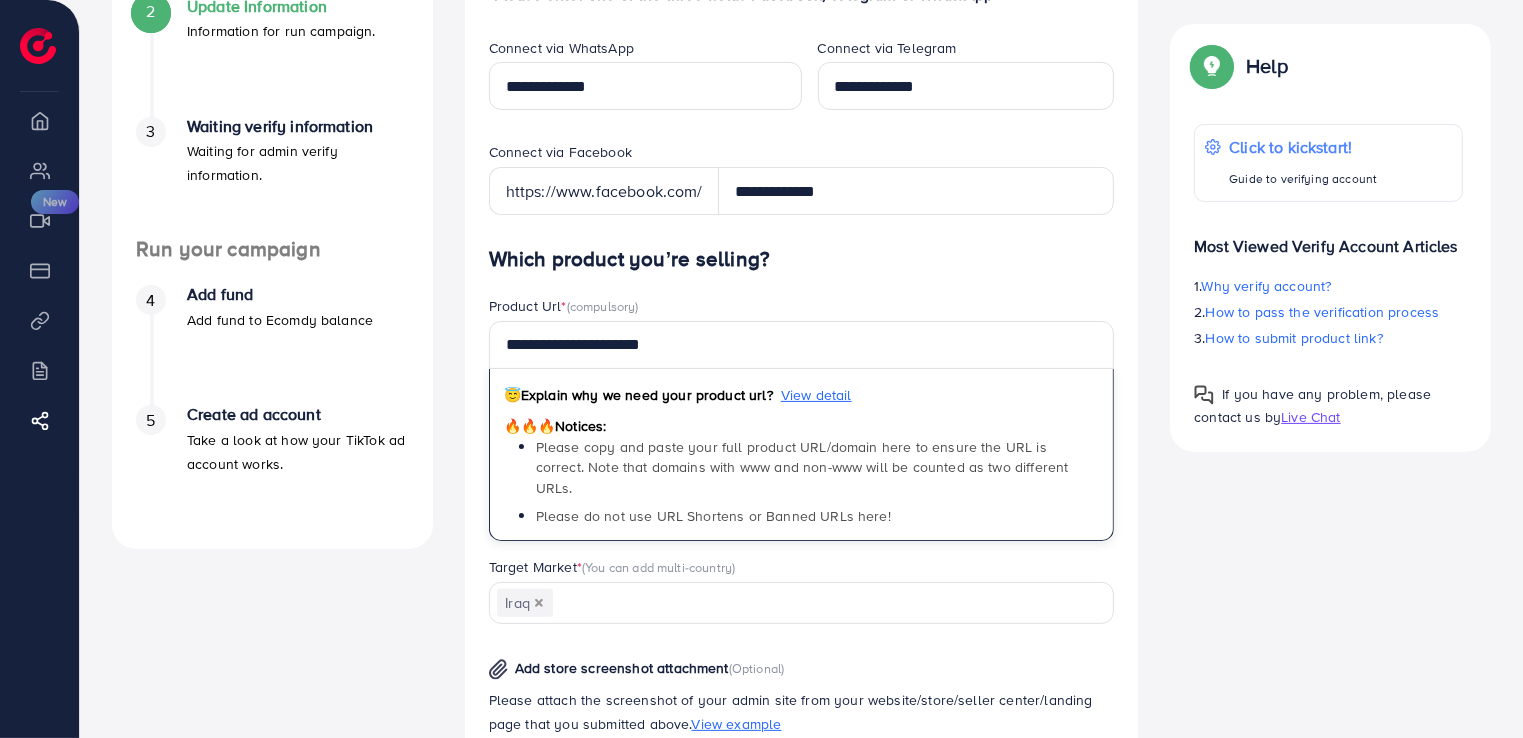 click on "**********" at bounding box center (802, 695) 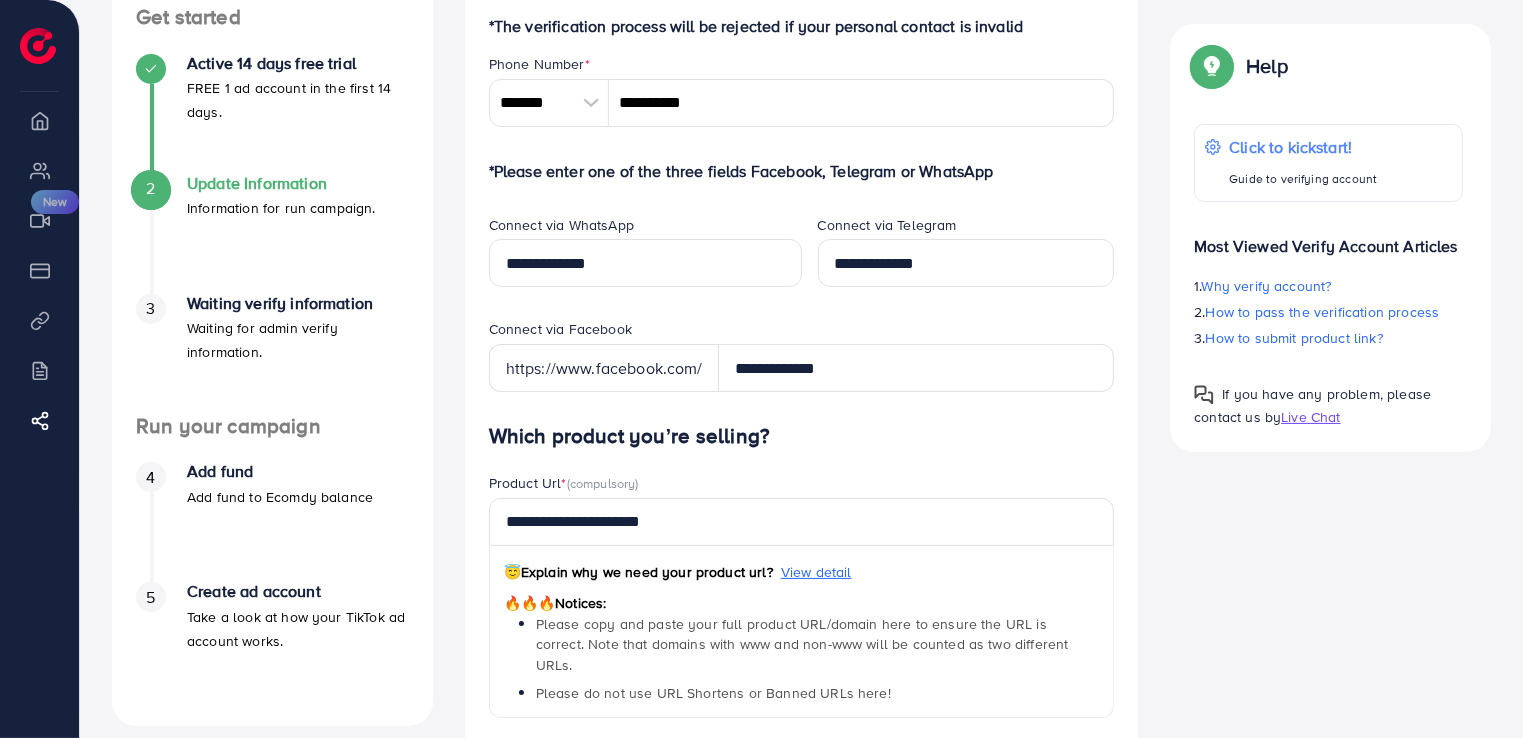 scroll, scrollTop: 200, scrollLeft: 0, axis: vertical 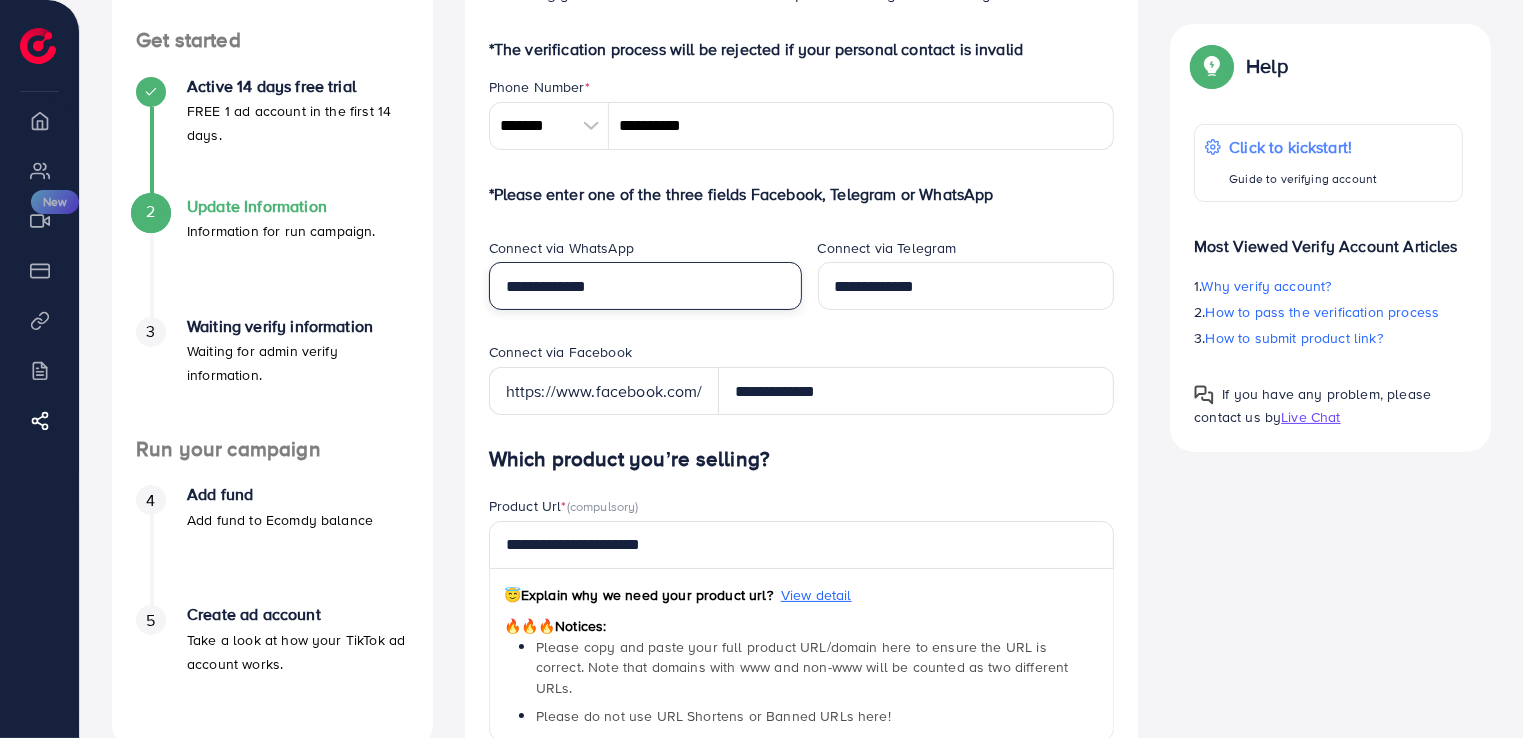 click on "**********" at bounding box center [645, 286] 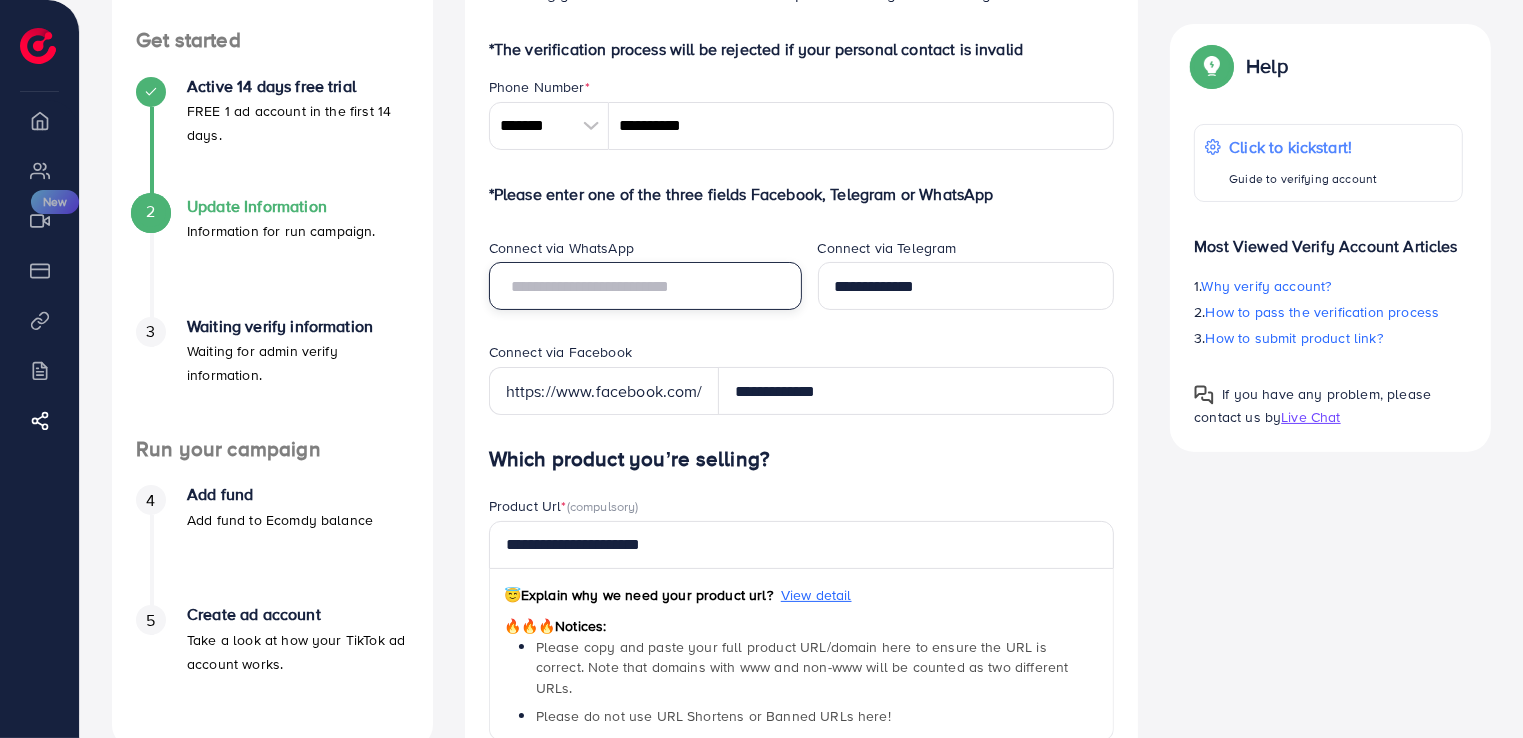 type 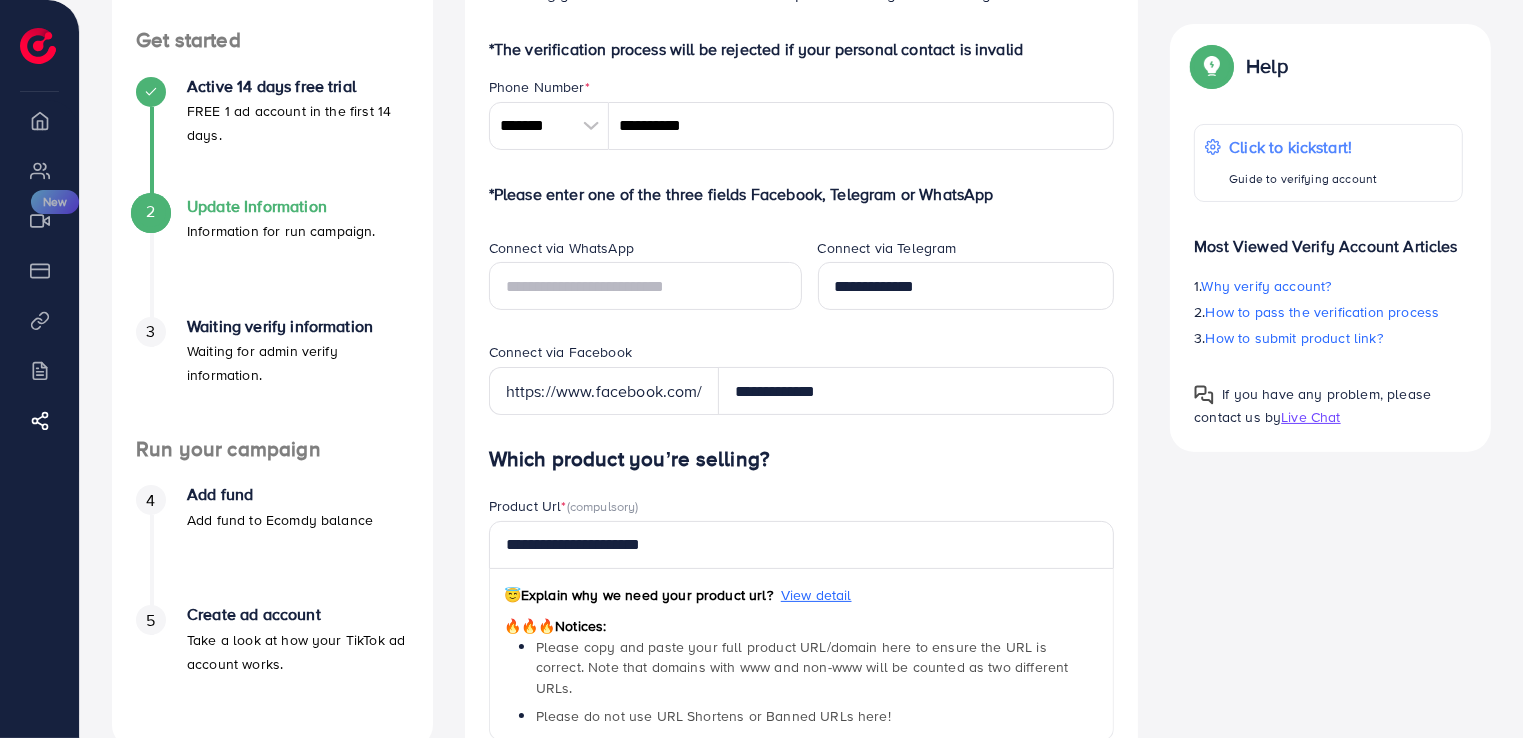 click on "**********" at bounding box center [966, 290] 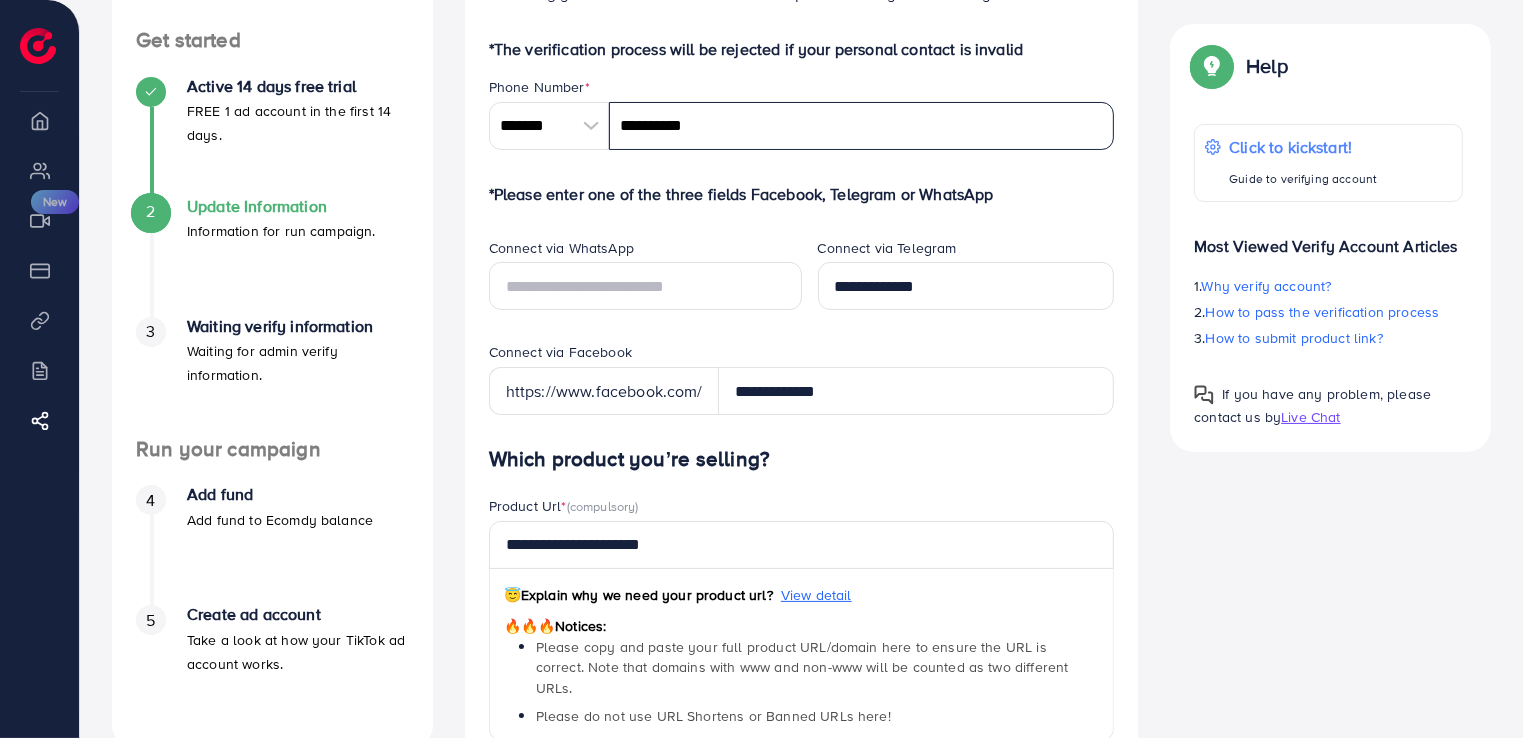 click on "**********" at bounding box center (862, 126) 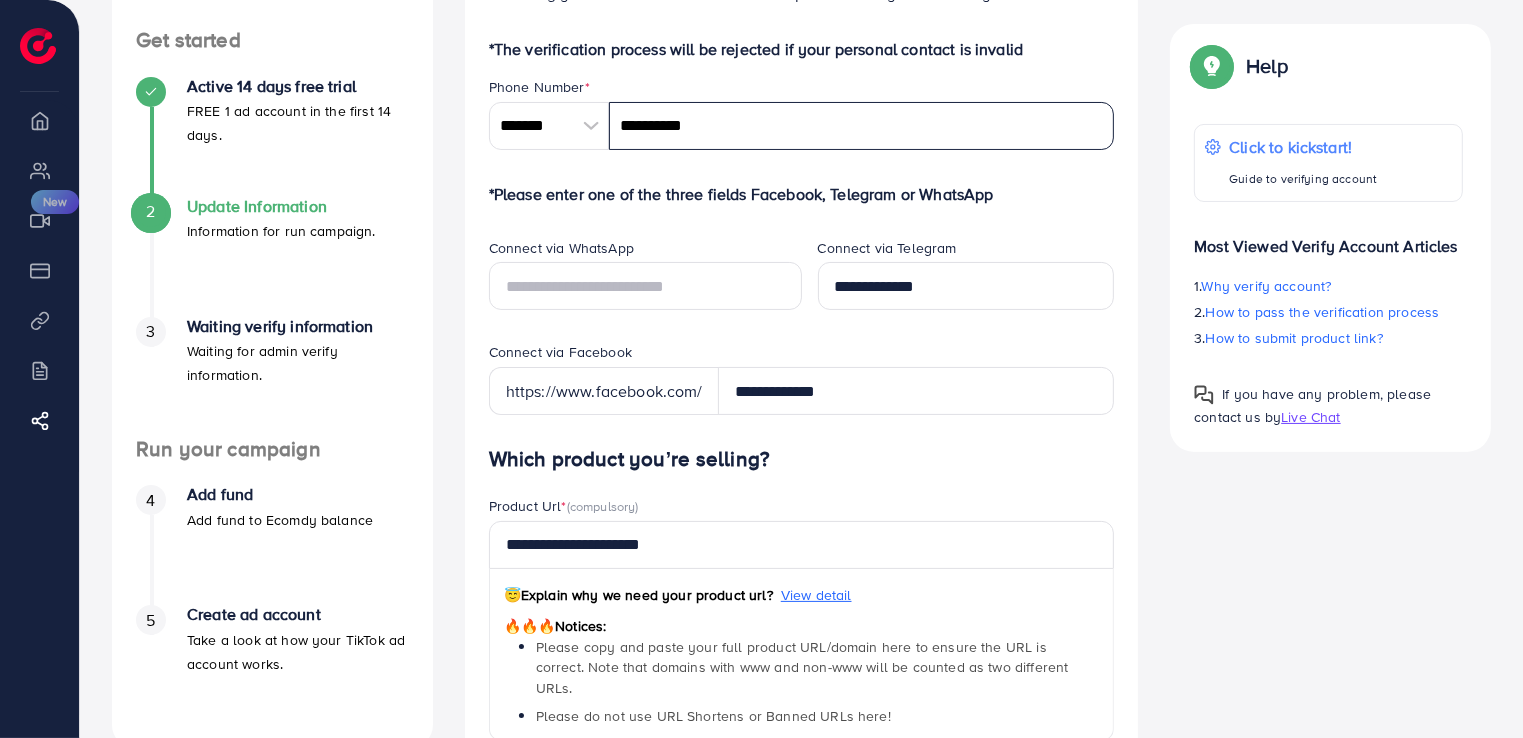 click on "**********" at bounding box center [862, 126] 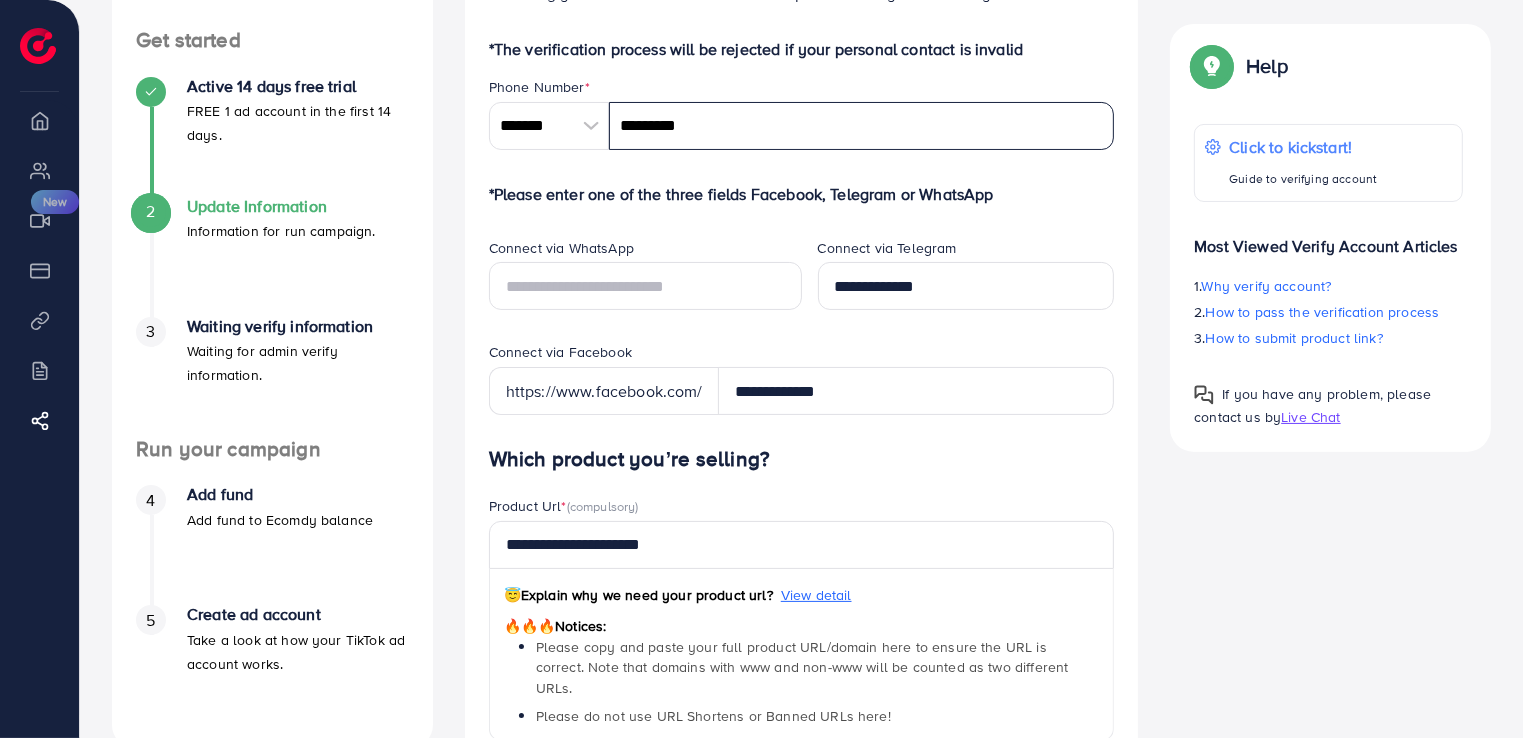 type on "*********" 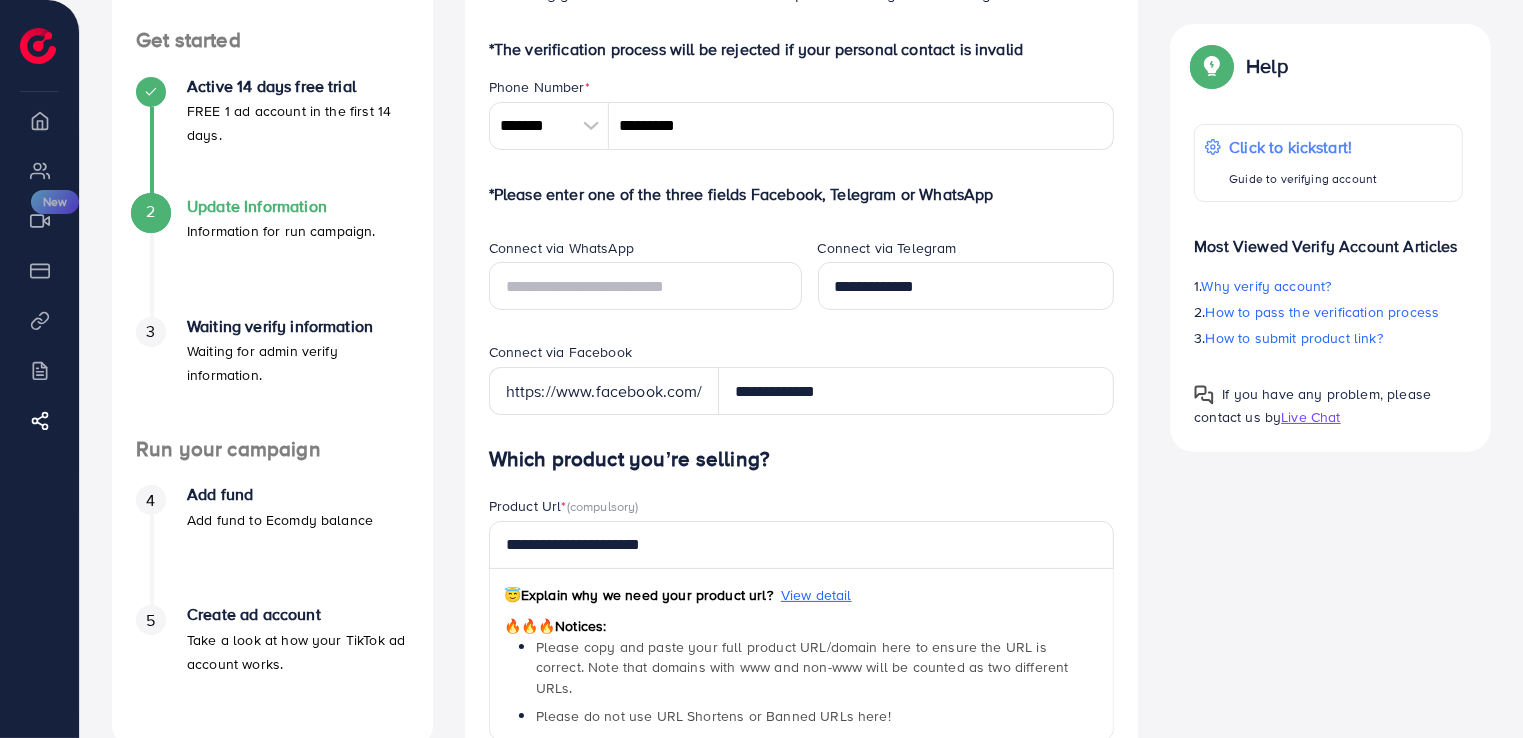 click on "**********" at bounding box center [802, 708] 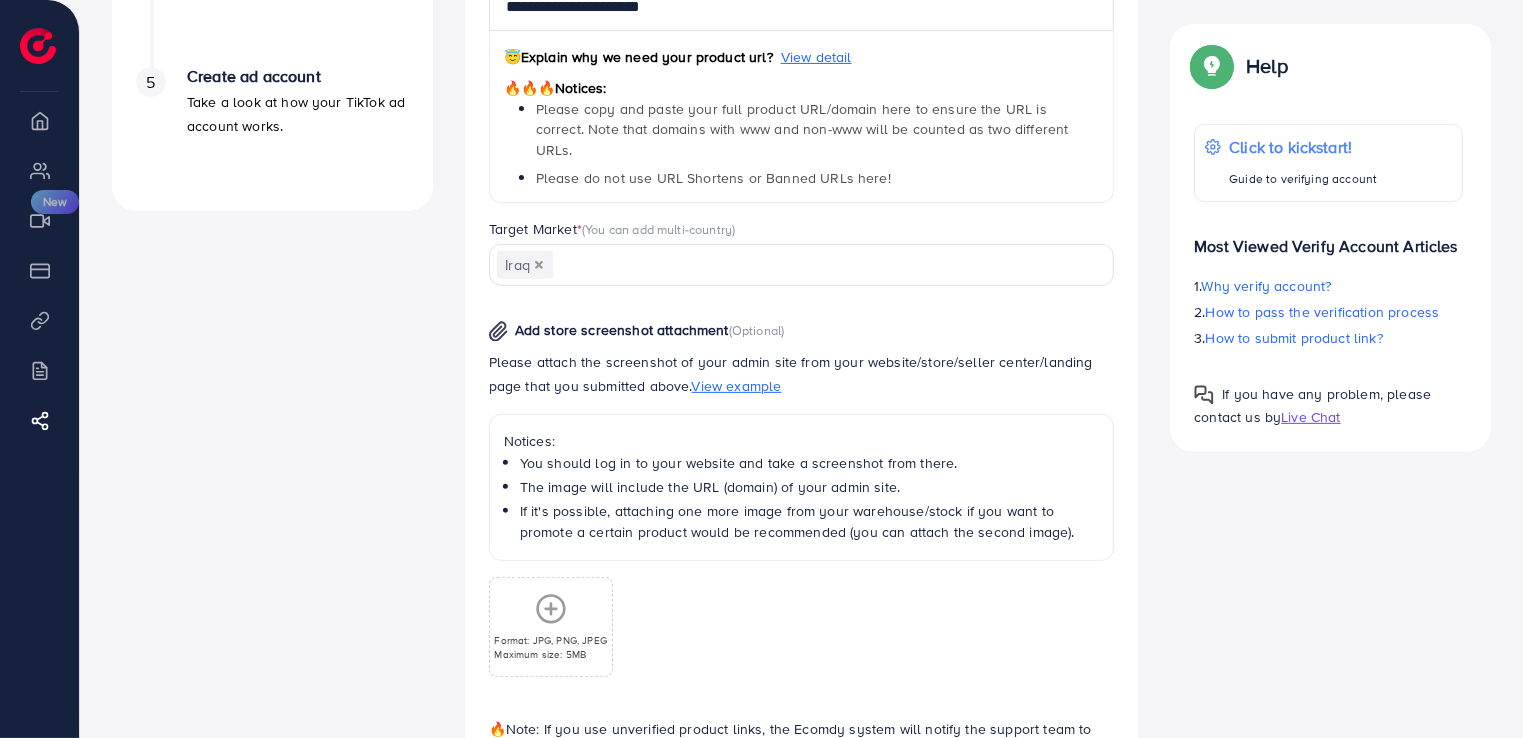 scroll, scrollTop: 800, scrollLeft: 0, axis: vertical 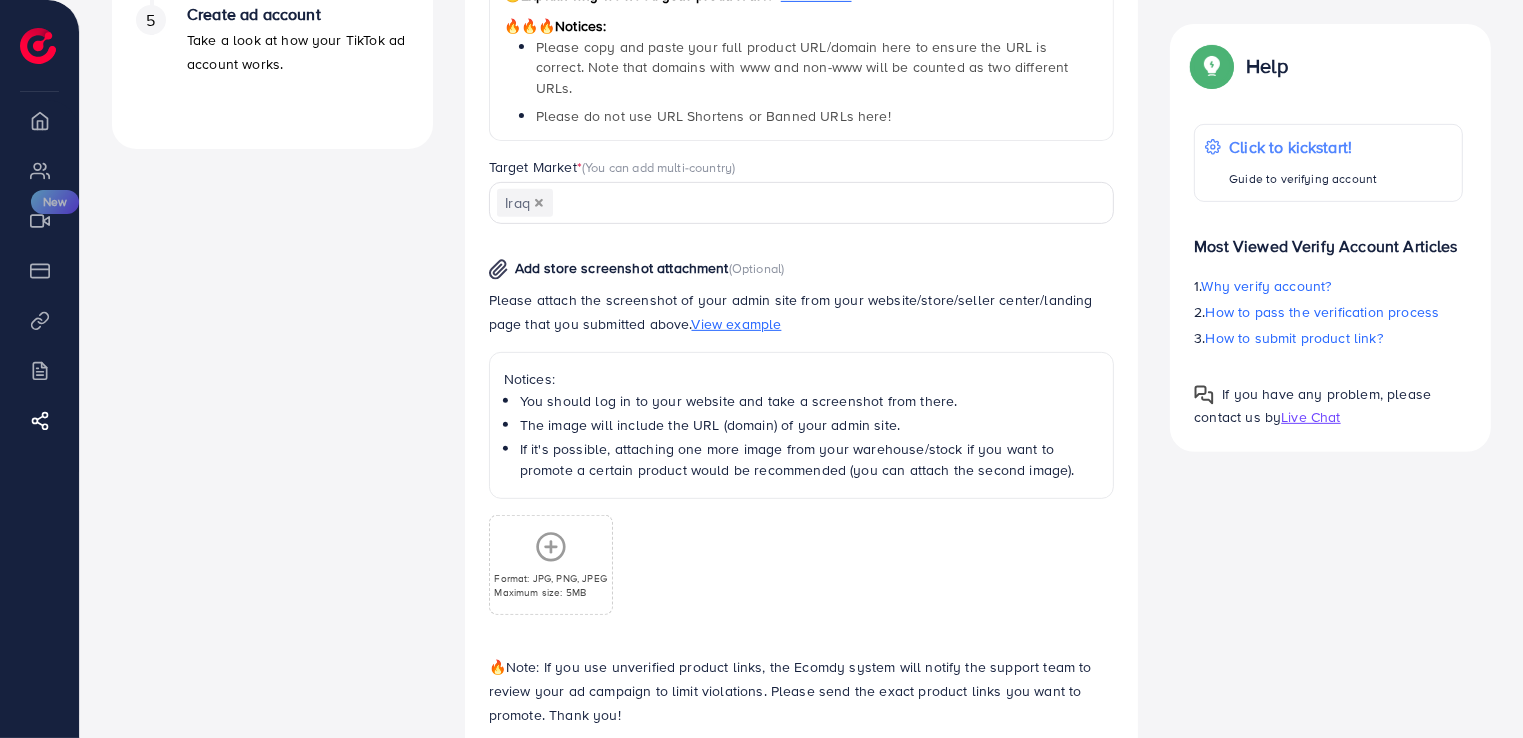 click at bounding box center (822, 203) 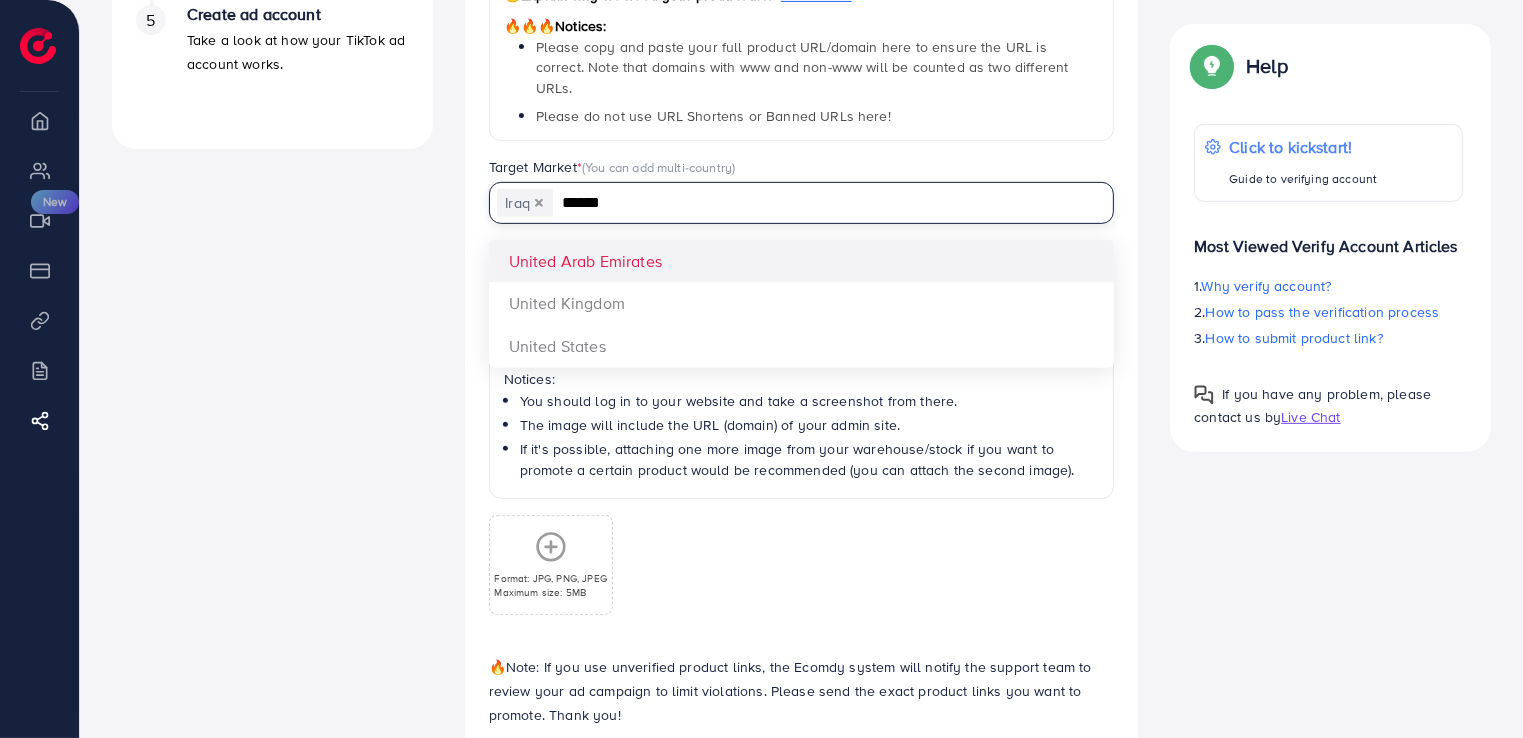 type on "******" 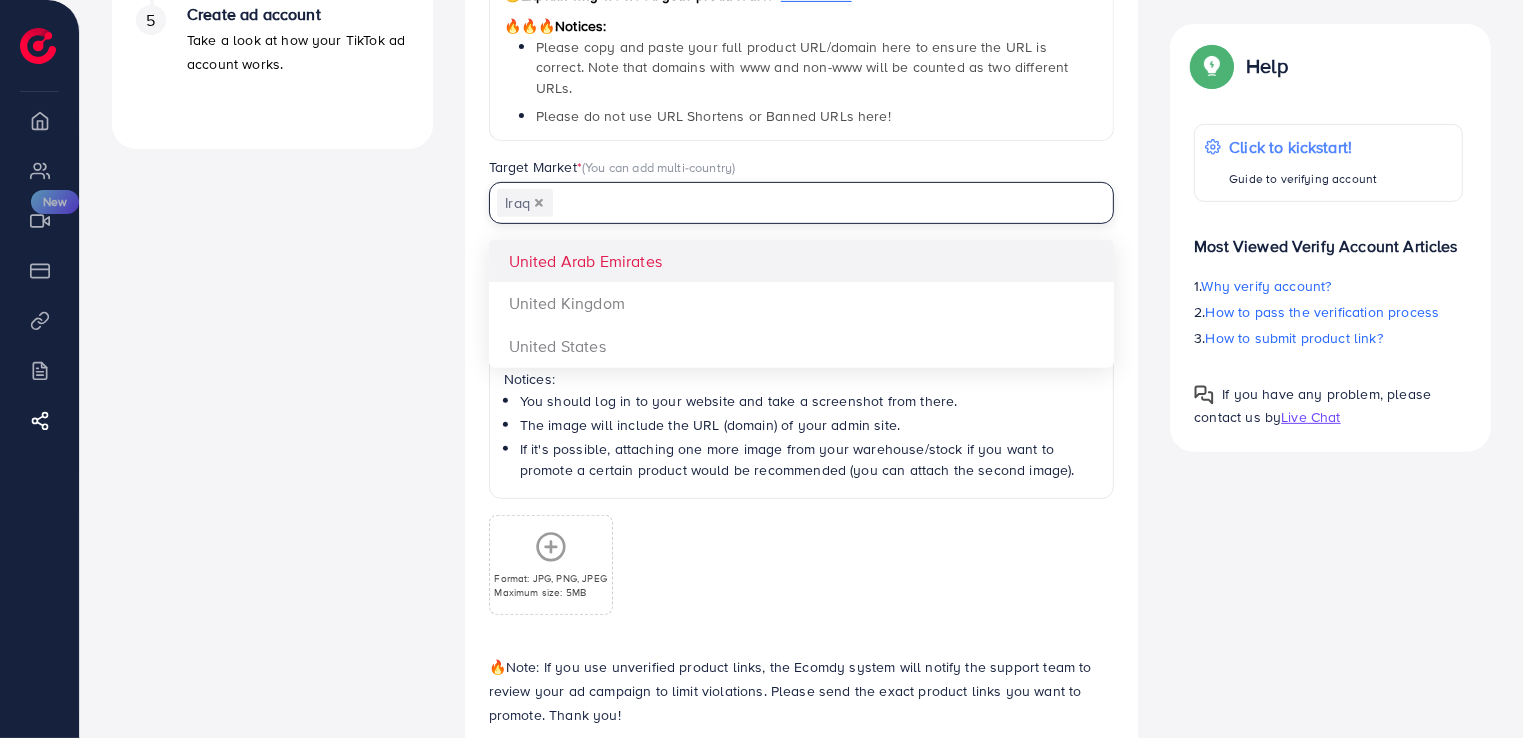 click on "**********" at bounding box center [802, 295] 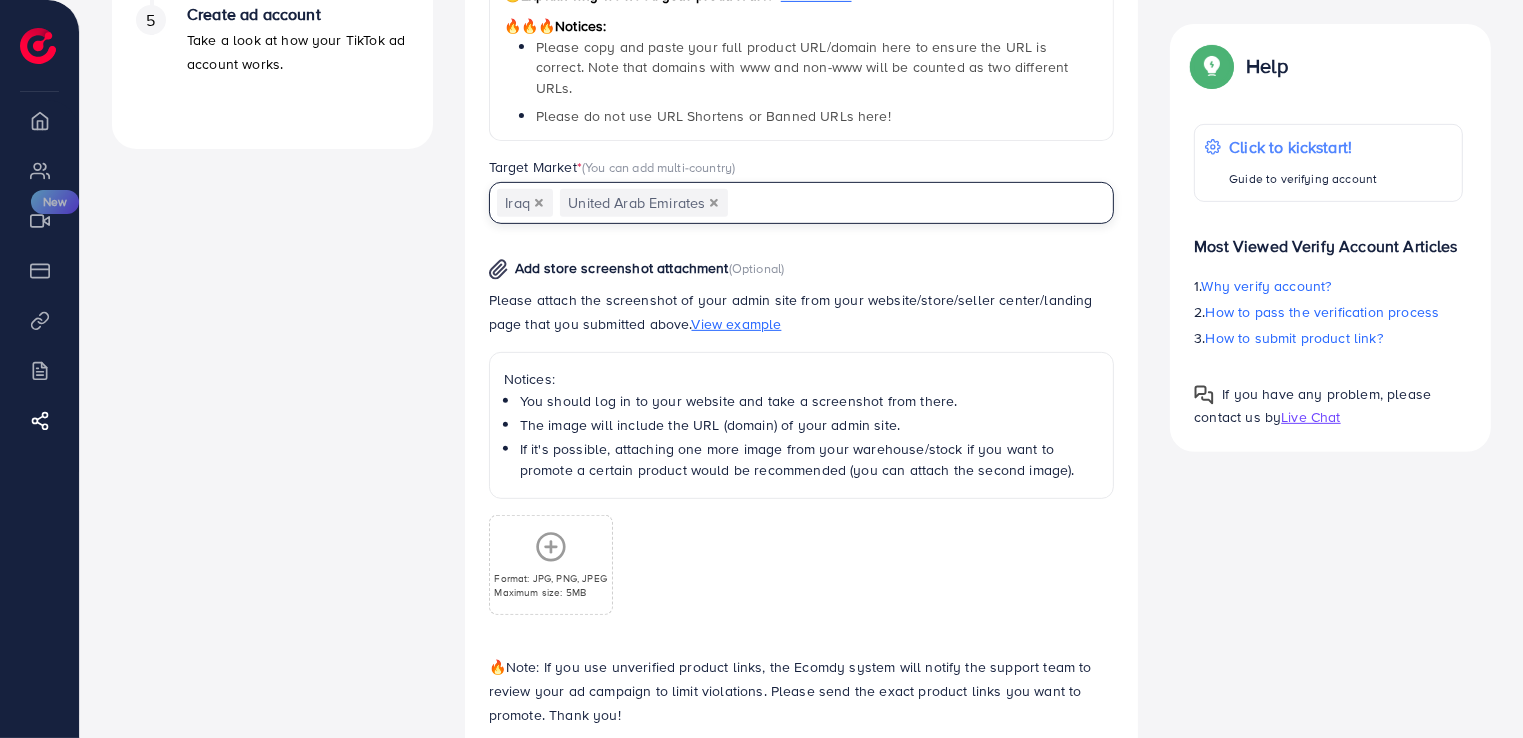 click at bounding box center (909, 203) 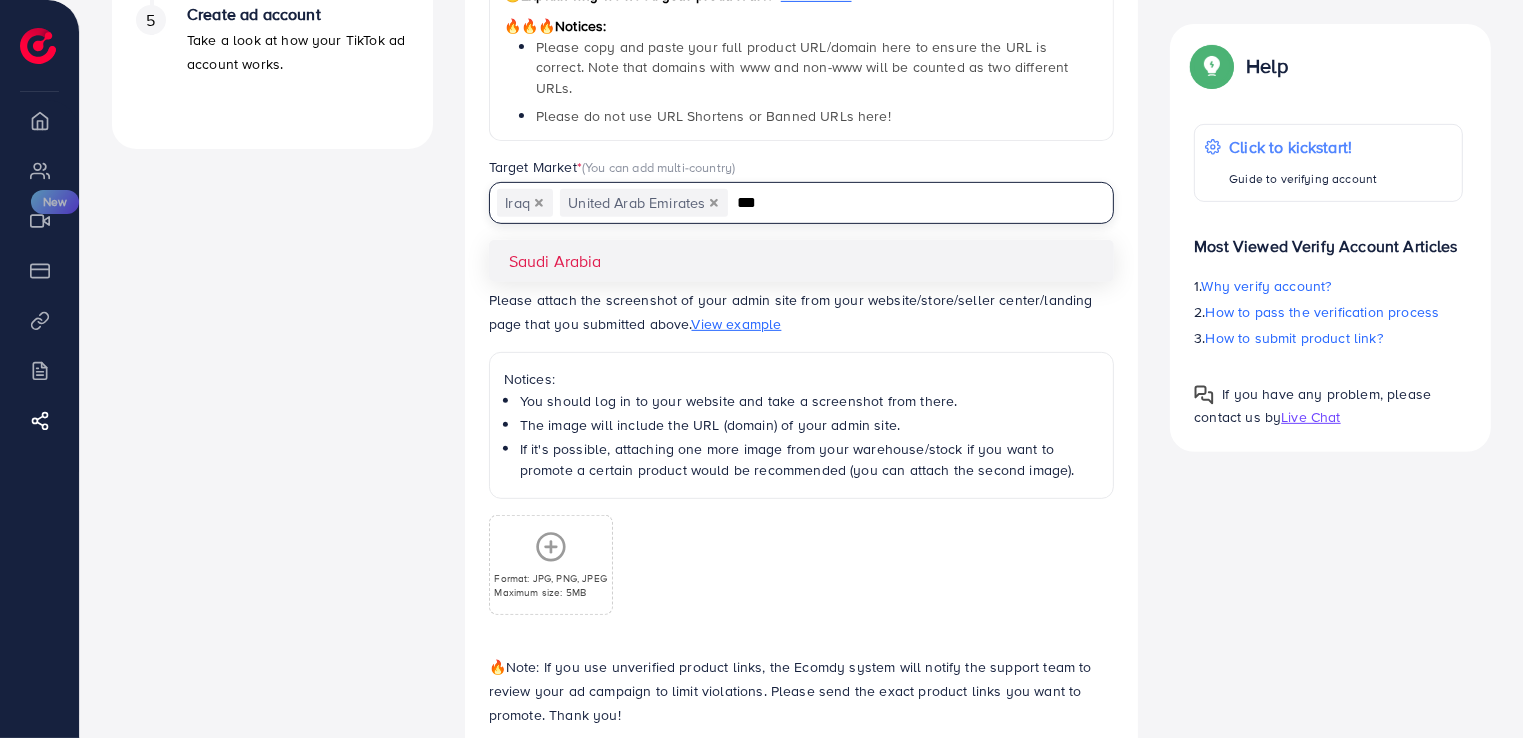 type on "***" 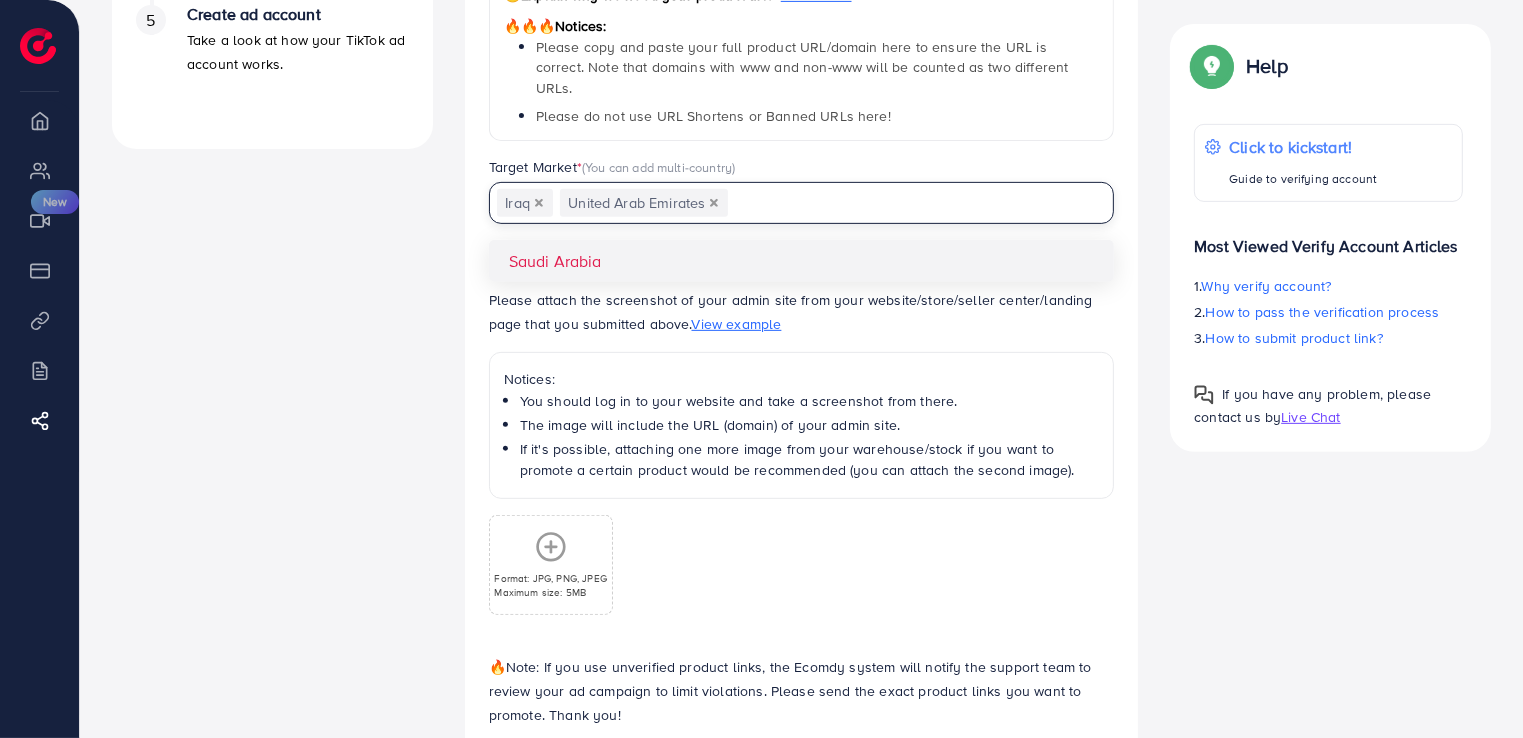 click on "**********" at bounding box center [802, 295] 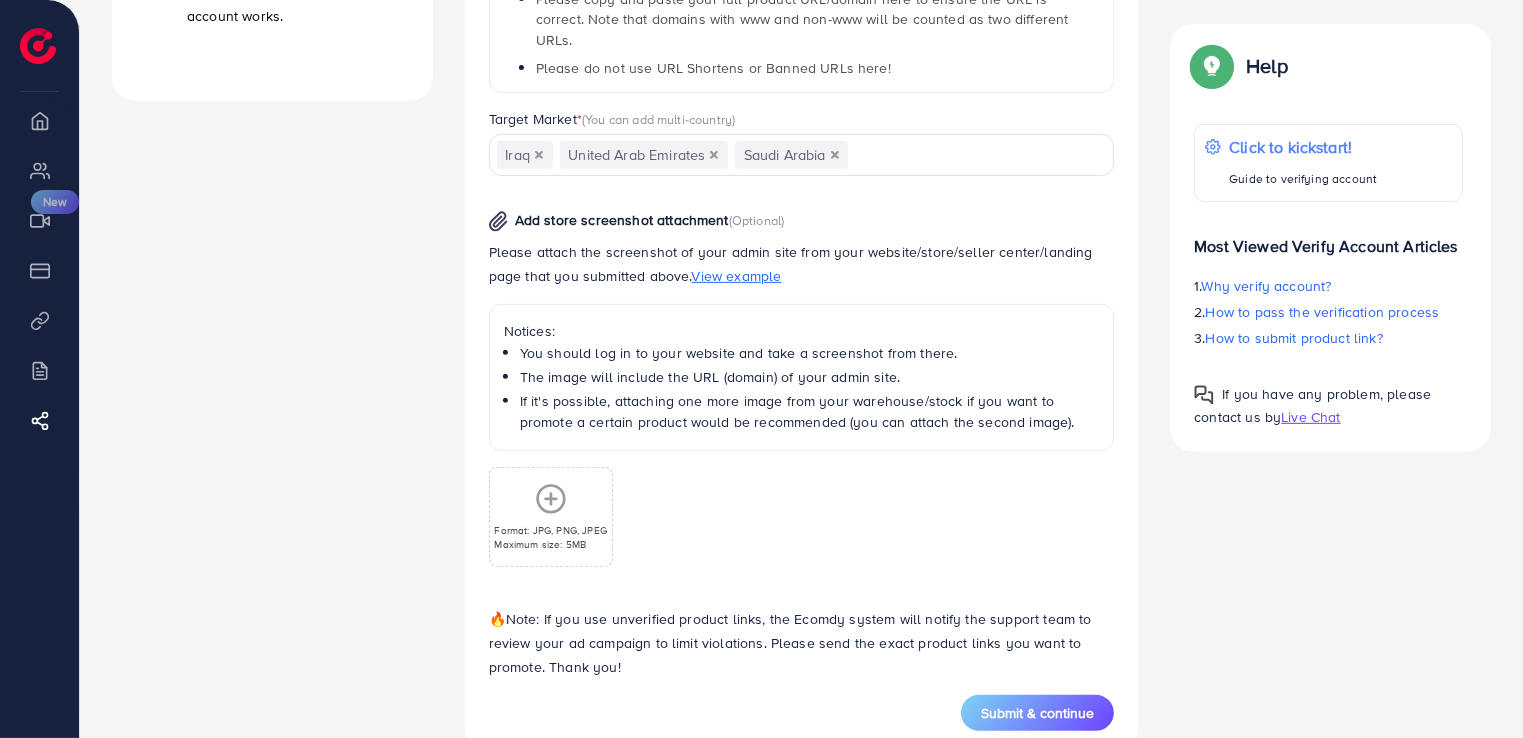 scroll, scrollTop: 874, scrollLeft: 0, axis: vertical 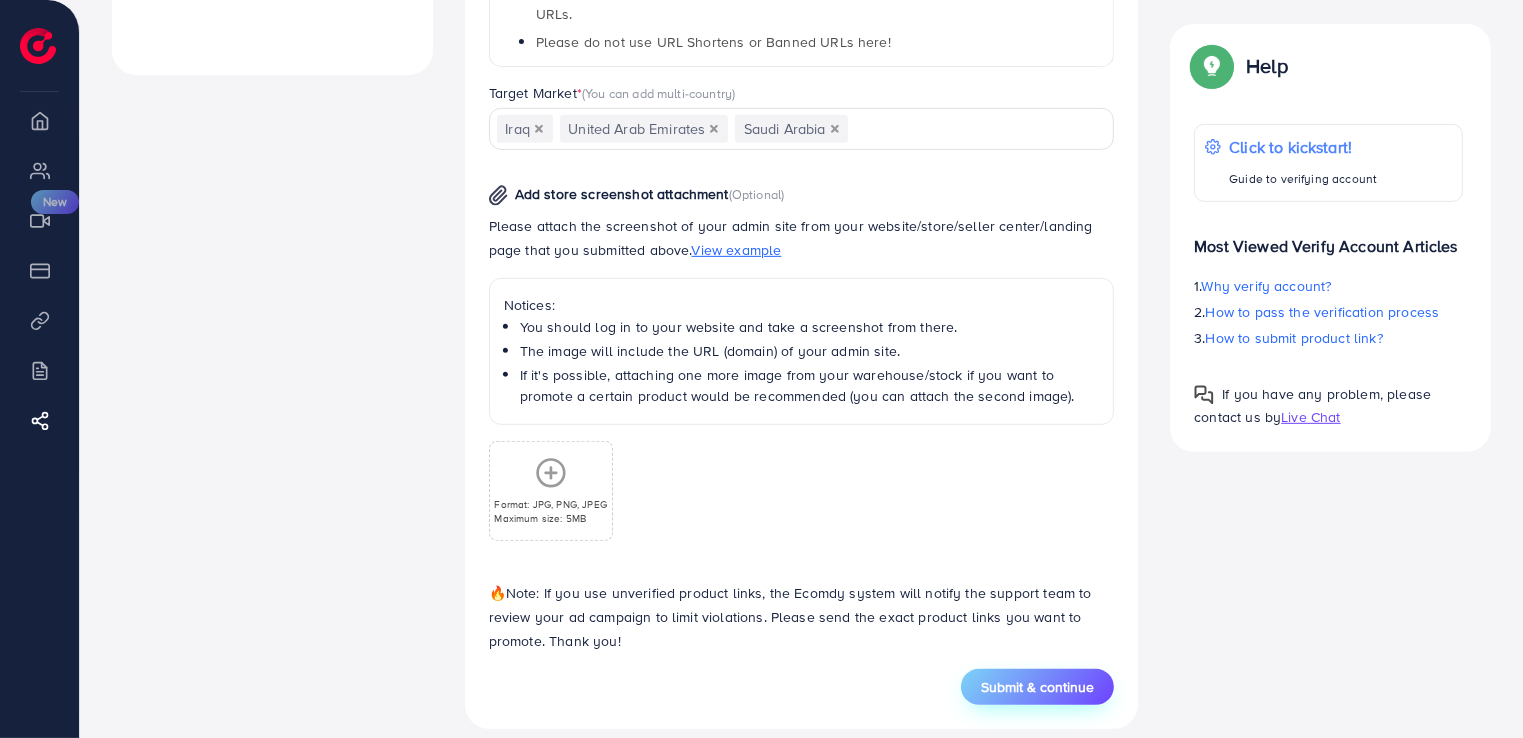 click on "Submit & continue" at bounding box center (1037, 687) 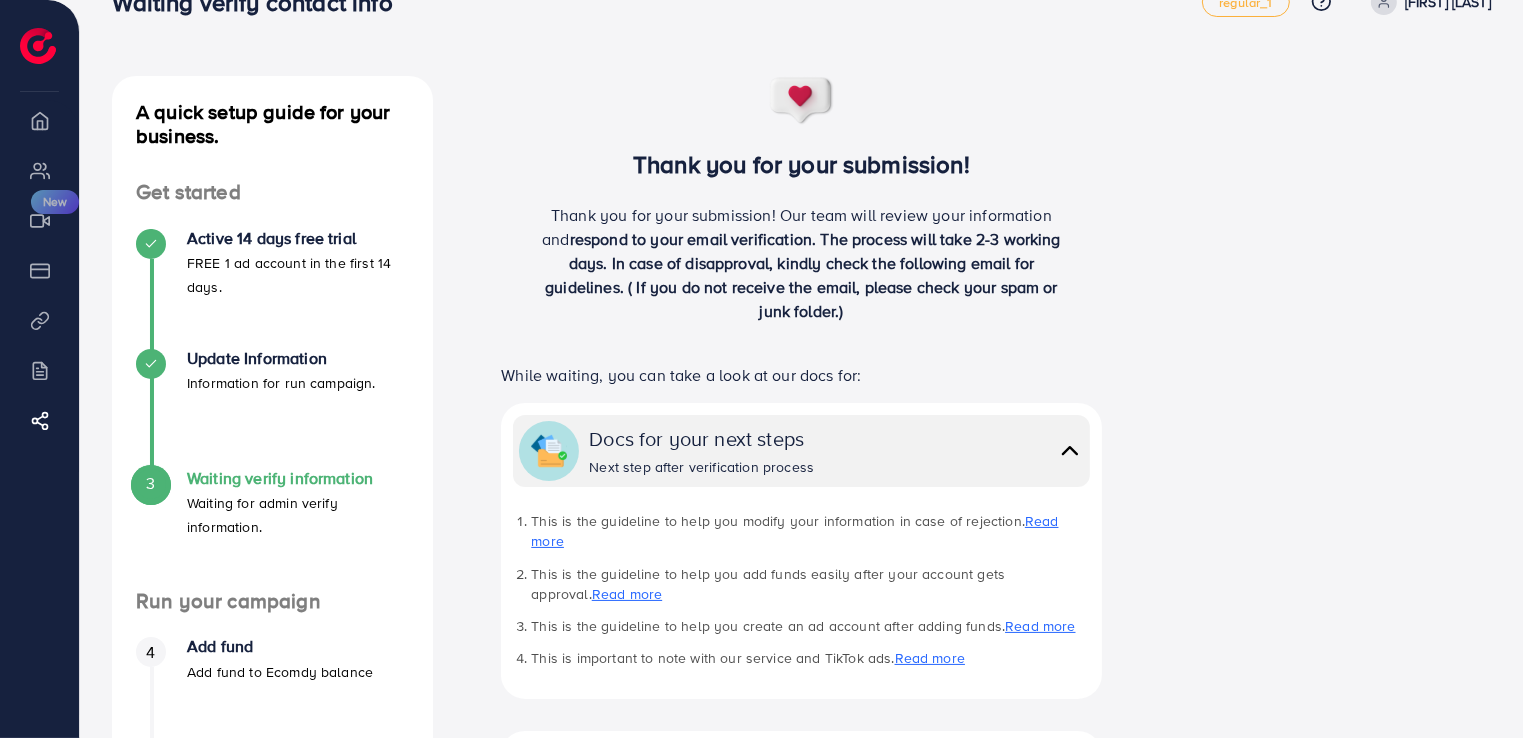 scroll, scrollTop: 0, scrollLeft: 0, axis: both 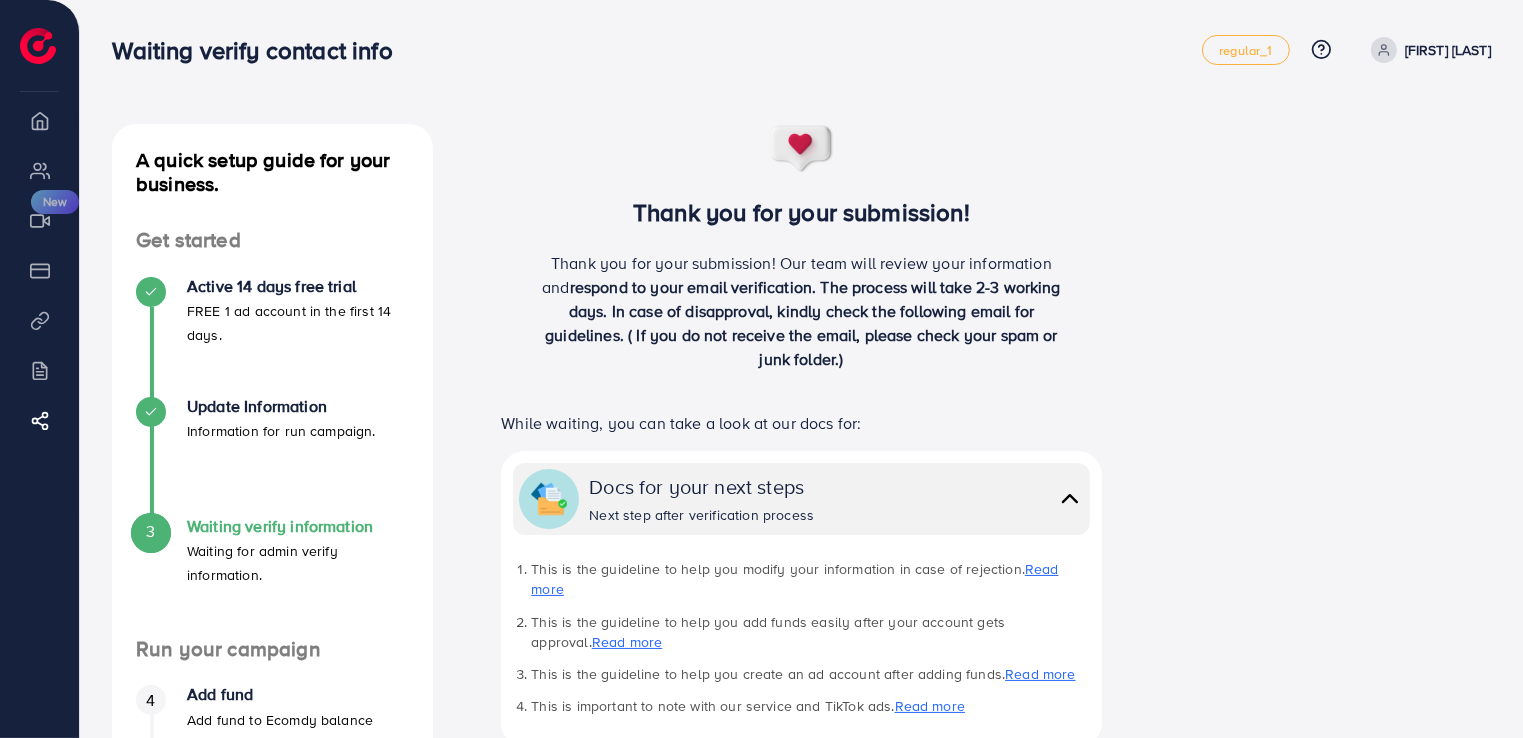 click on "[FIRST] [LAST]" at bounding box center [1448, 50] 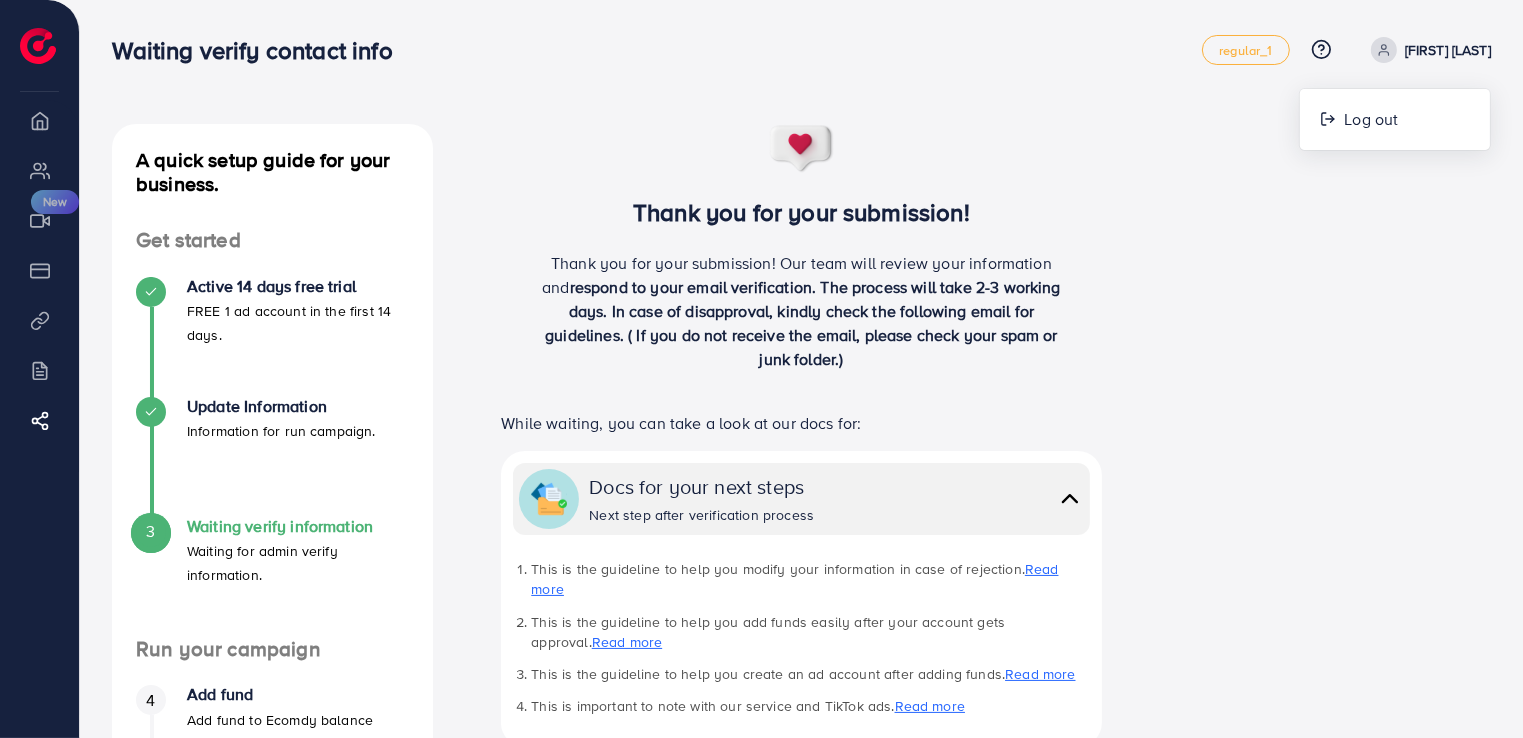click 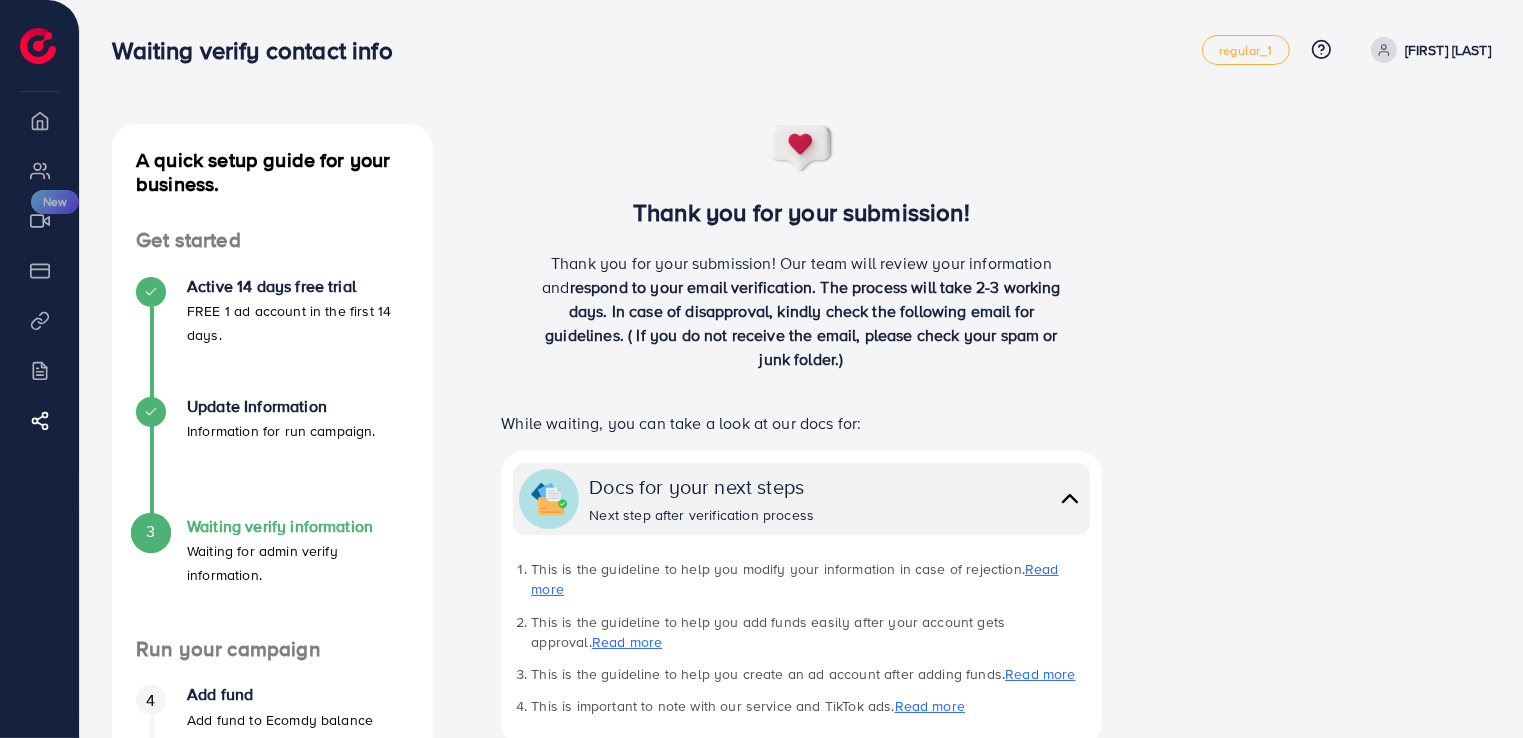 click 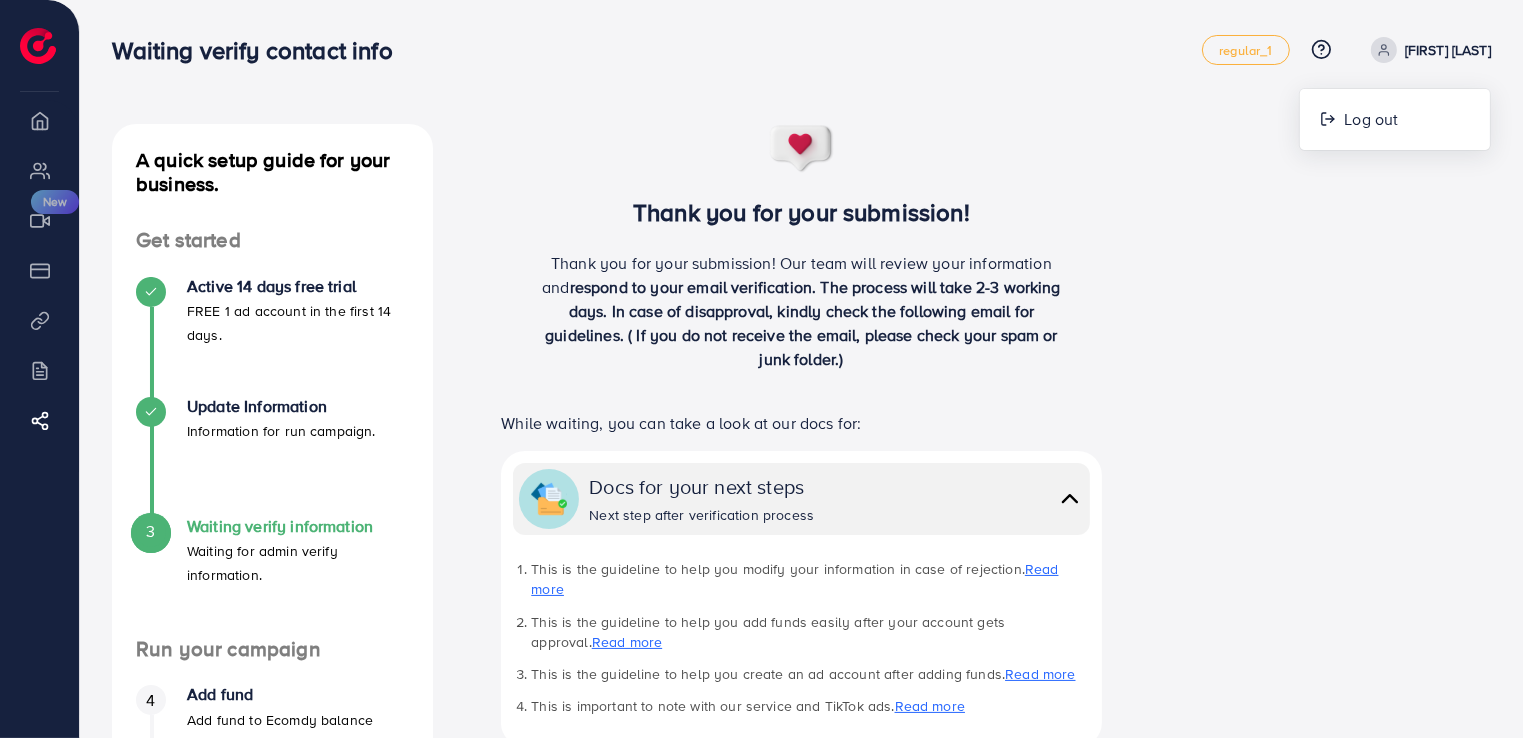 click on "Thank you for your submission!" at bounding box center [801, 212] 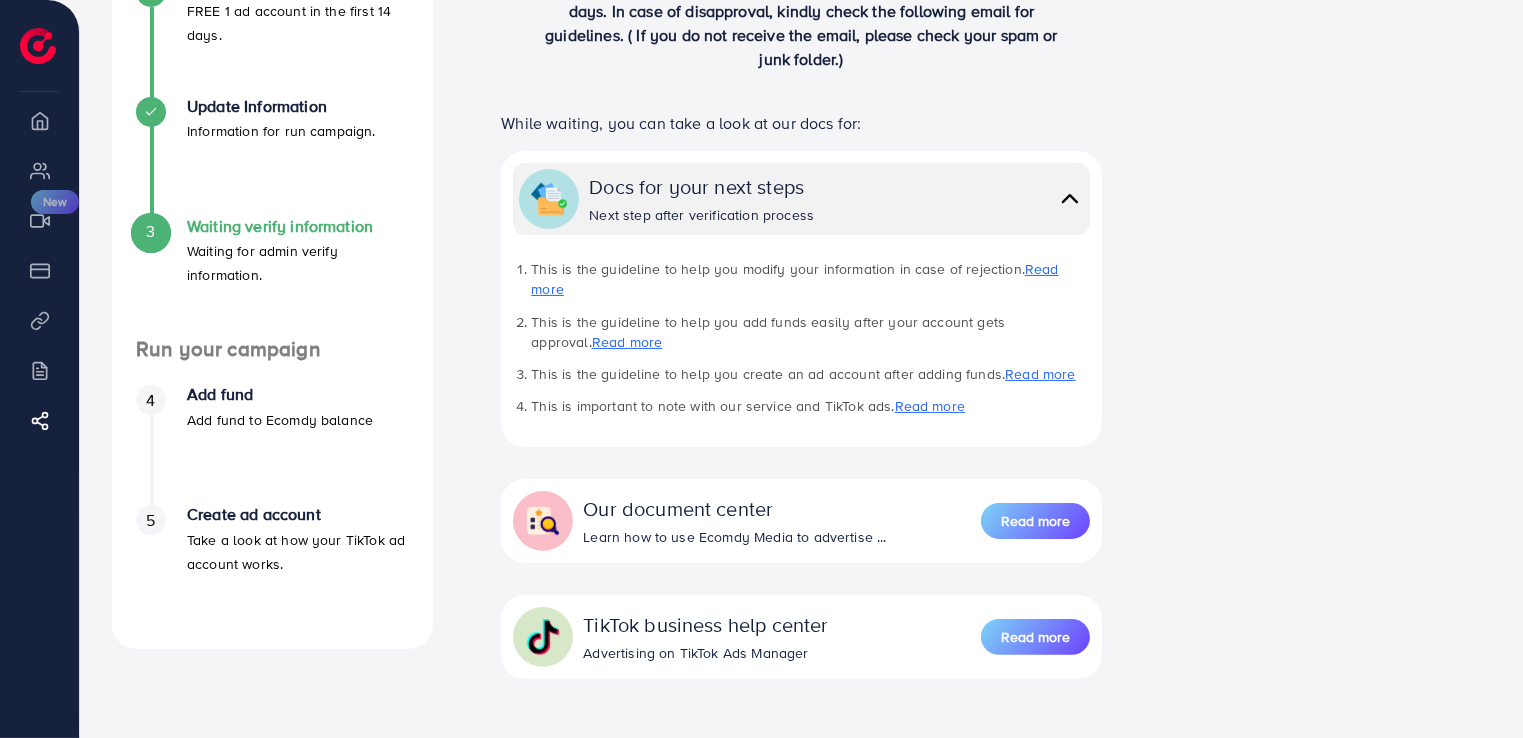 scroll, scrollTop: 424, scrollLeft: 0, axis: vertical 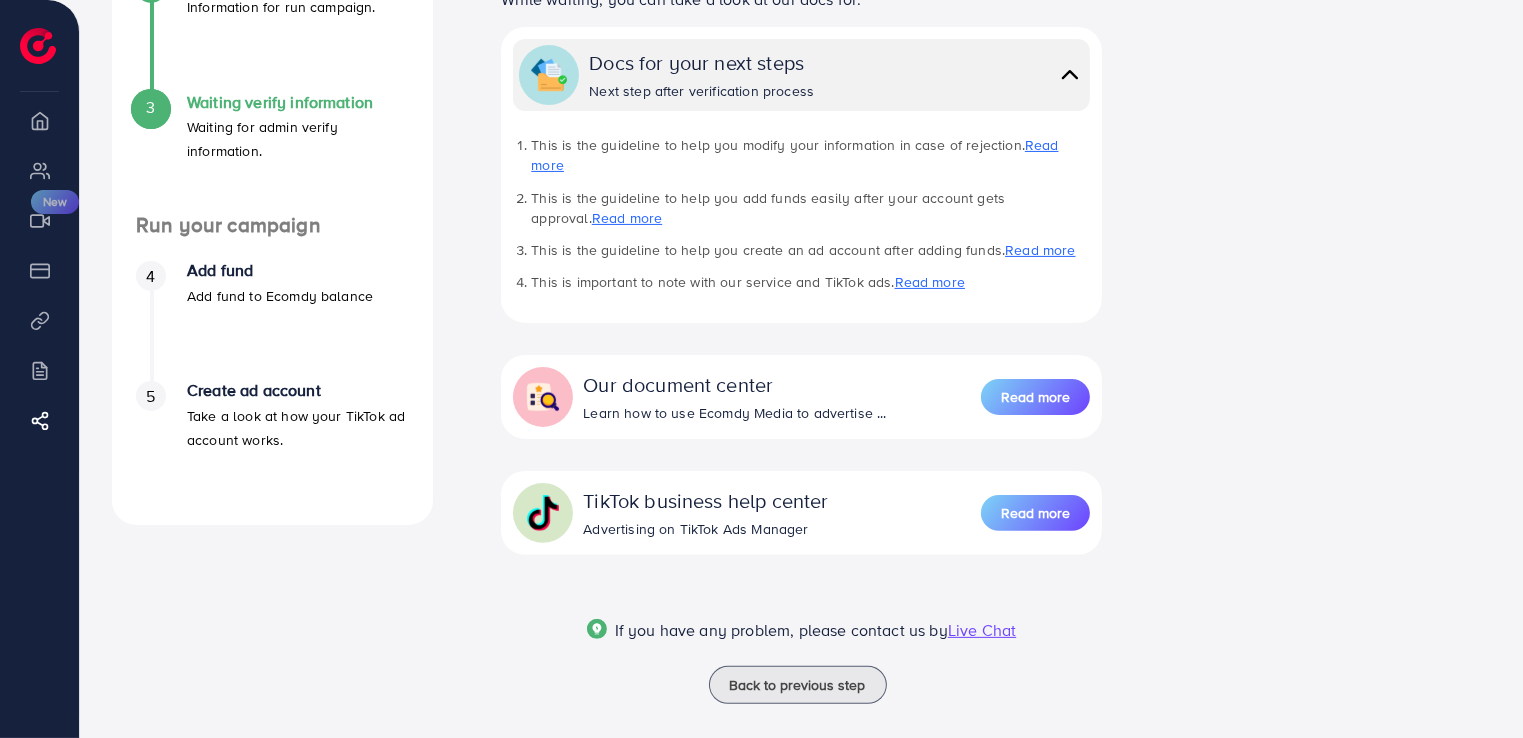 click on "A quick setup guide for your business.   Get started   Active 14 days free trial   FREE 1 ad account in the first 14 days.   Update Information   Information for run campaign.   3   Waiting verify information   Waiting for admin verify information.   Run your campaign   4   Add fund   Add fund to Ecomdy balance   5   Create ad account   Take a look at how your TikTok ad account works." at bounding box center (272, 214) 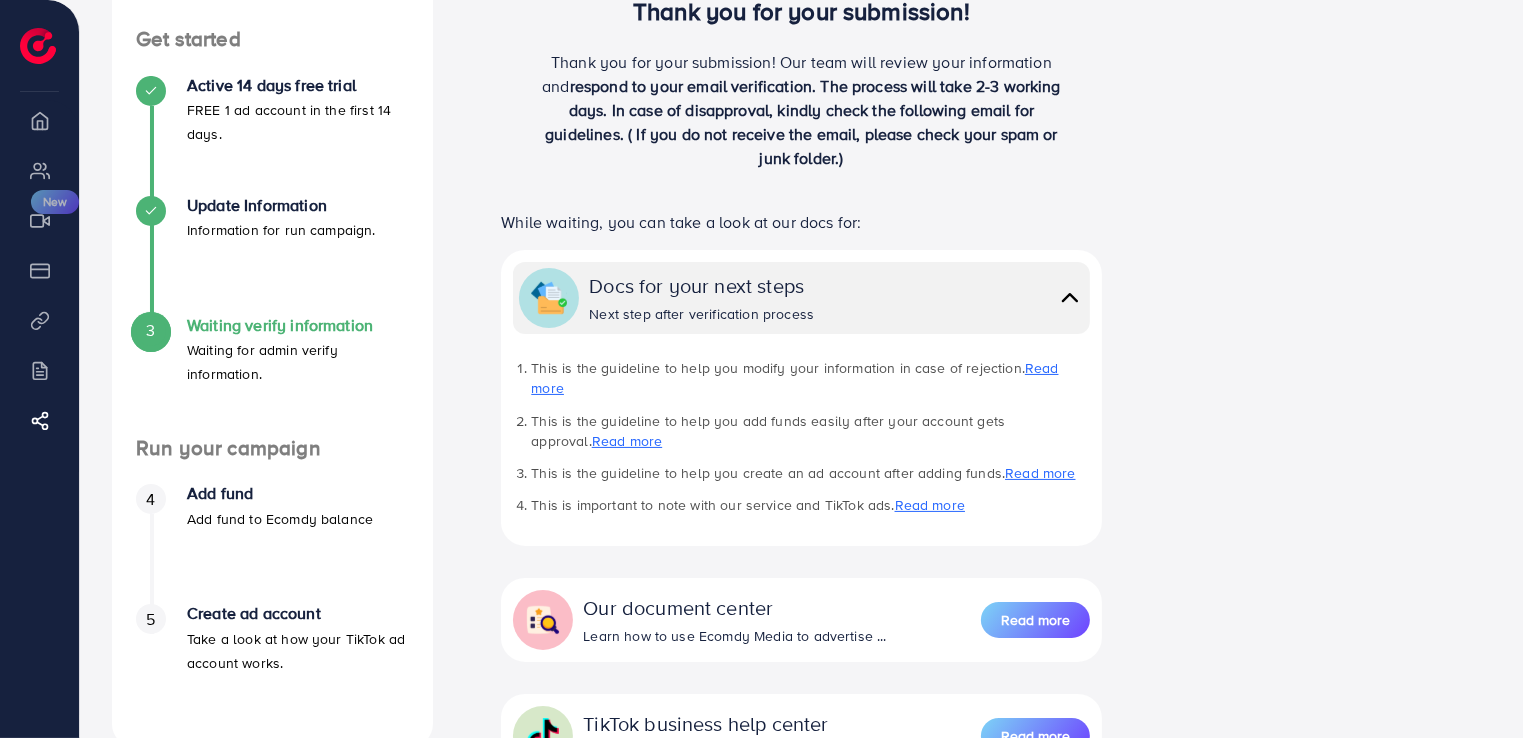scroll, scrollTop: 0, scrollLeft: 0, axis: both 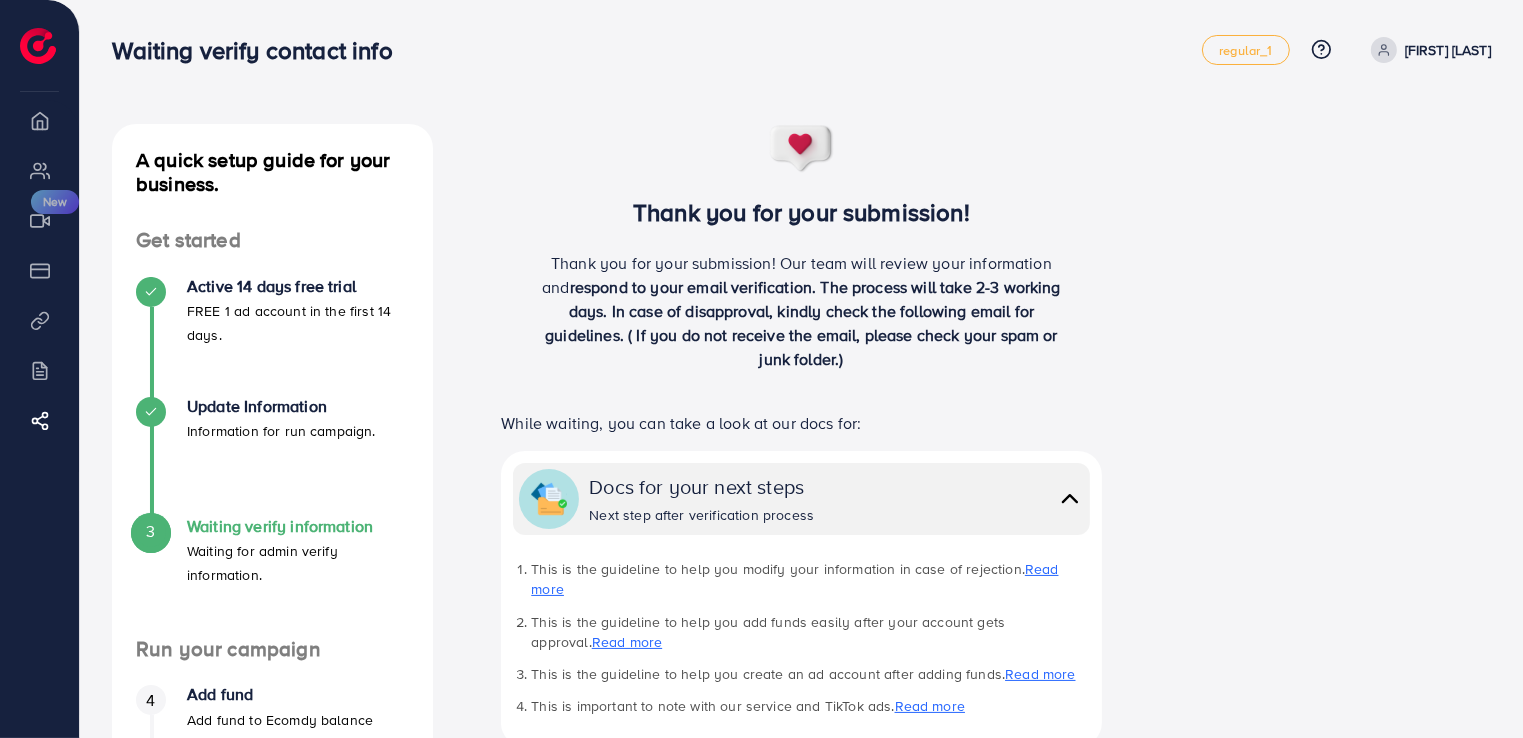 click on "[FIRST] [LAST]" at bounding box center (1448, 50) 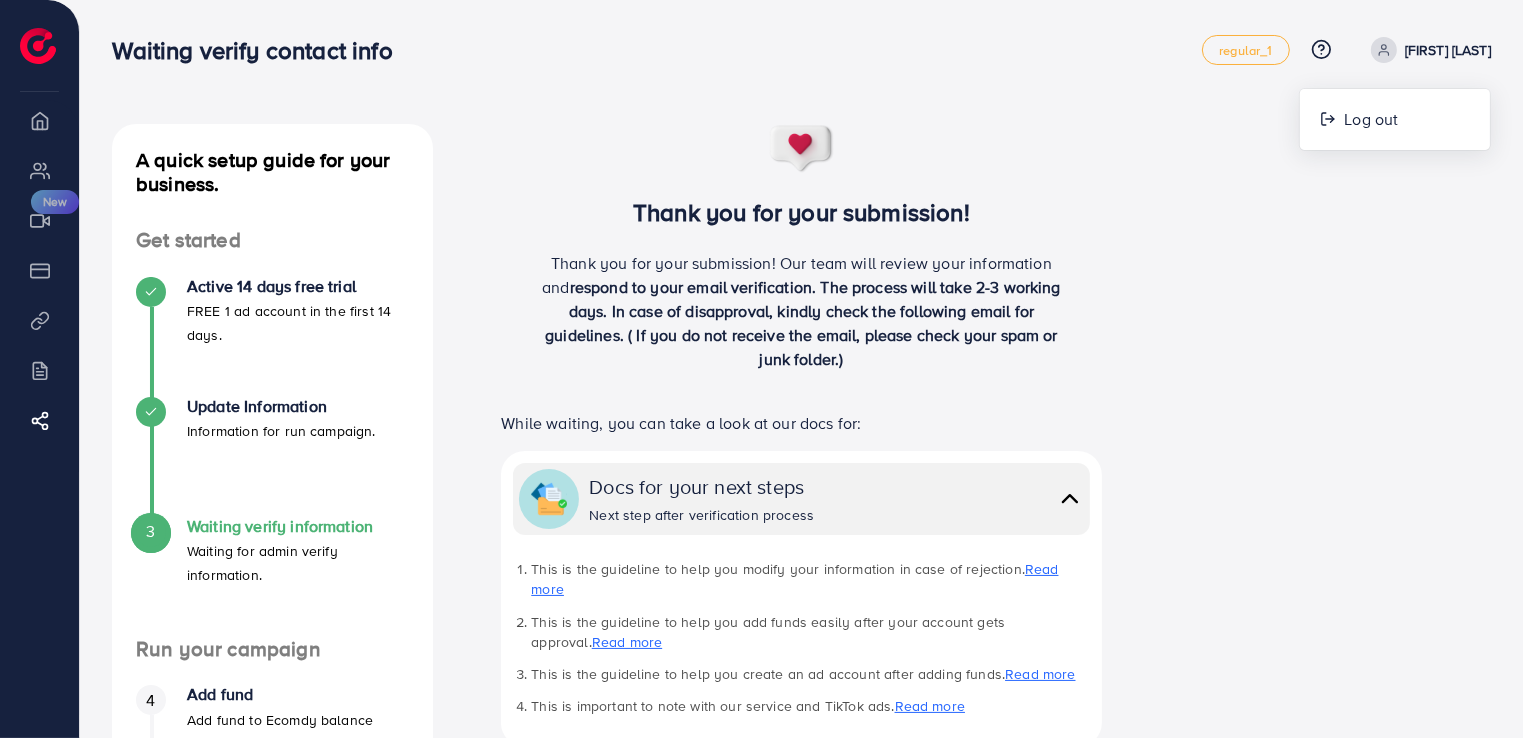 click on "Thank you for your submission!   Thank you for your submission! Our team will review your information and  respond to your email verification. The process will take 2-3 working days. In case of disapproval, kindly check the following email for guidelines. ( If you do not receive the email, please check your spam or junk folder.)" at bounding box center [801, 255] 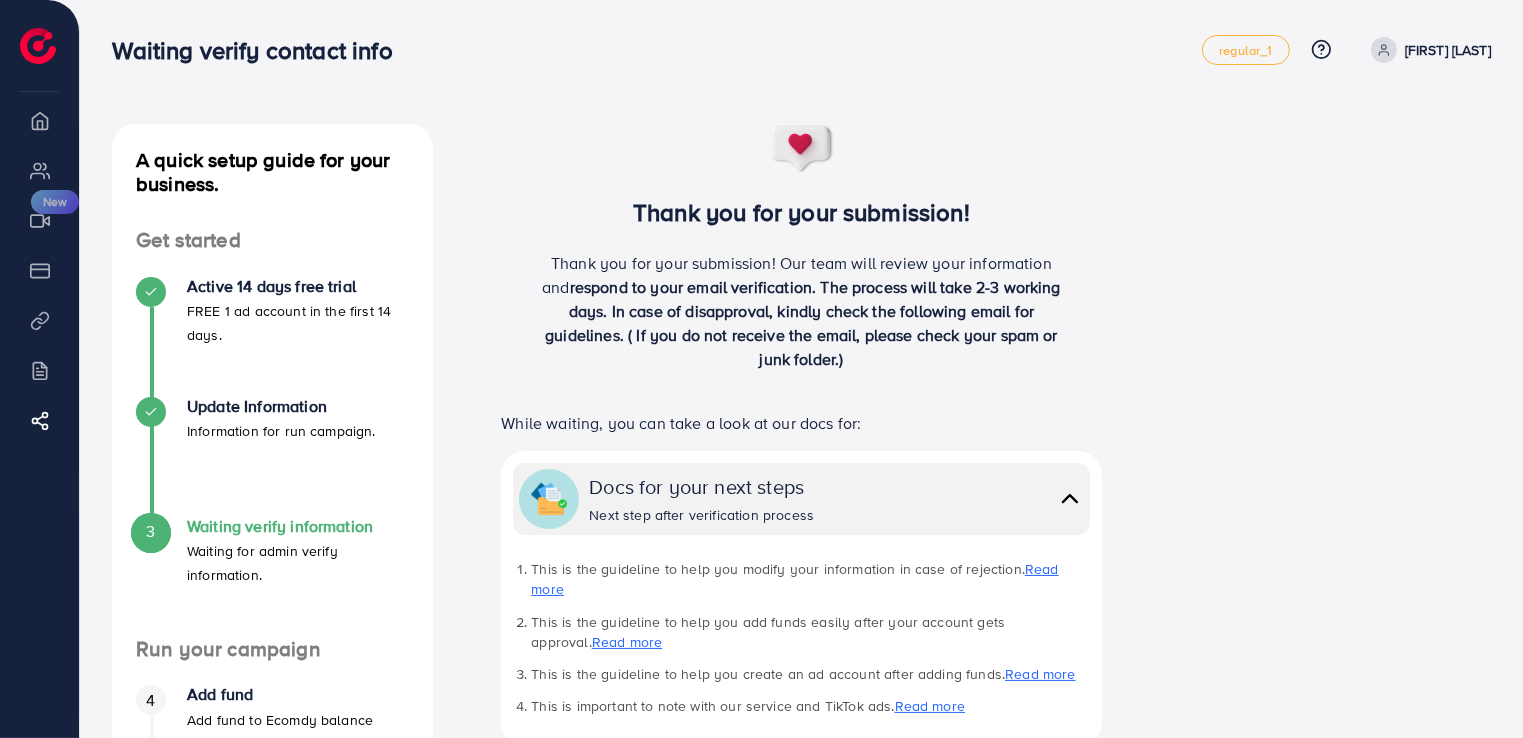 click on "Overview My ad accounts Creative center  New  Payment Product Links Billing Affiliate Program" at bounding box center (39, 286) 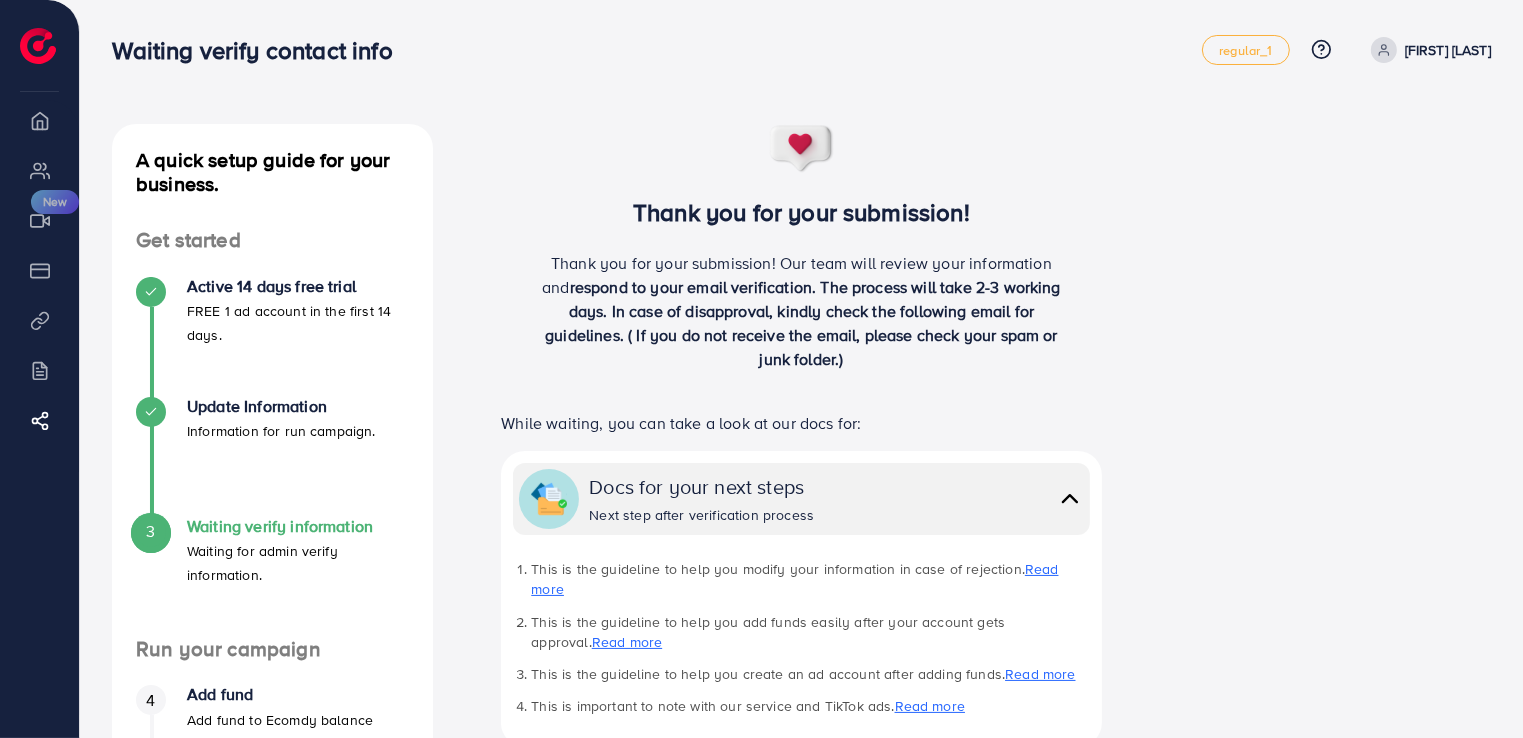 click on "Overview My ad accounts Creative center  New  Payment Product Links Billing Affiliate Program" at bounding box center (39, 286) 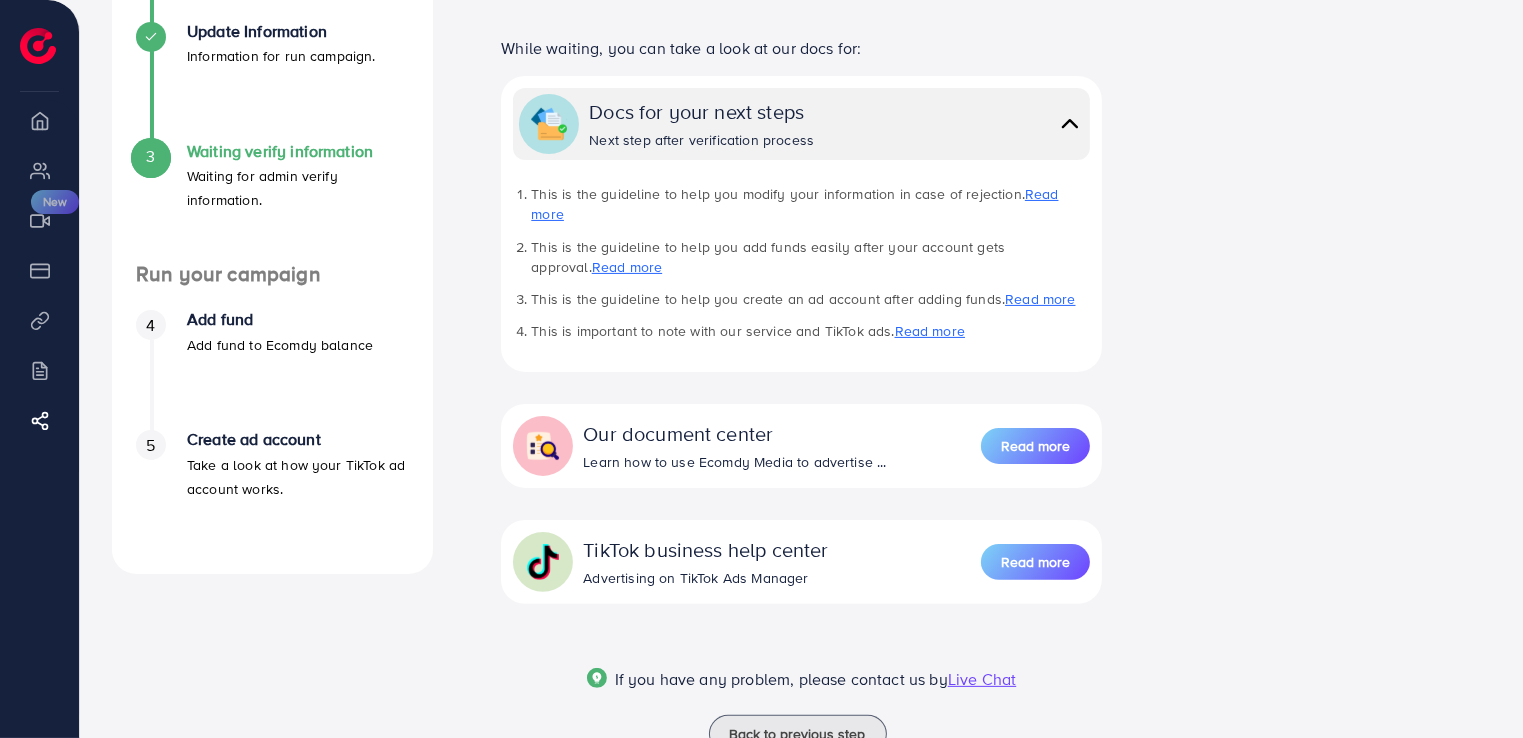 scroll, scrollTop: 424, scrollLeft: 0, axis: vertical 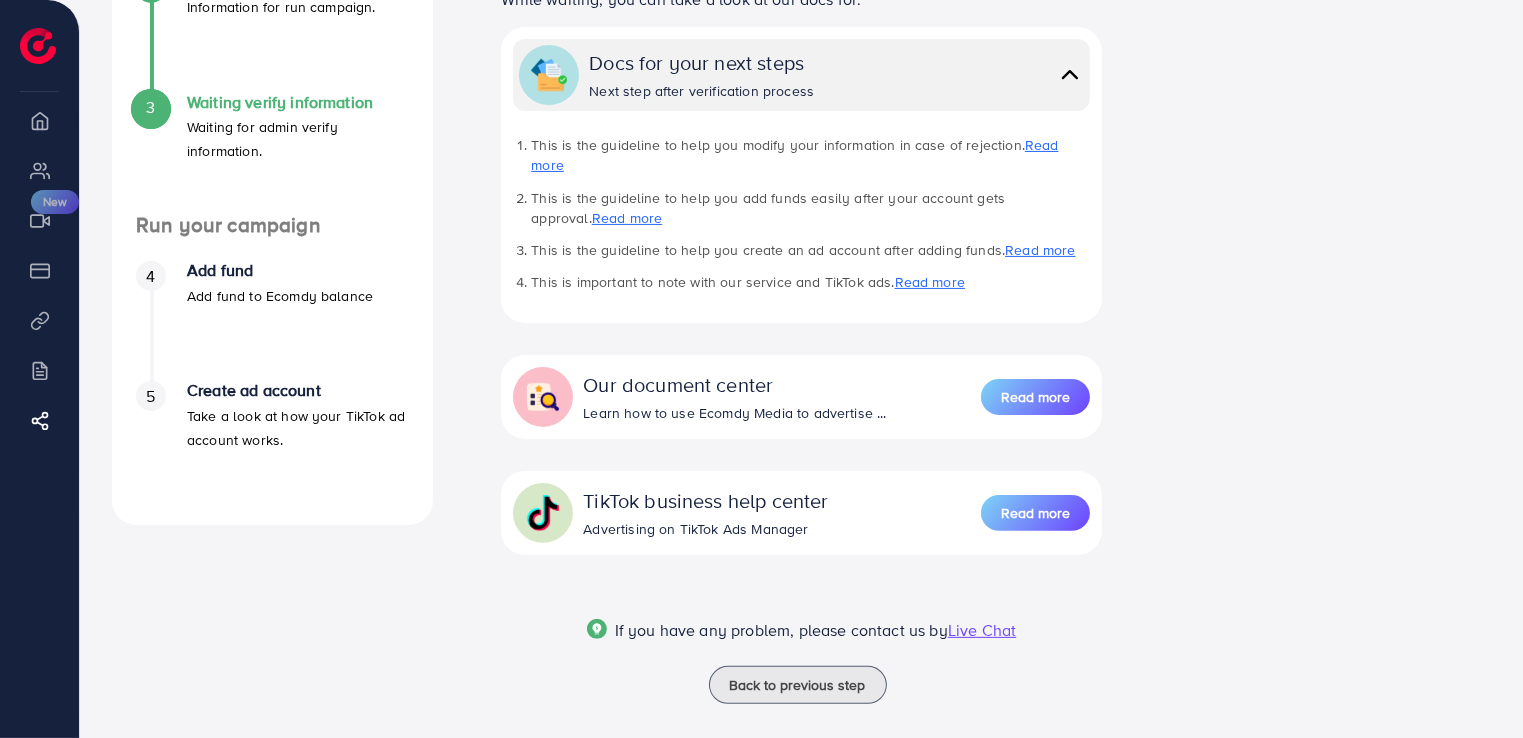 click on "Add fund to Ecomdy balance" at bounding box center (280, 296) 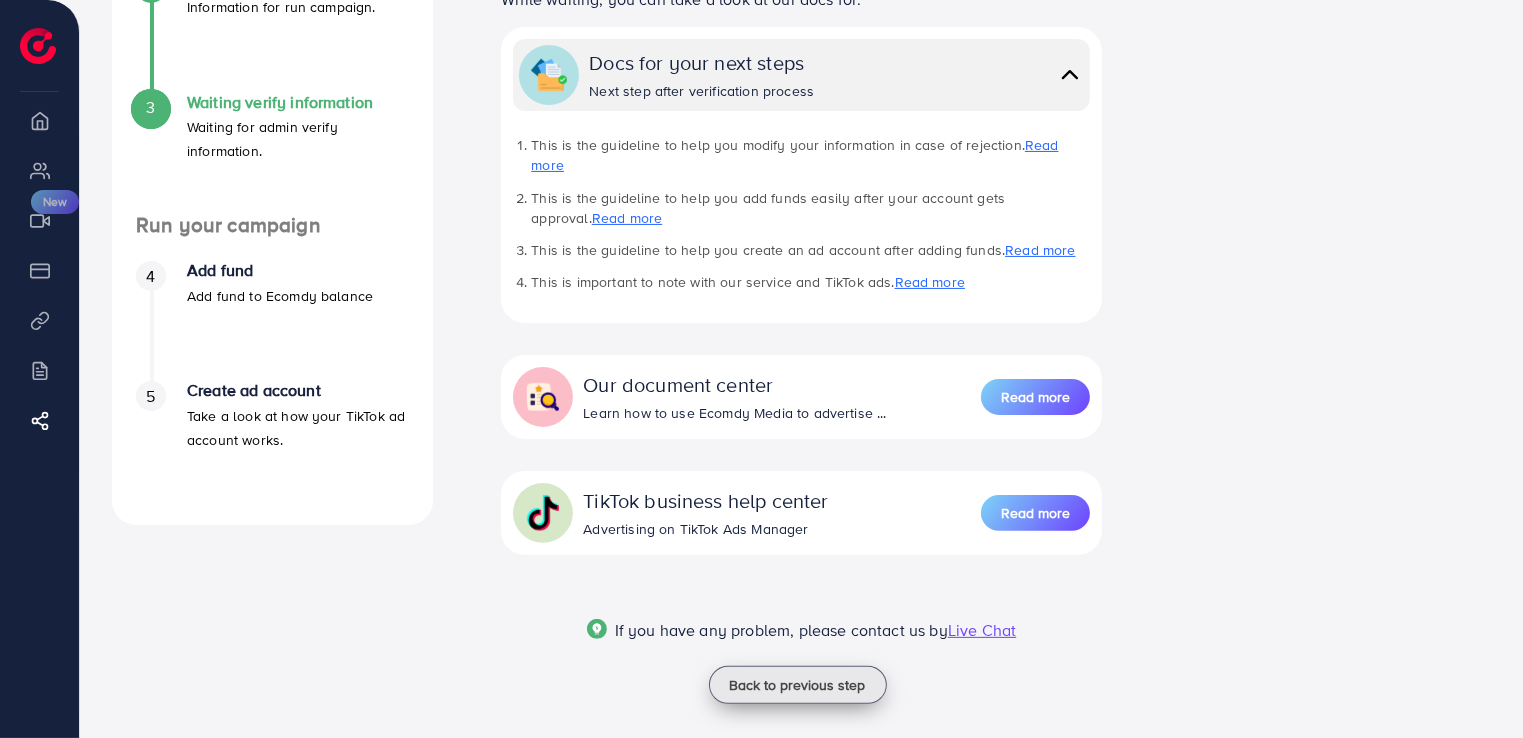 click on "Back to previous step" at bounding box center [798, 685] 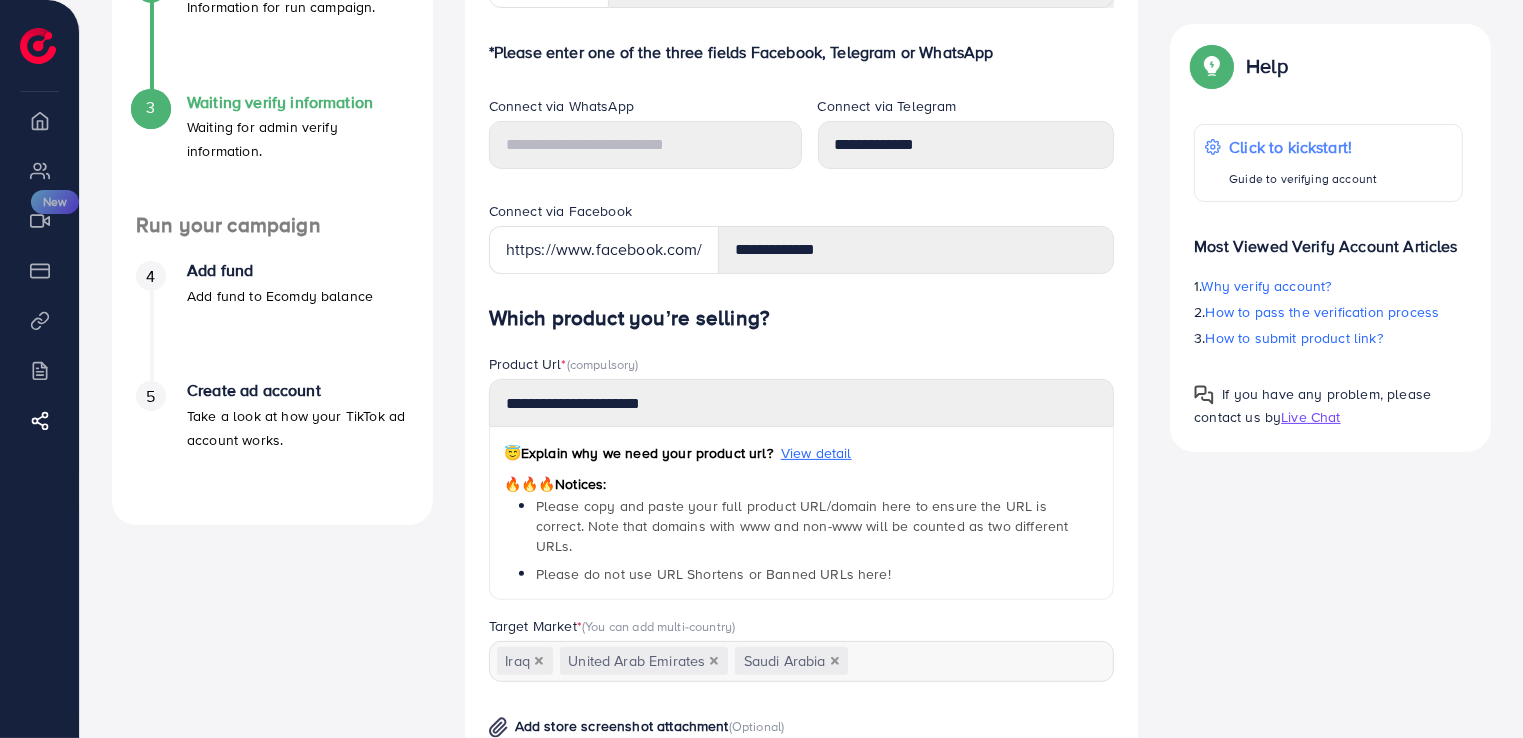 scroll, scrollTop: 0, scrollLeft: 0, axis: both 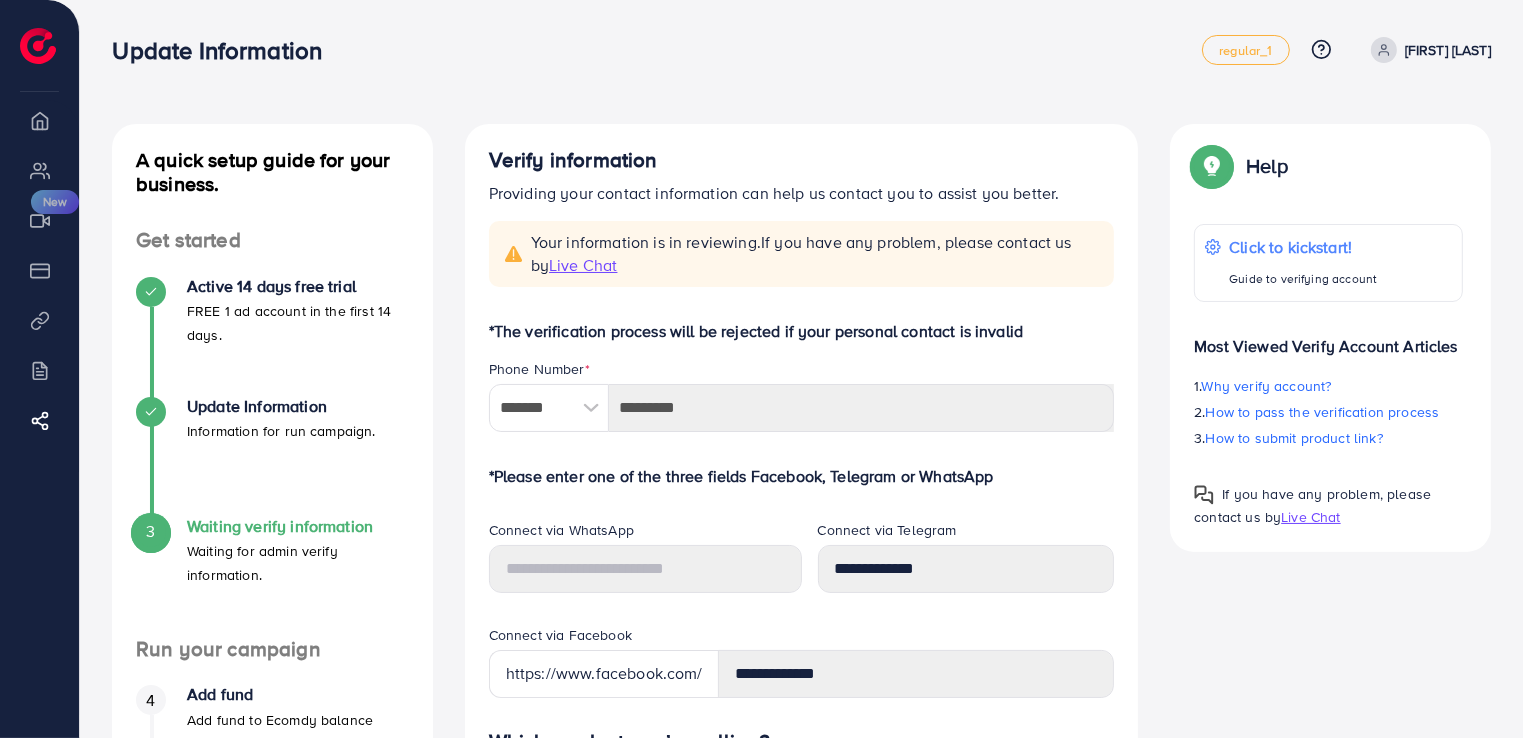 click on "[FIRST] [LAST]" at bounding box center (1448, 50) 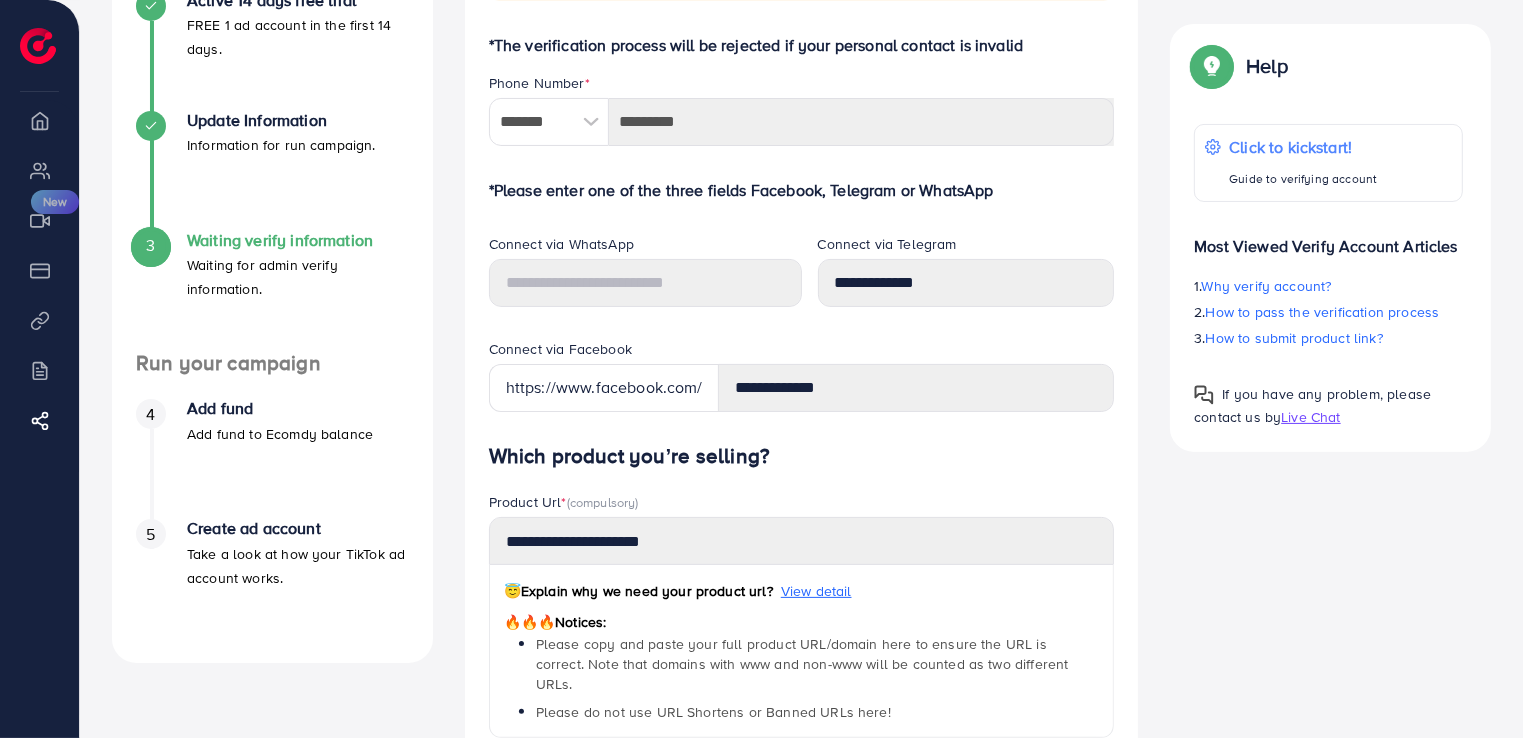 scroll, scrollTop: 0, scrollLeft: 0, axis: both 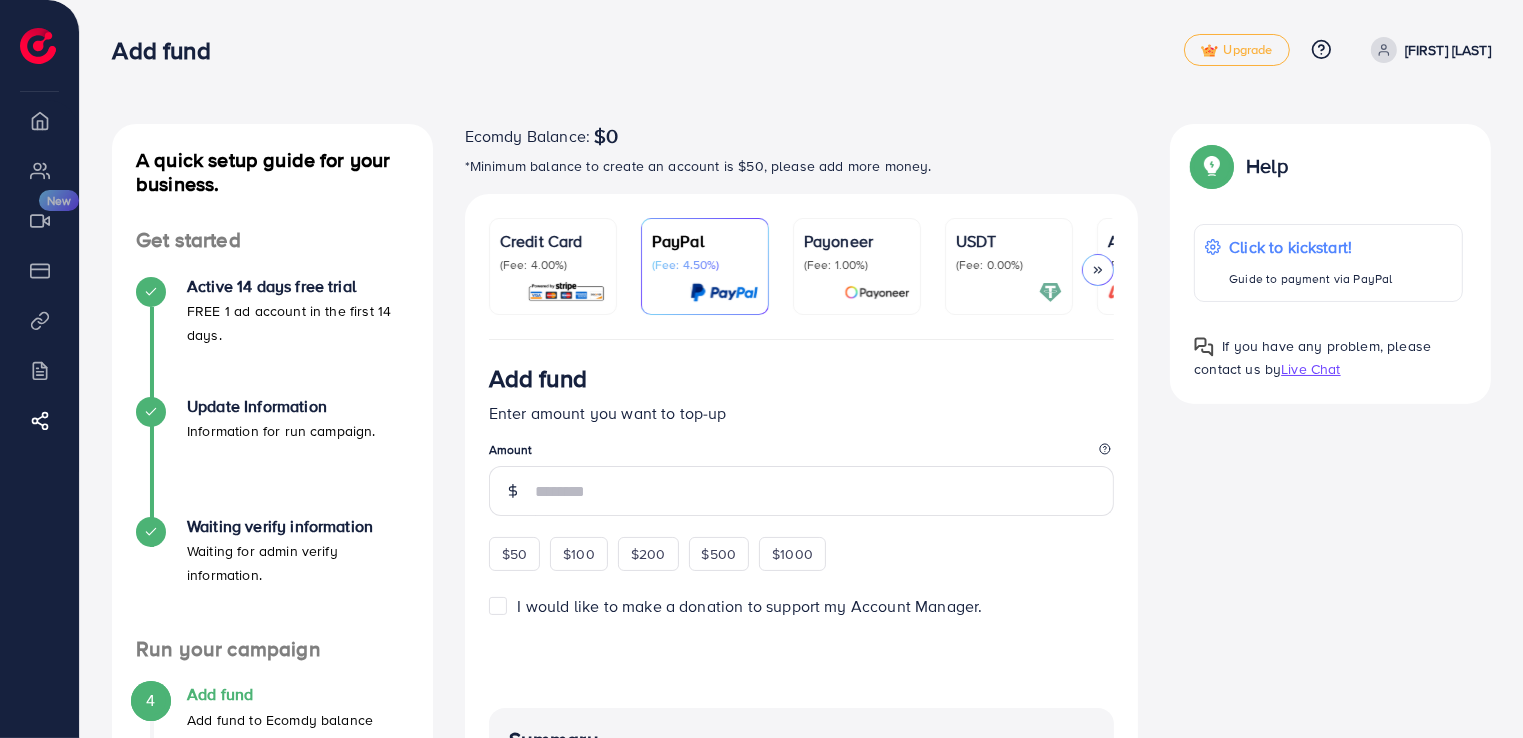click on "(Fee: 4.00%)" at bounding box center (553, 265) 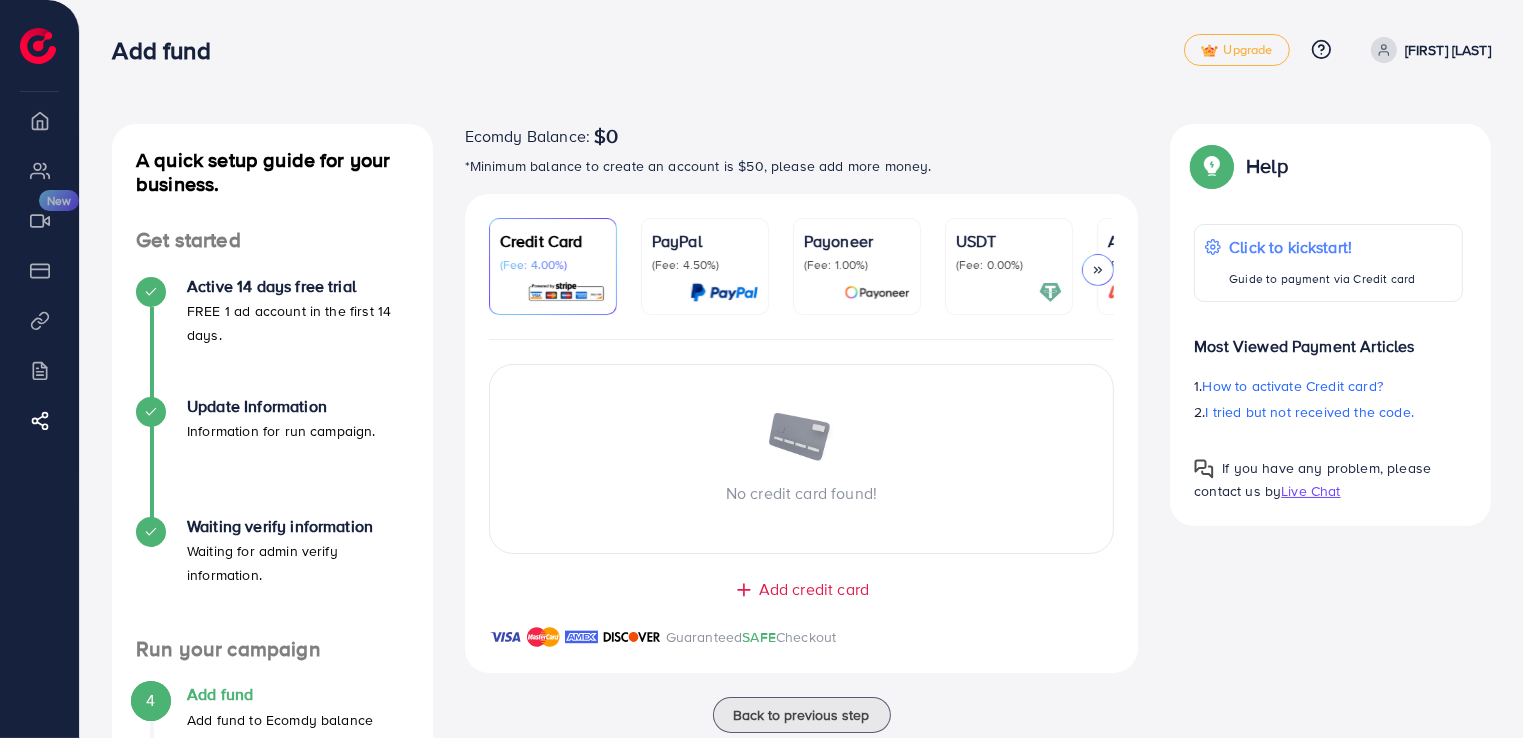 click on "PayPal" at bounding box center (705, 241) 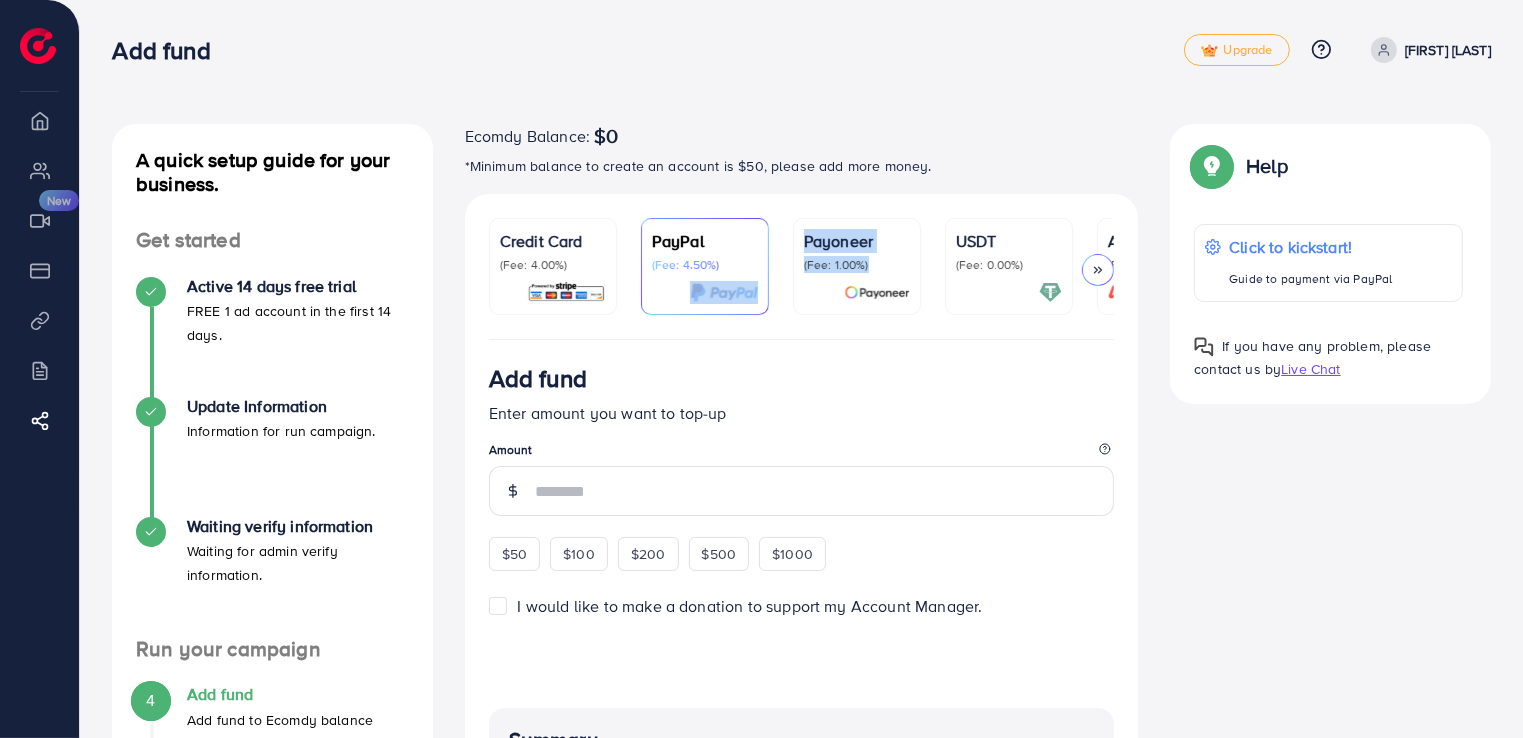 drag, startPoint x: 744, startPoint y: 335, endPoint x: 807, endPoint y: 335, distance: 63 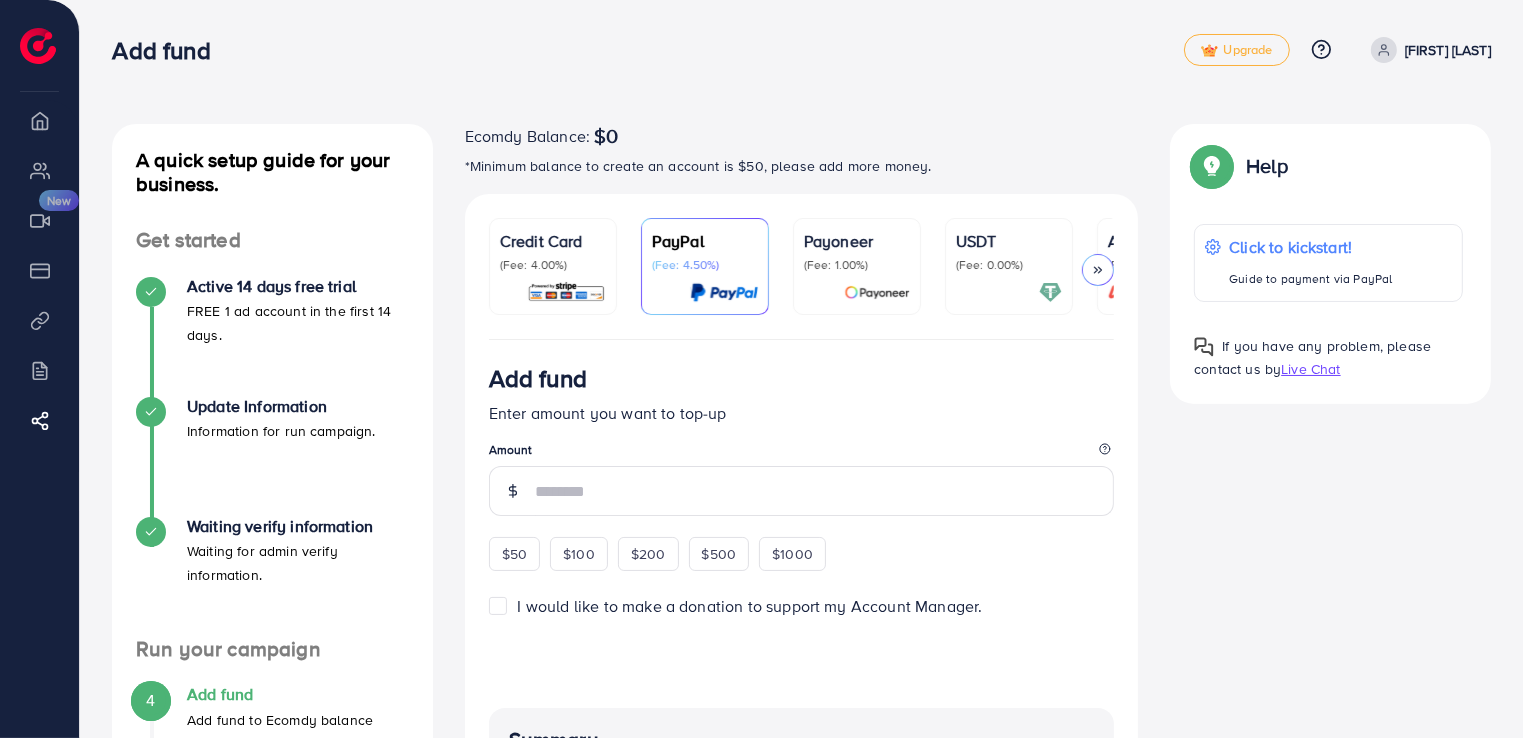 drag, startPoint x: 807, startPoint y: 335, endPoint x: 1042, endPoint y: 334, distance: 235.00212 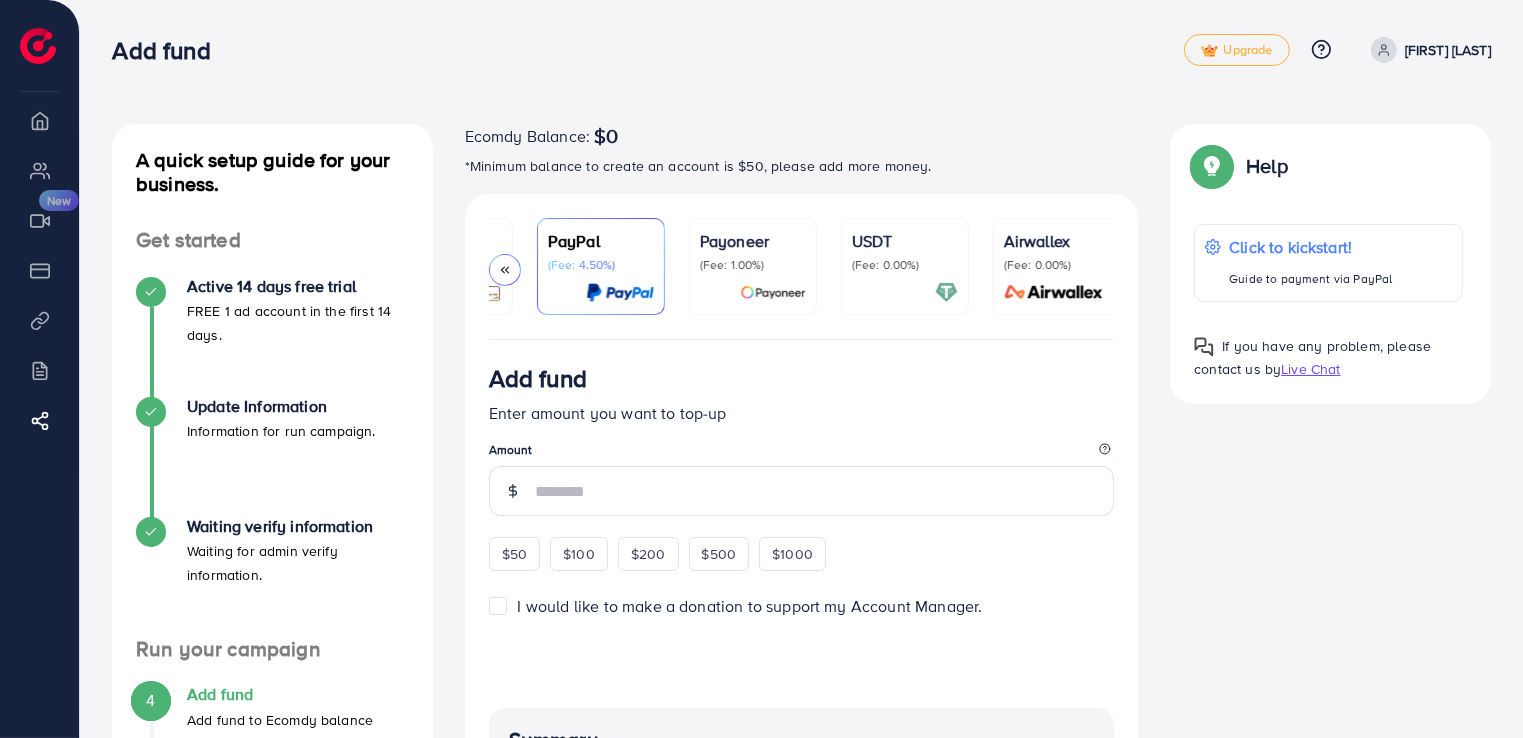scroll, scrollTop: 0, scrollLeft: 110, axis: horizontal 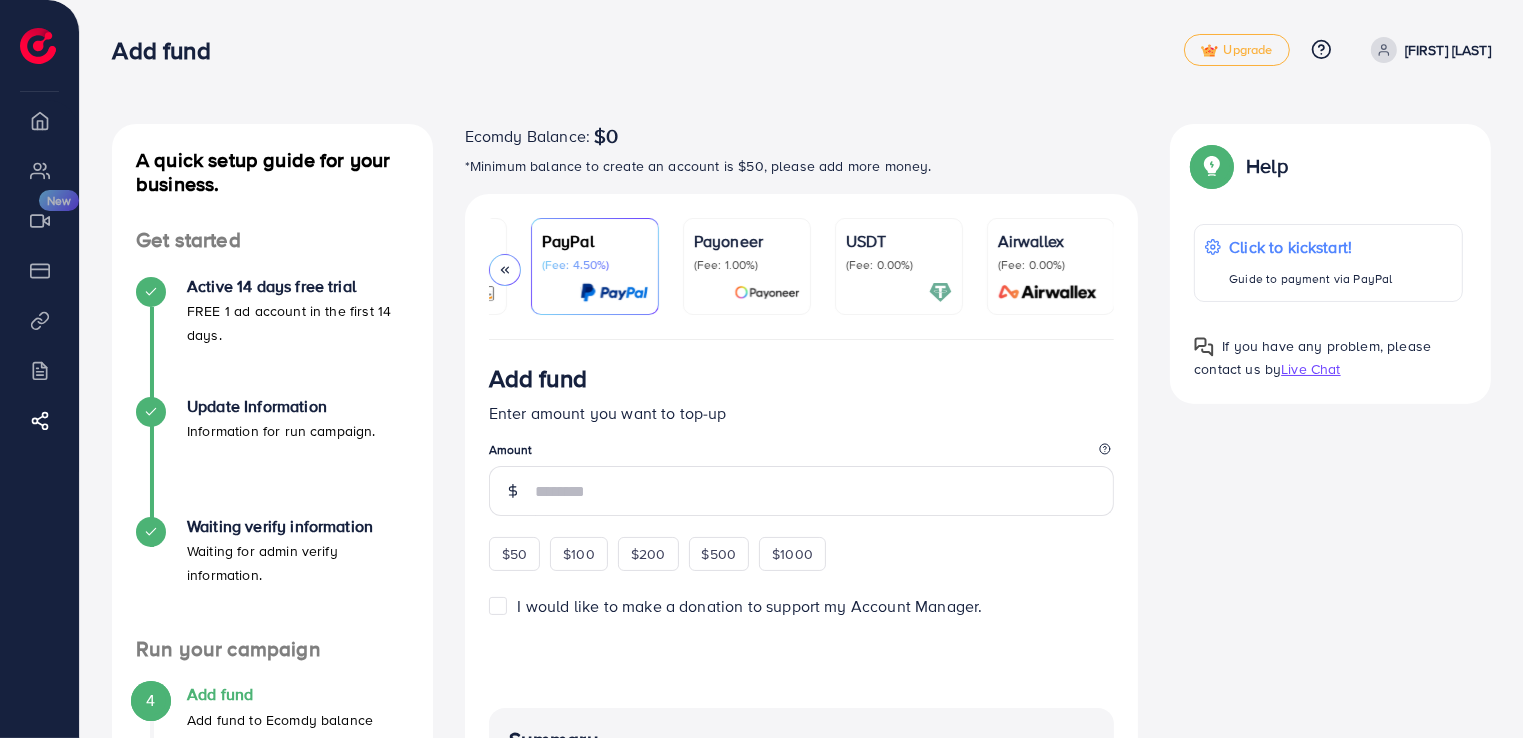 click at bounding box center [899, 292] 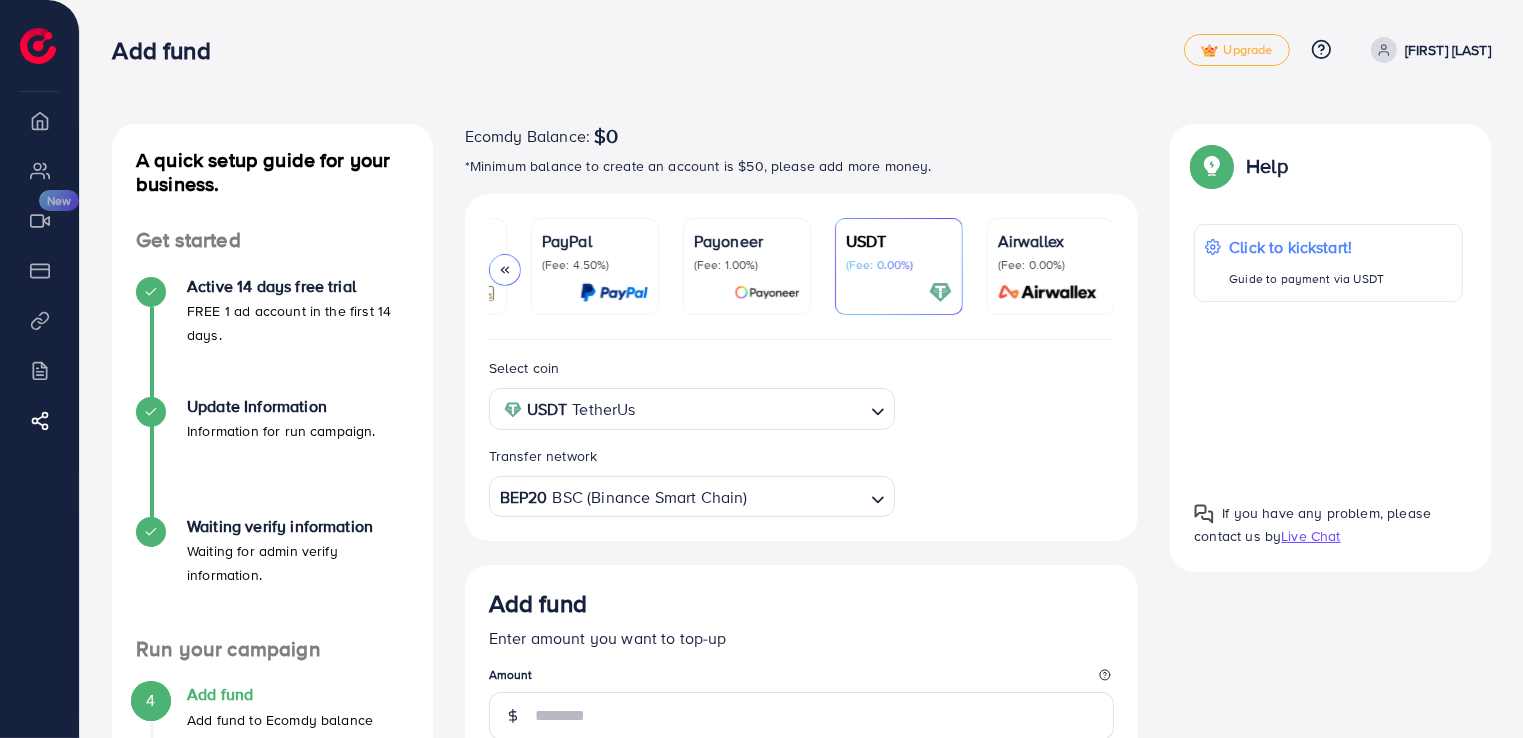 click at bounding box center (767, 292) 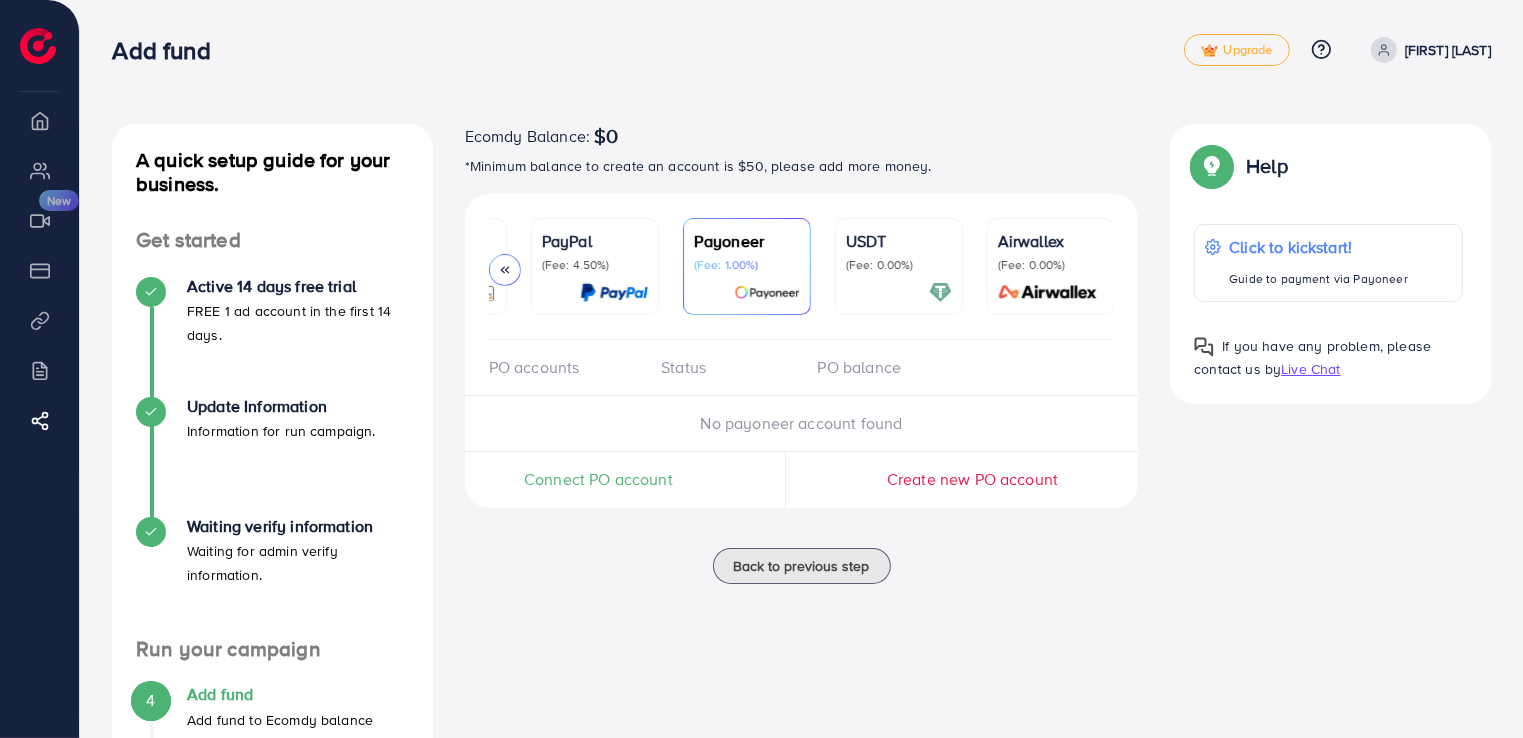 click on "(Fee: 0.00%)" at bounding box center [899, 265] 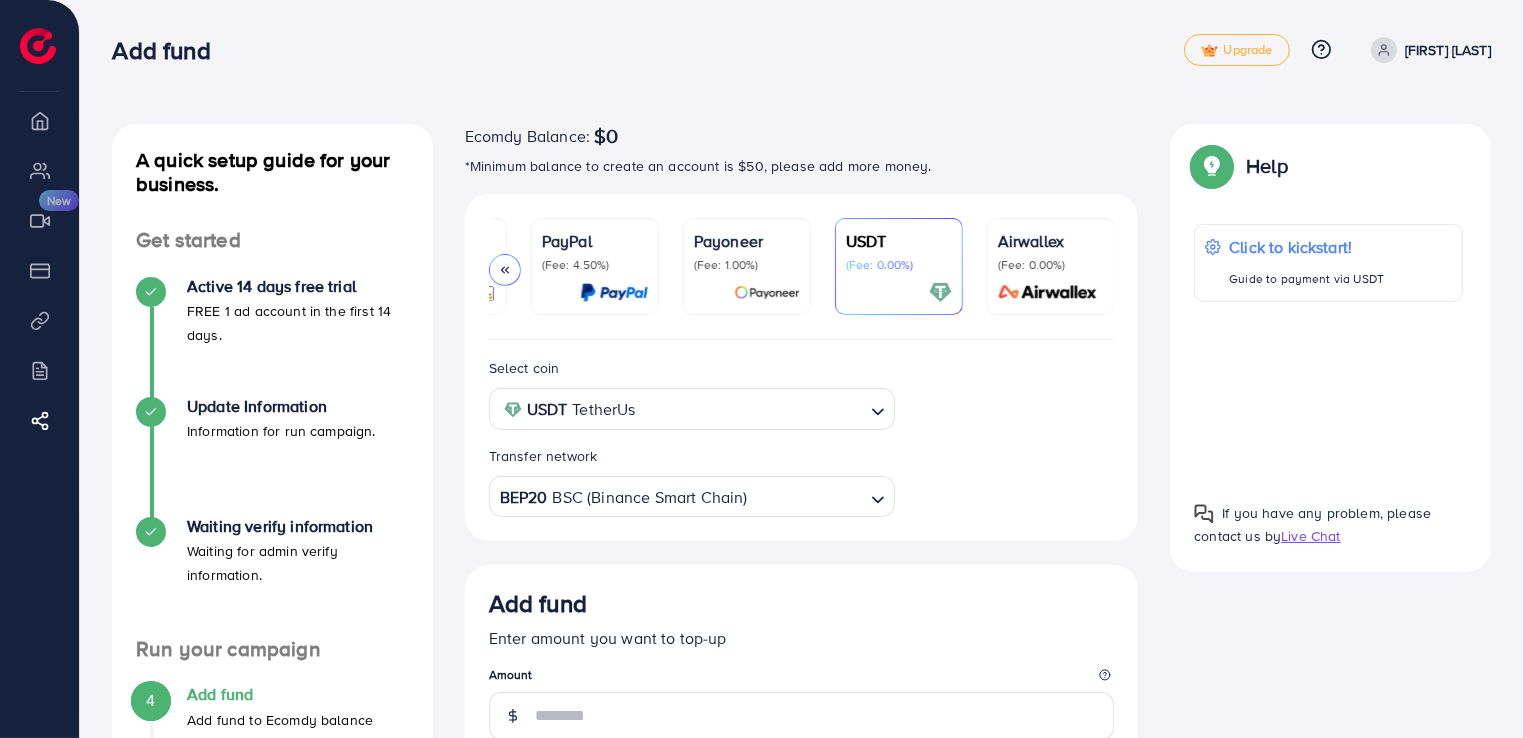 click at bounding box center (747, 292) 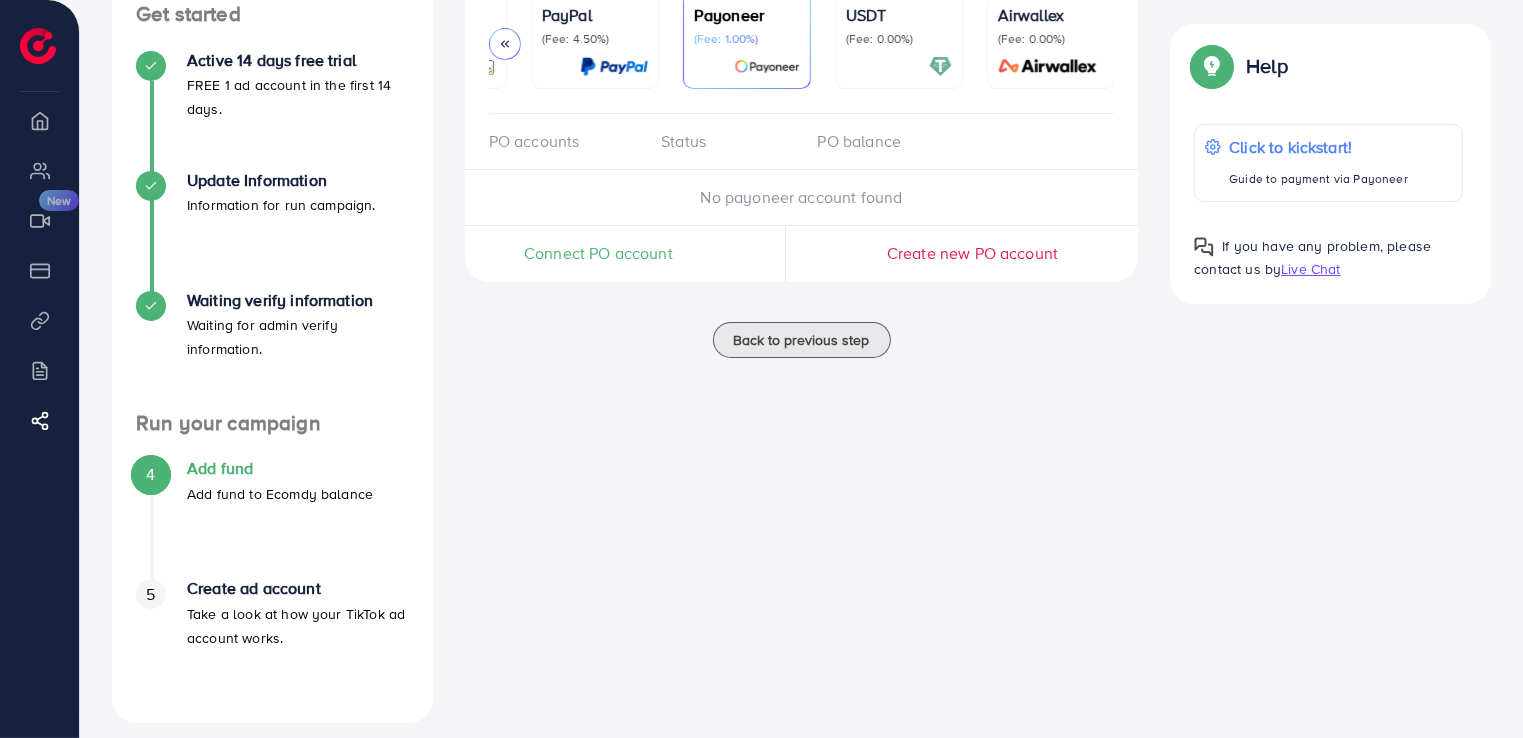scroll, scrollTop: 243, scrollLeft: 0, axis: vertical 